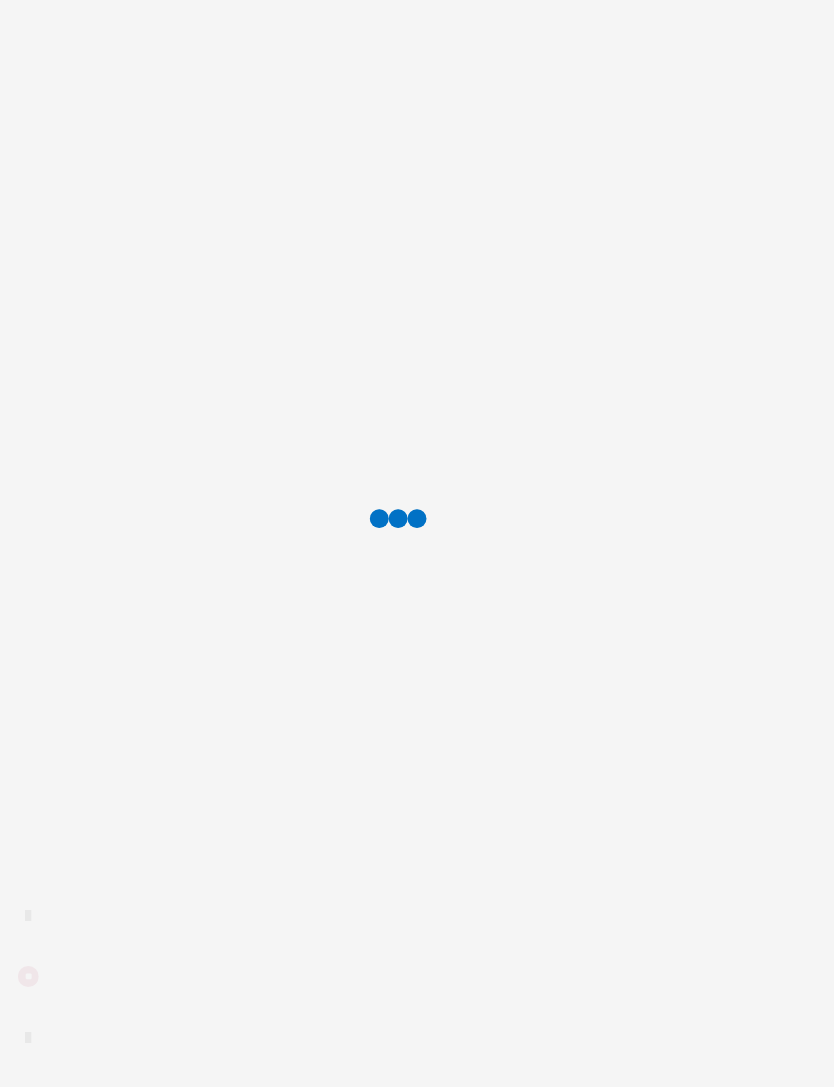 scroll, scrollTop: 49, scrollLeft: 37, axis: both 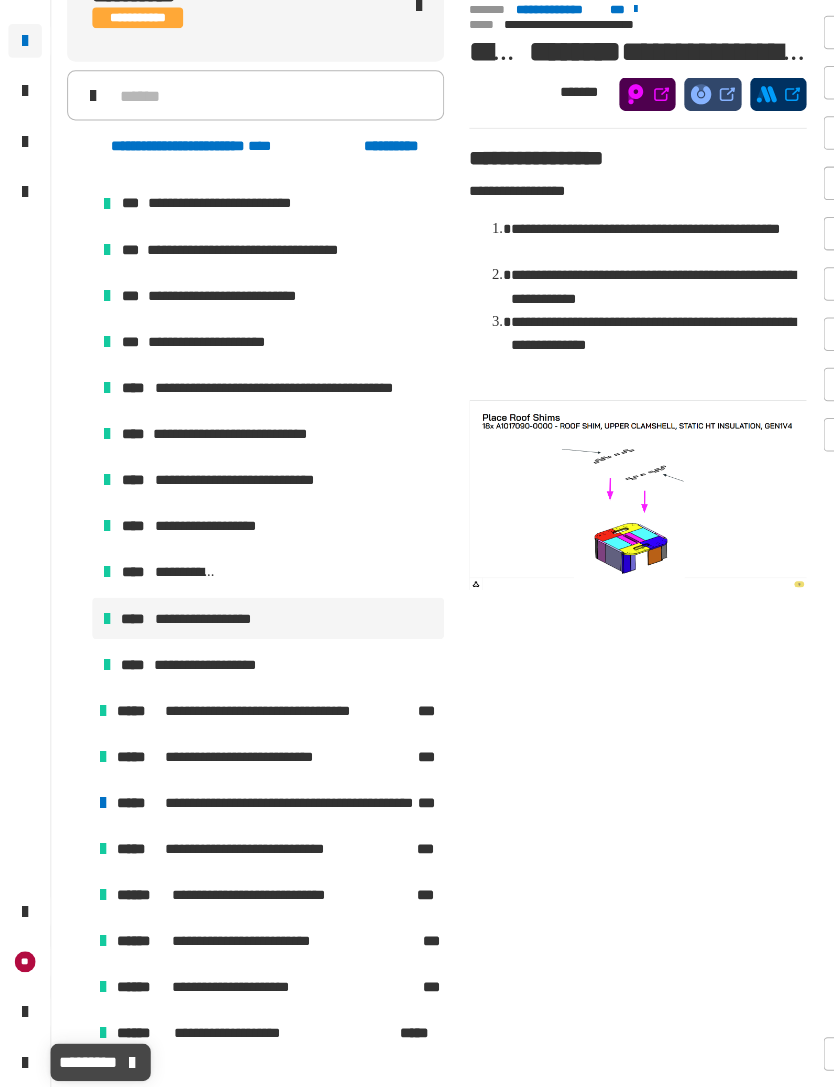 click 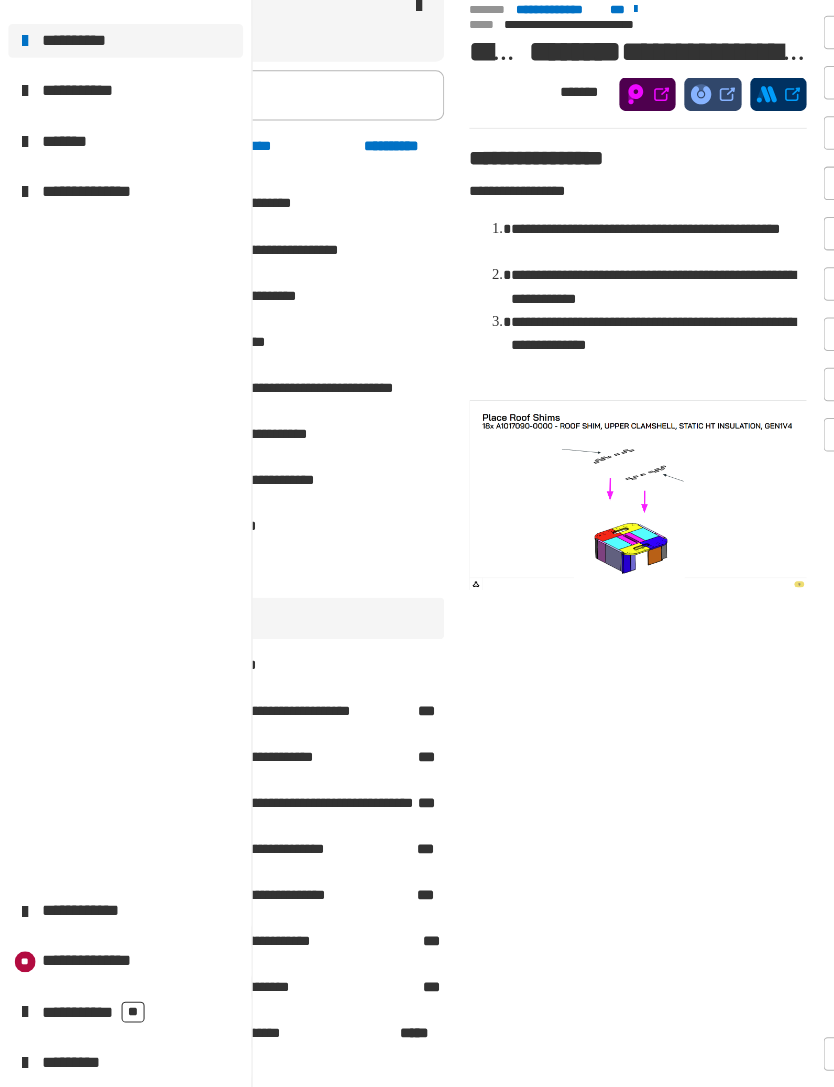 click 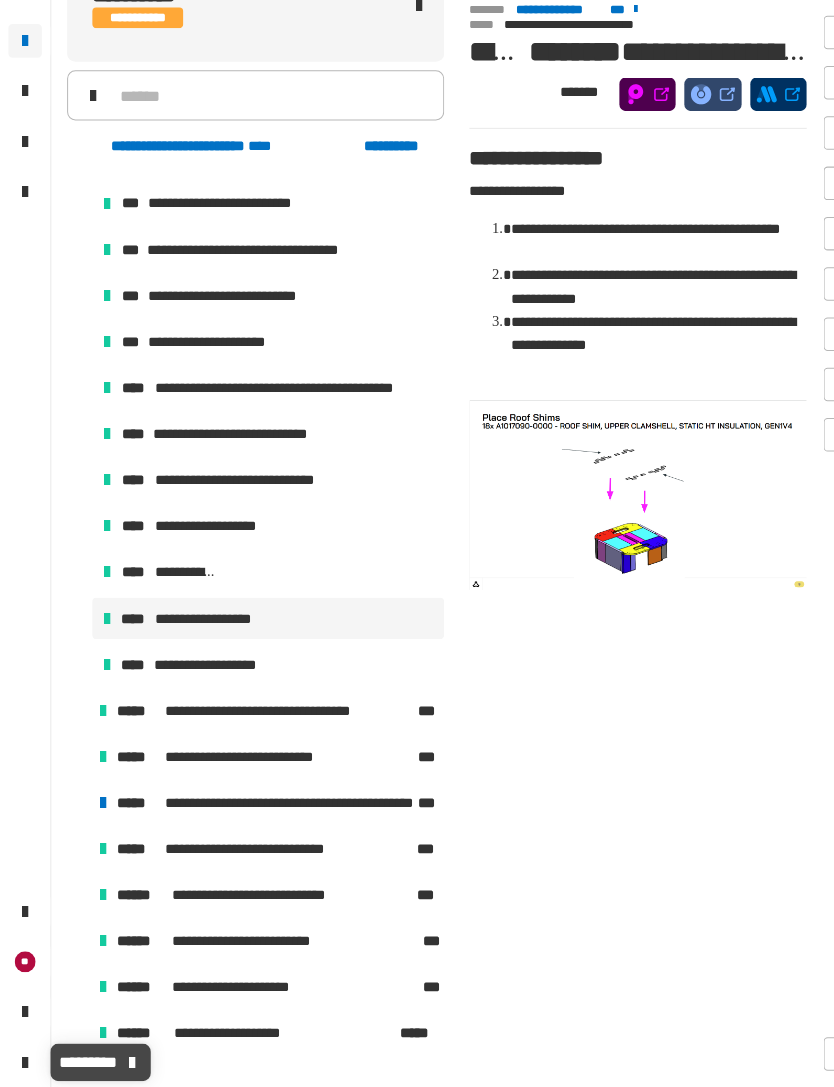 click 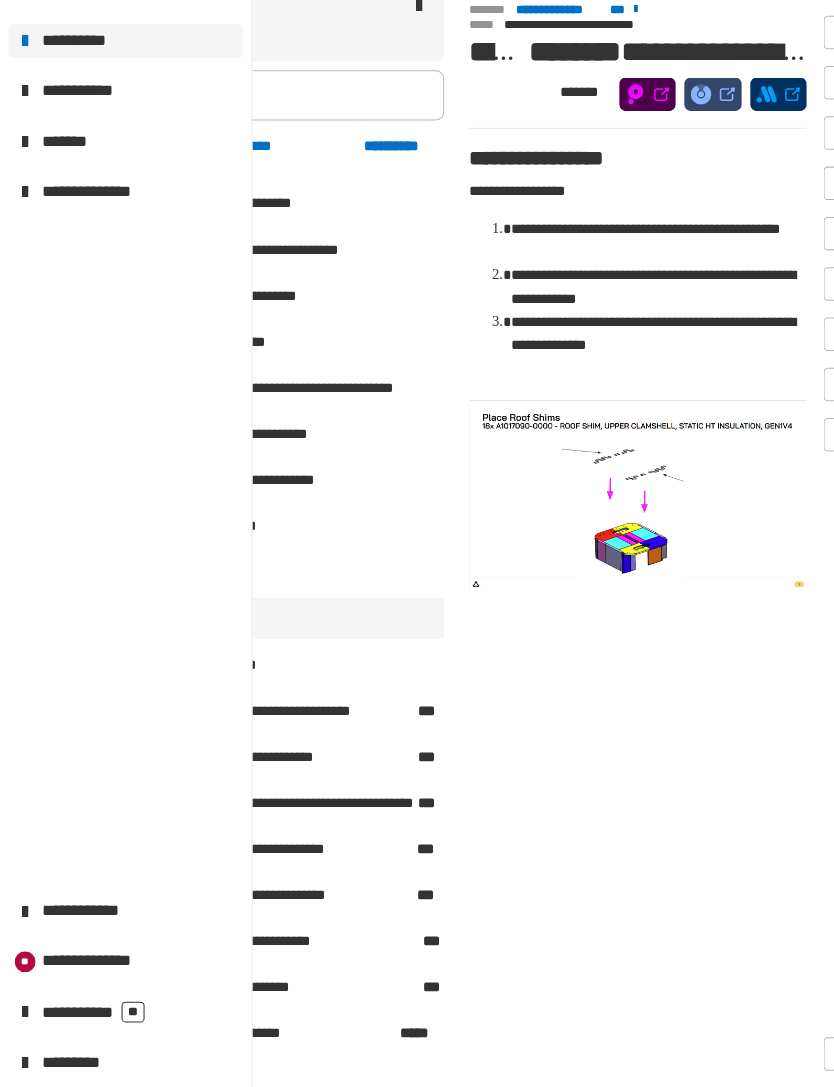 click on "**********" 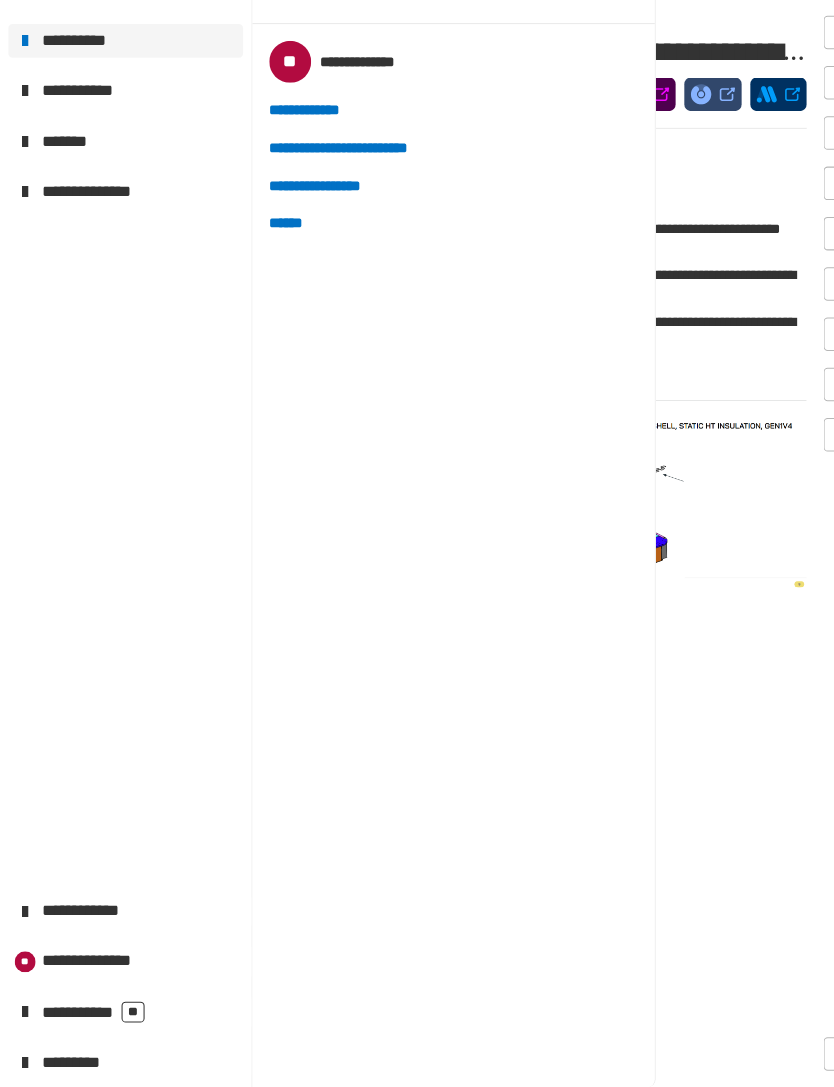 click on "******" at bounding box center (280, 262) 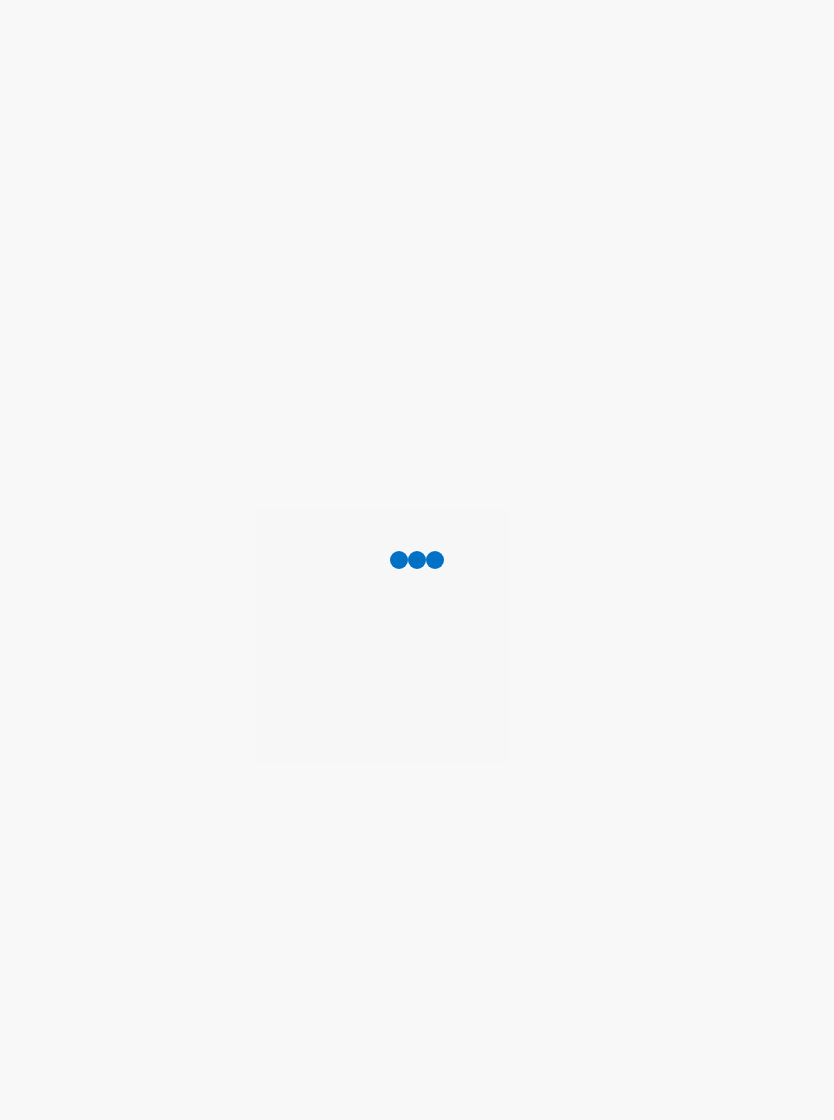 scroll, scrollTop: 0, scrollLeft: 0, axis: both 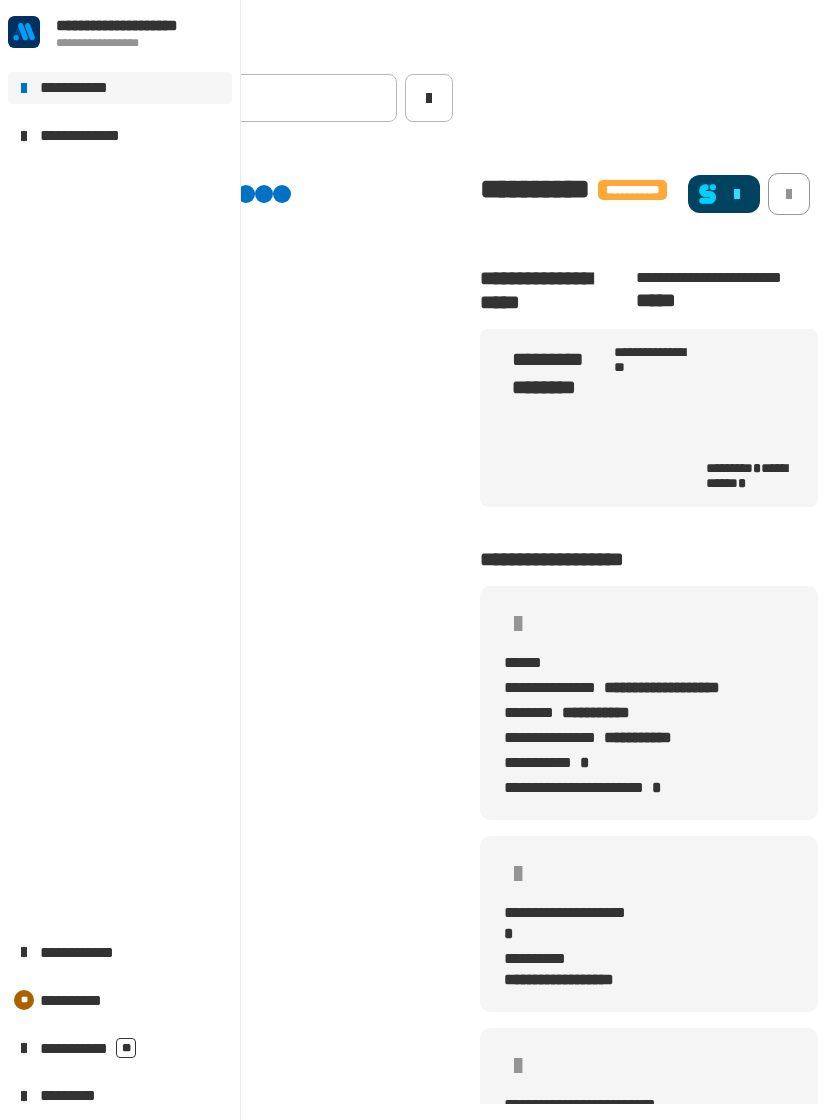 type on "****" 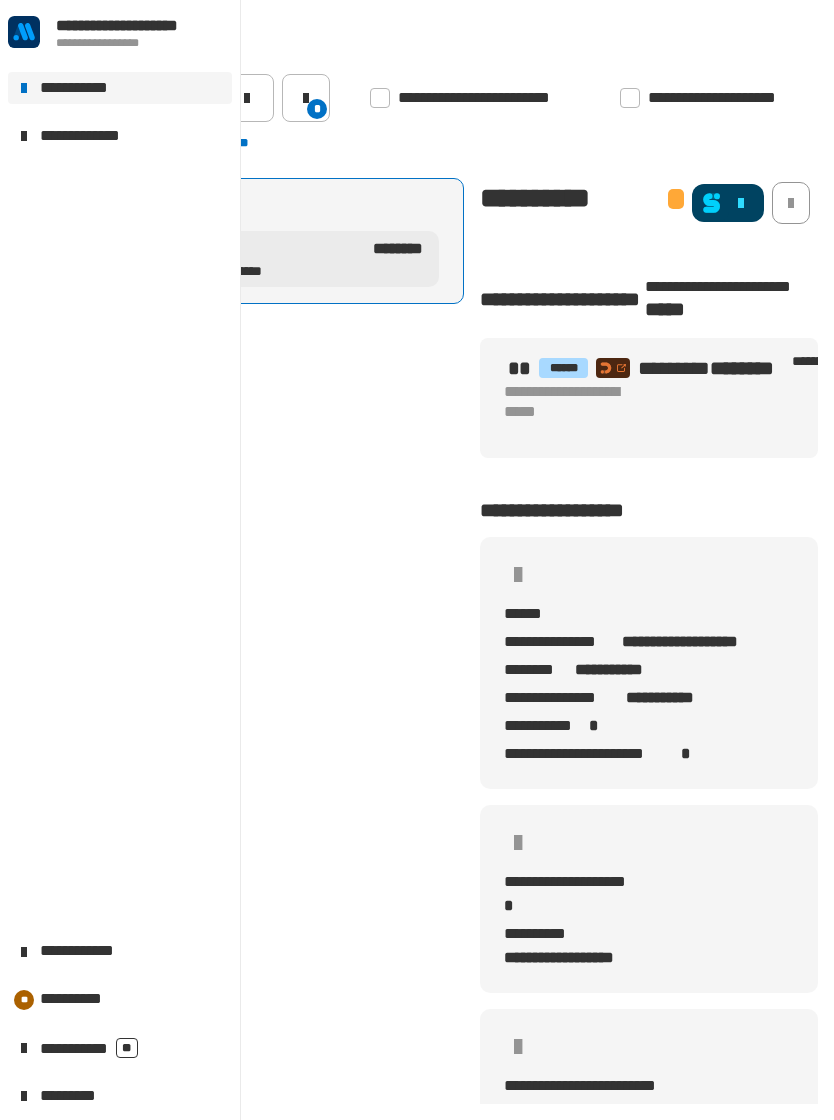 click on "**********" 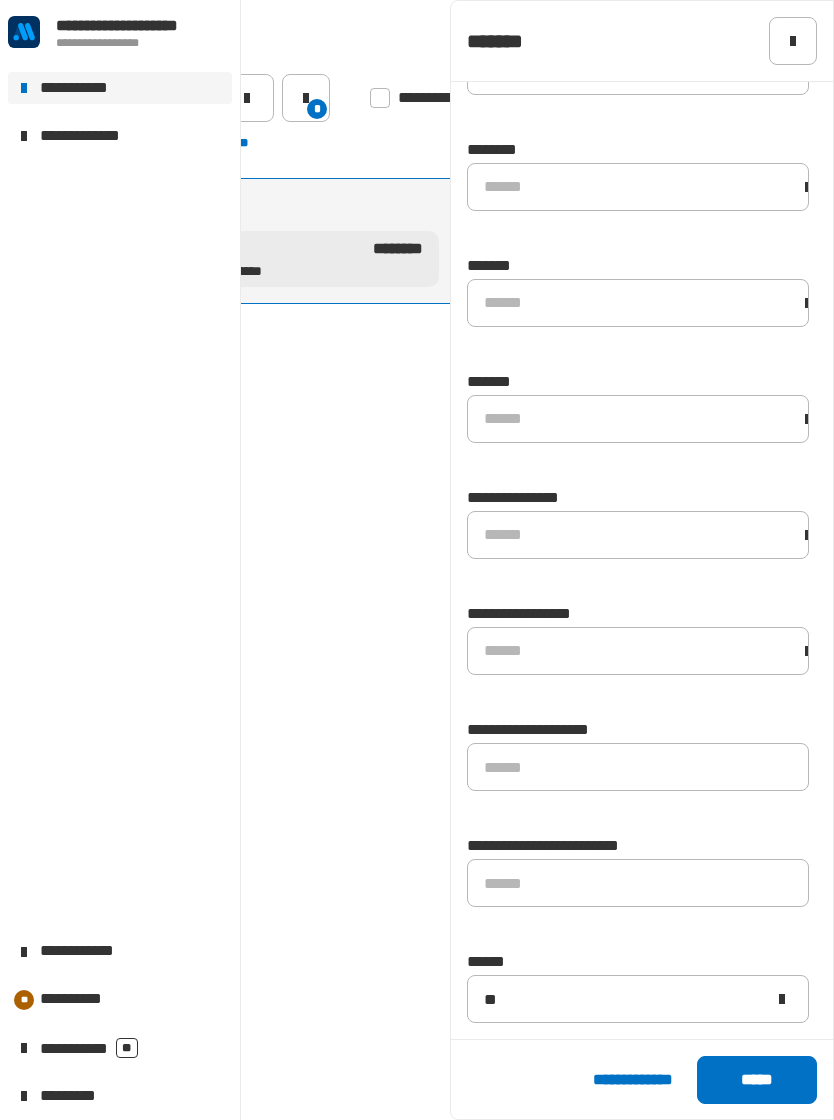 scroll, scrollTop: 1003, scrollLeft: 0, axis: vertical 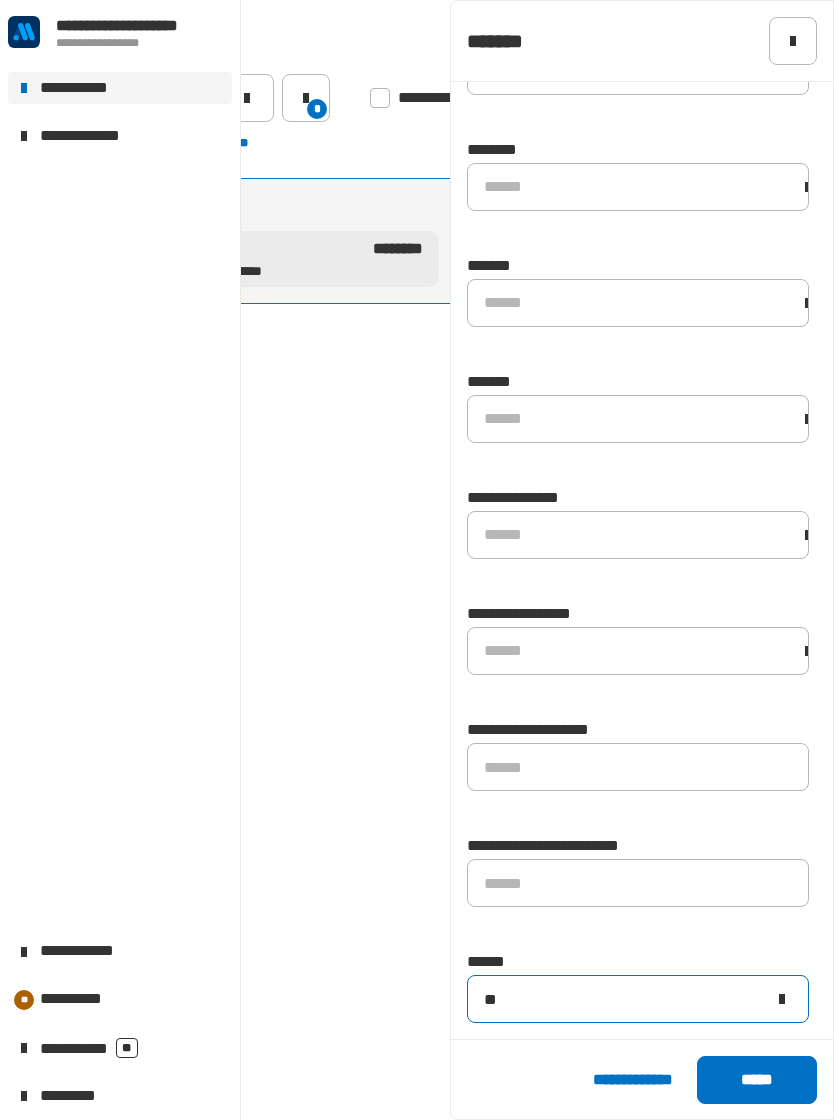 click on "**" 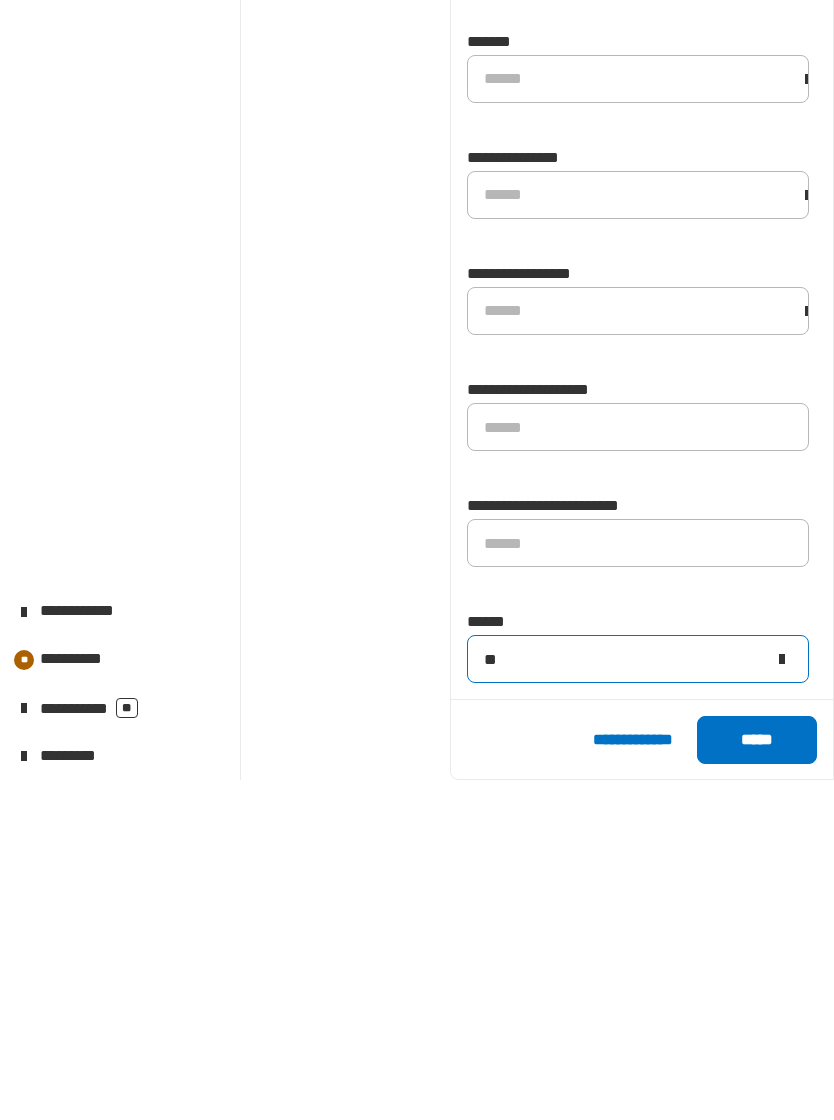 type on "**" 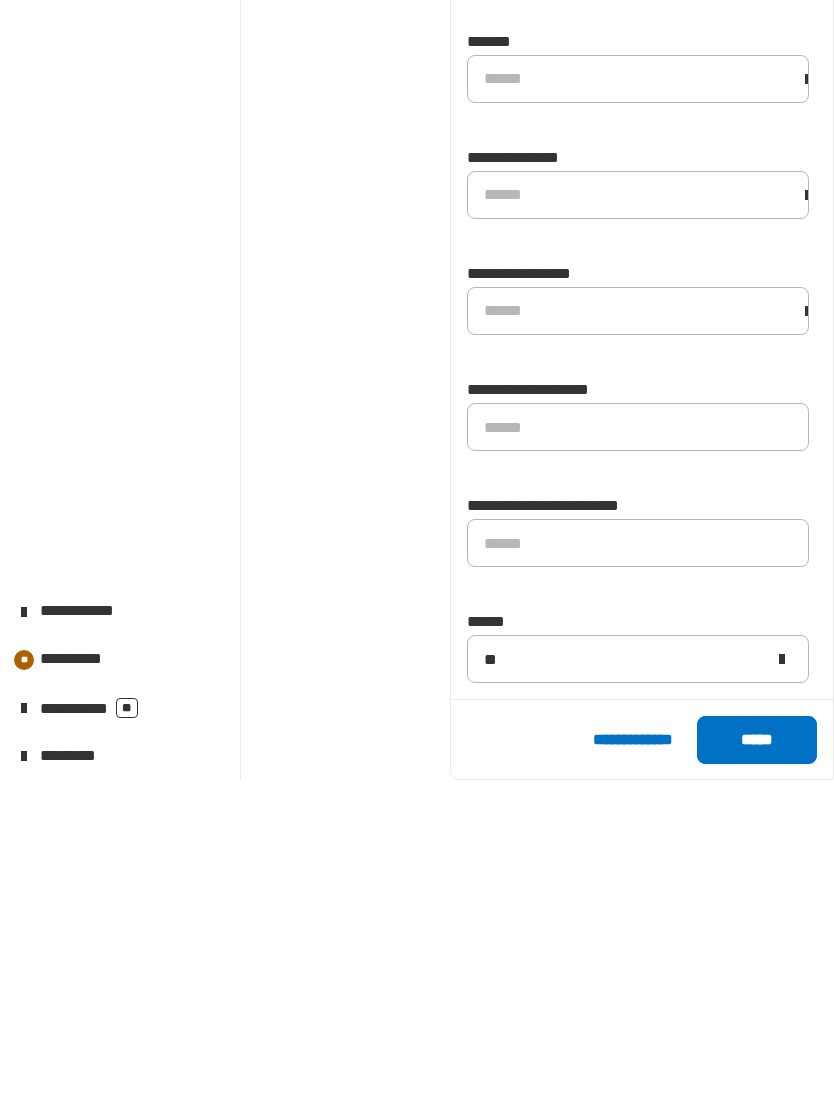 click on "*****" 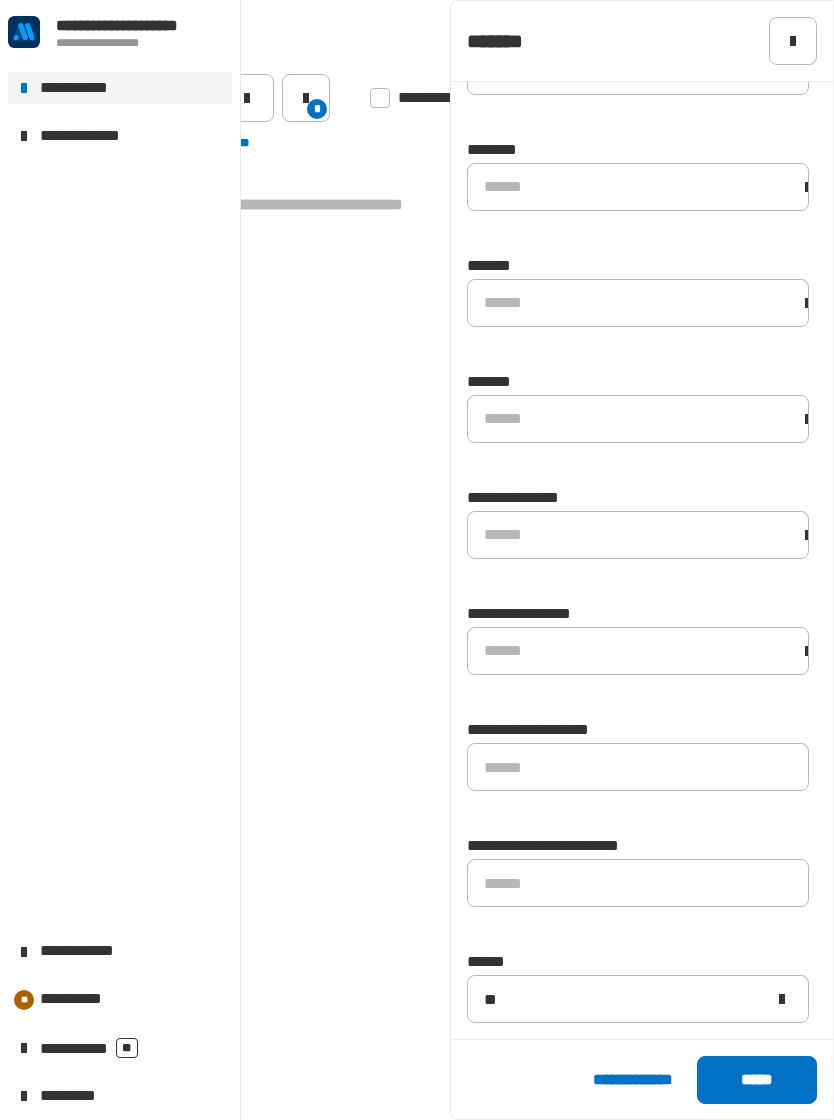 scroll, scrollTop: 985, scrollLeft: 0, axis: vertical 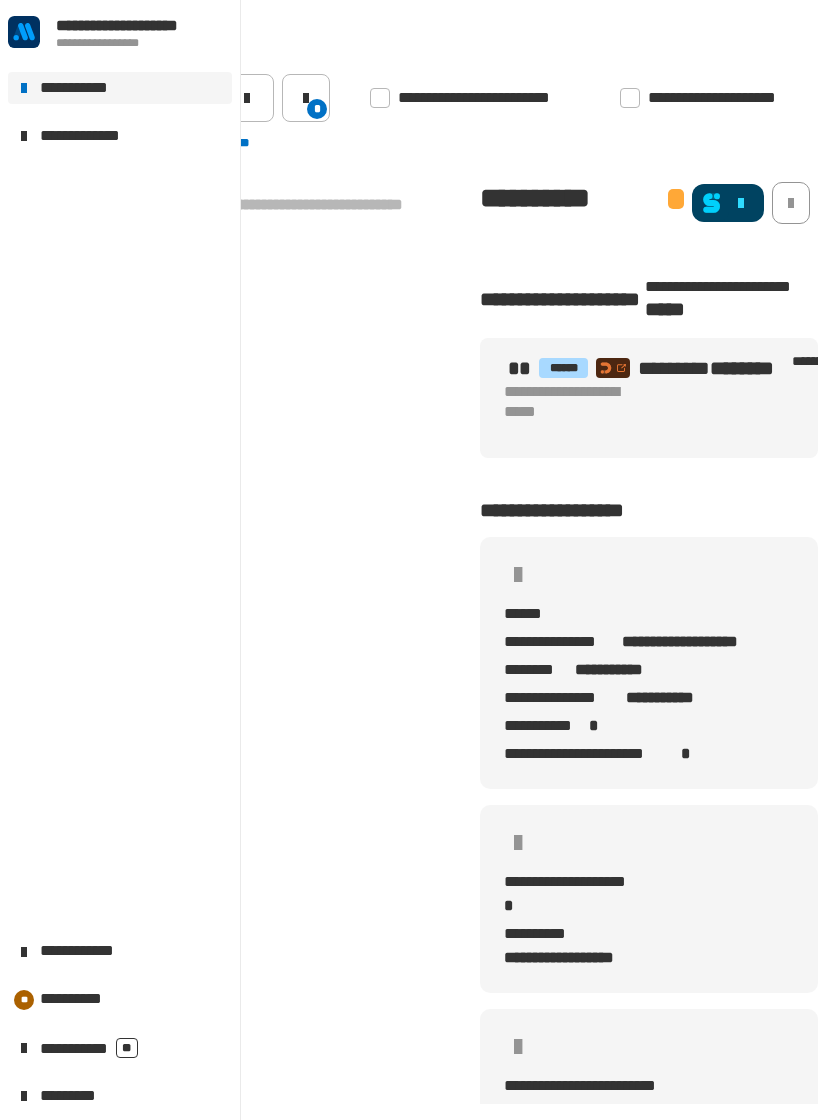 click on "*" 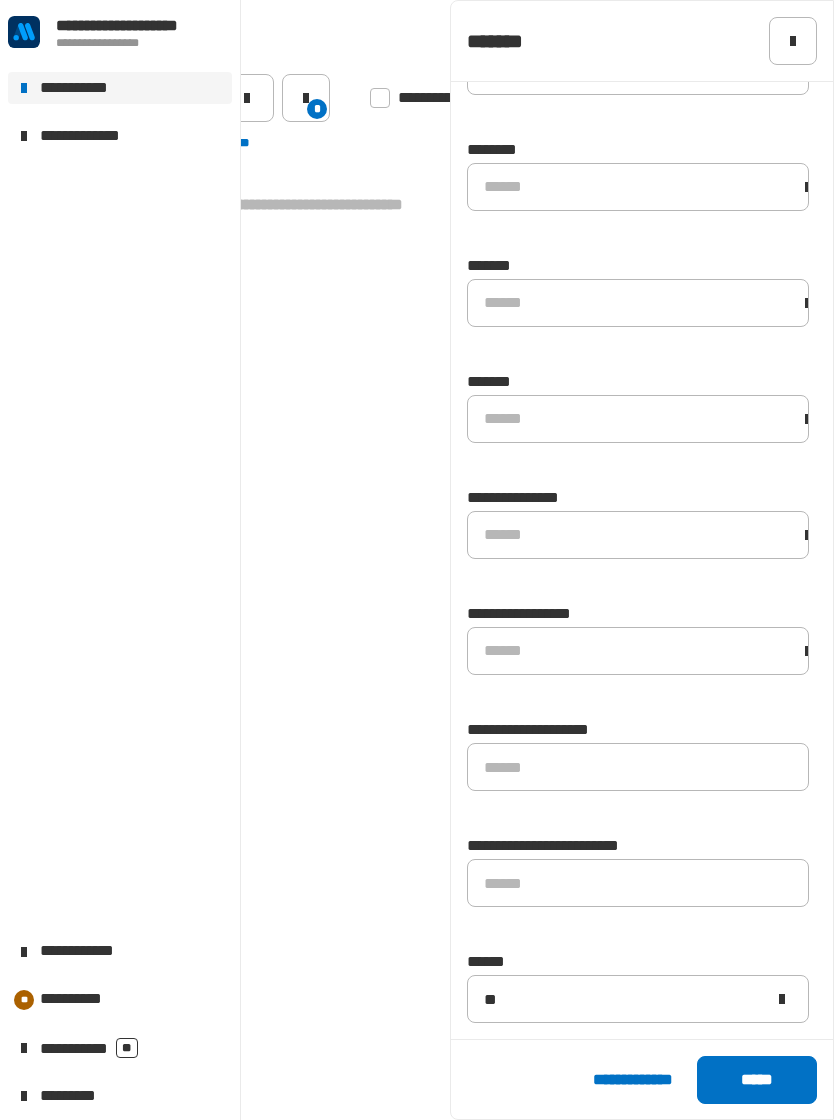 click on "*****" 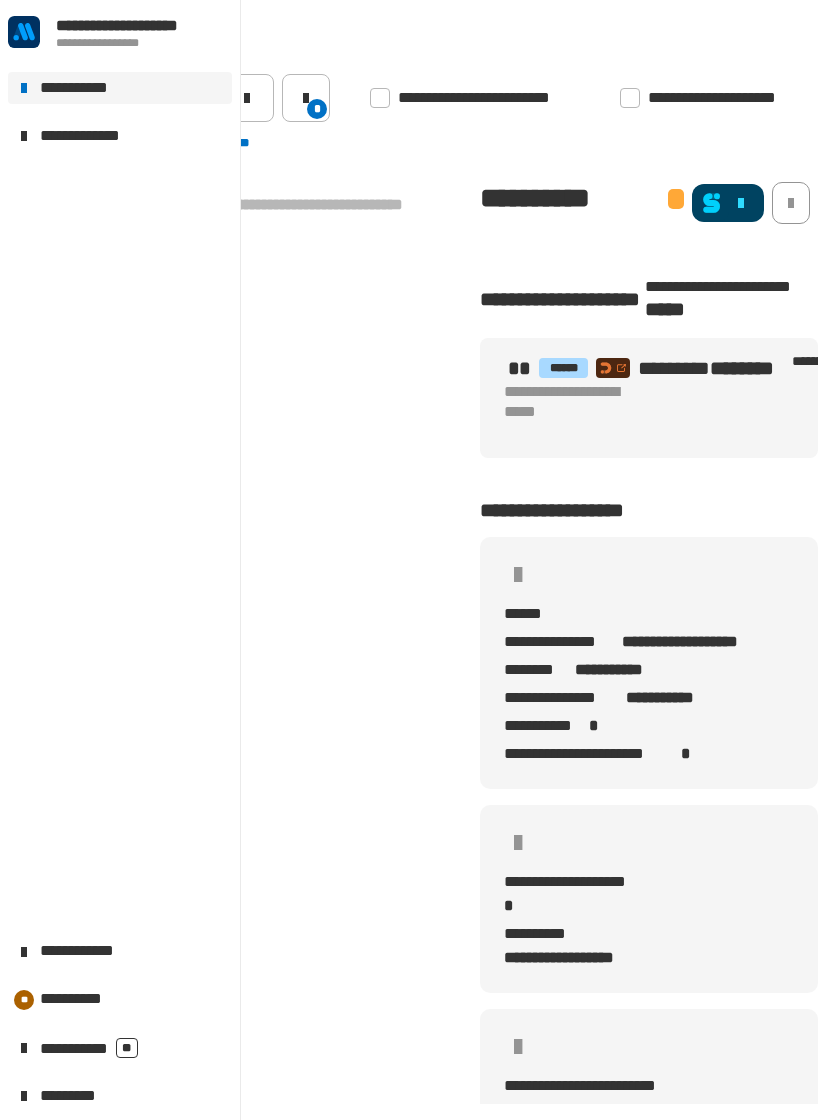 click on "*********" 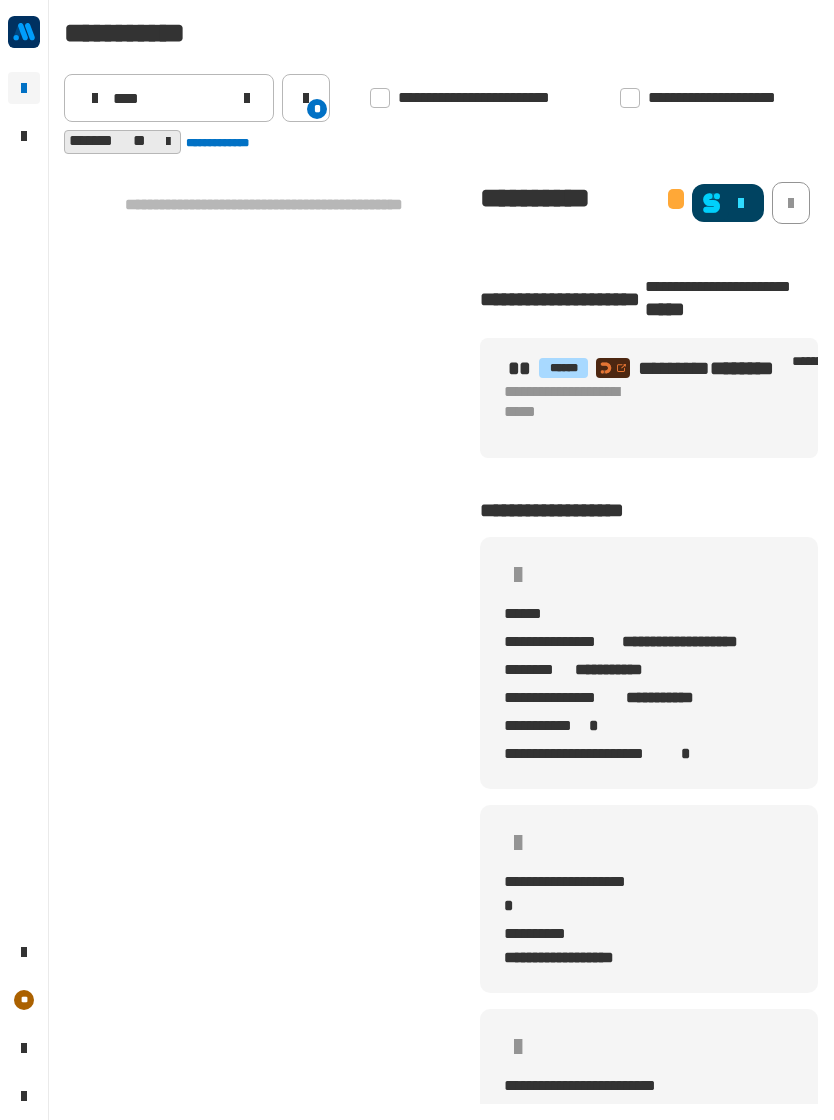 click on "[FIRST] [LAST] [CITY]" 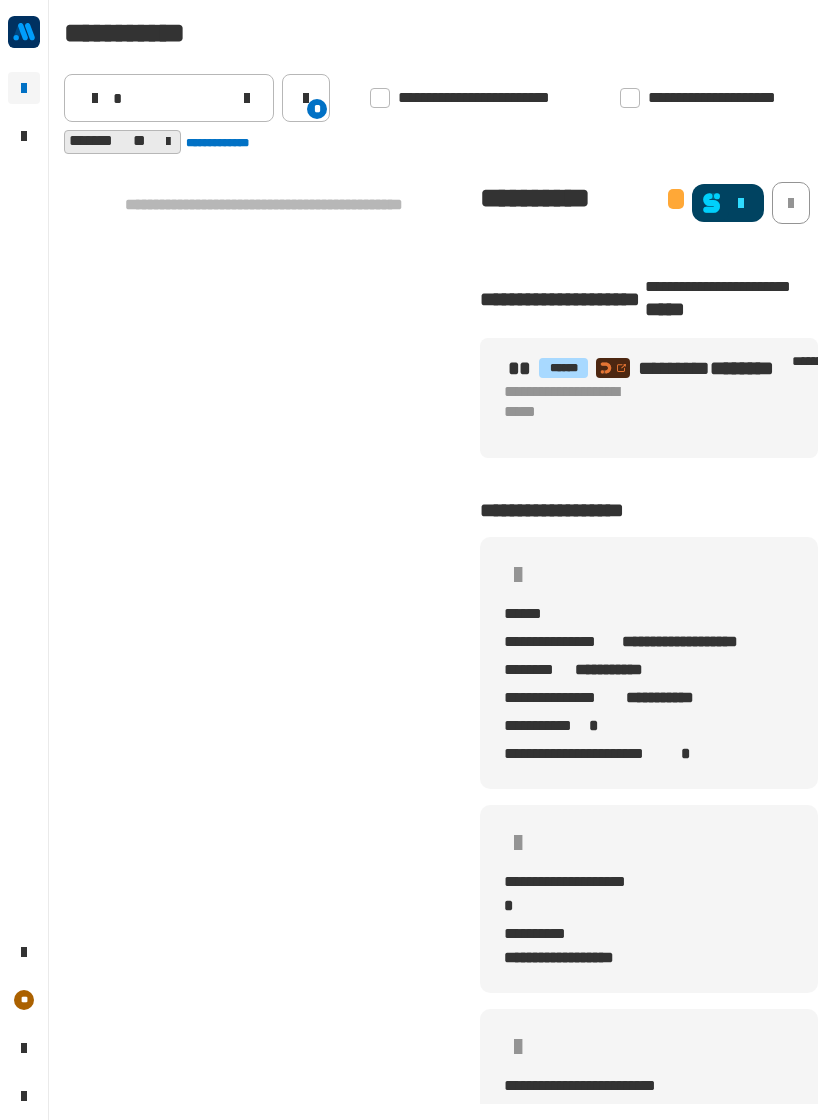 type 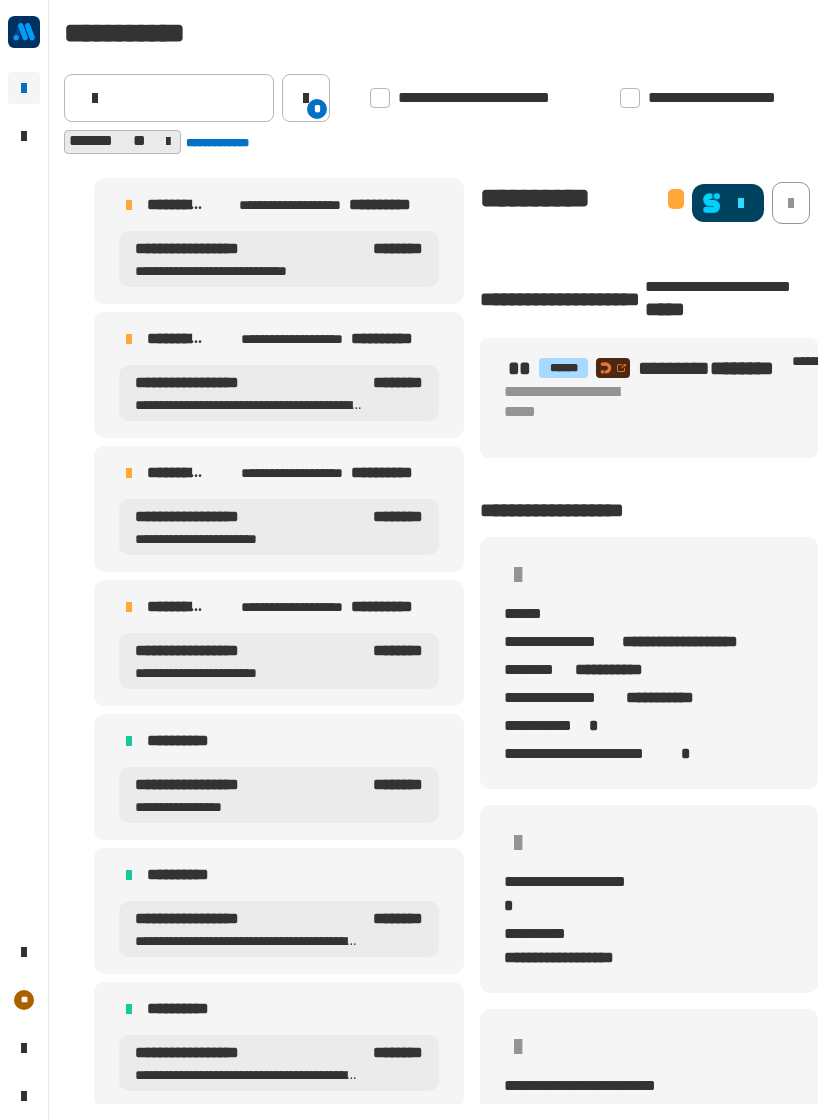 click on "*" 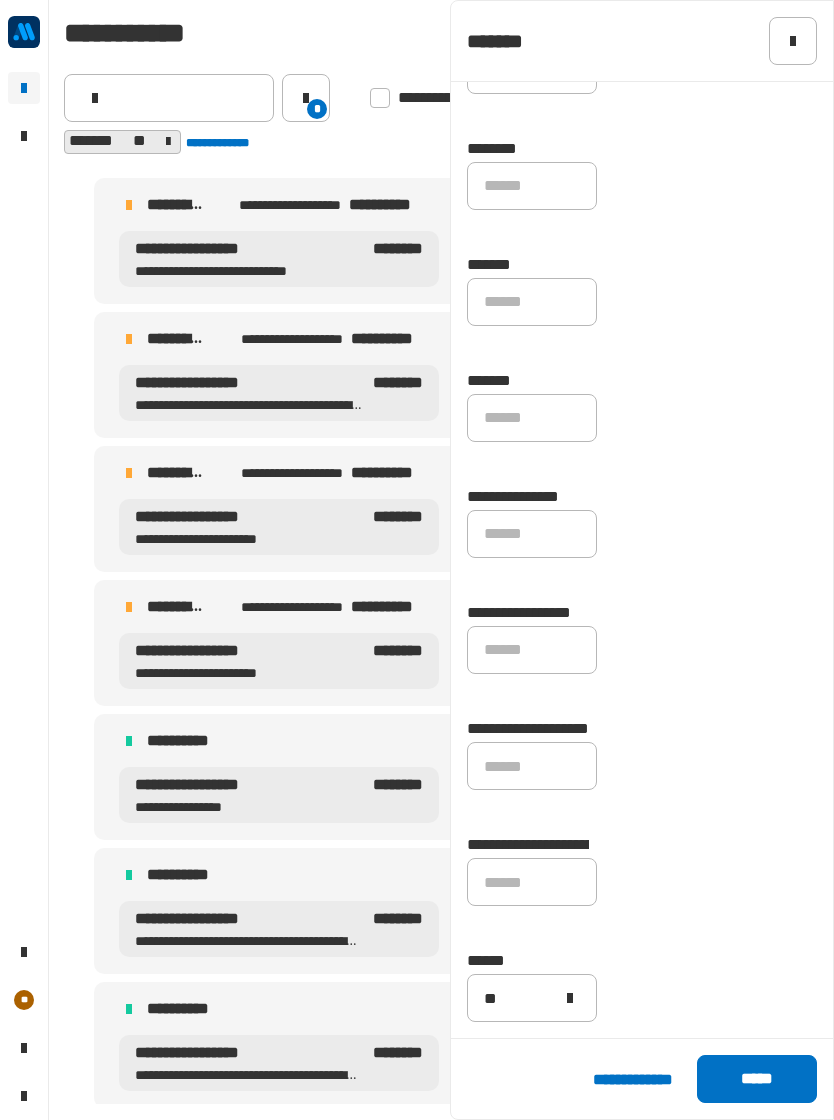 scroll, scrollTop: 1003, scrollLeft: 0, axis: vertical 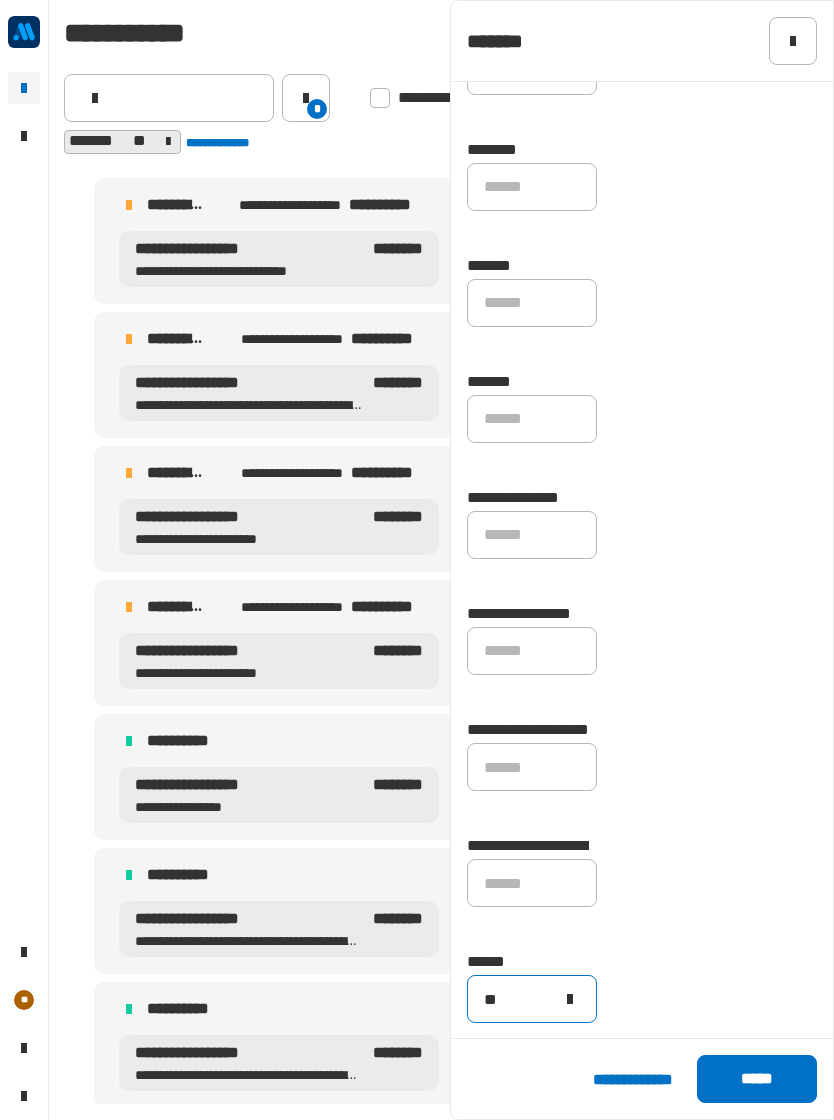 click on "**" 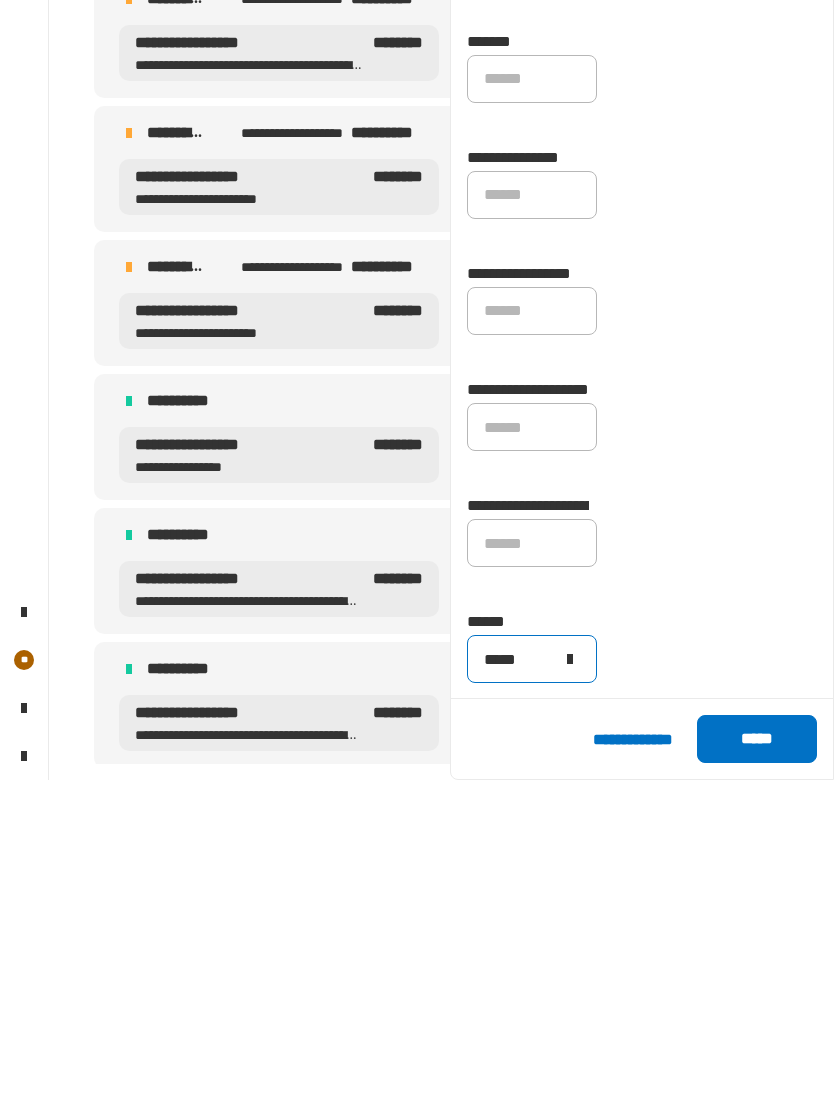 type on "*****" 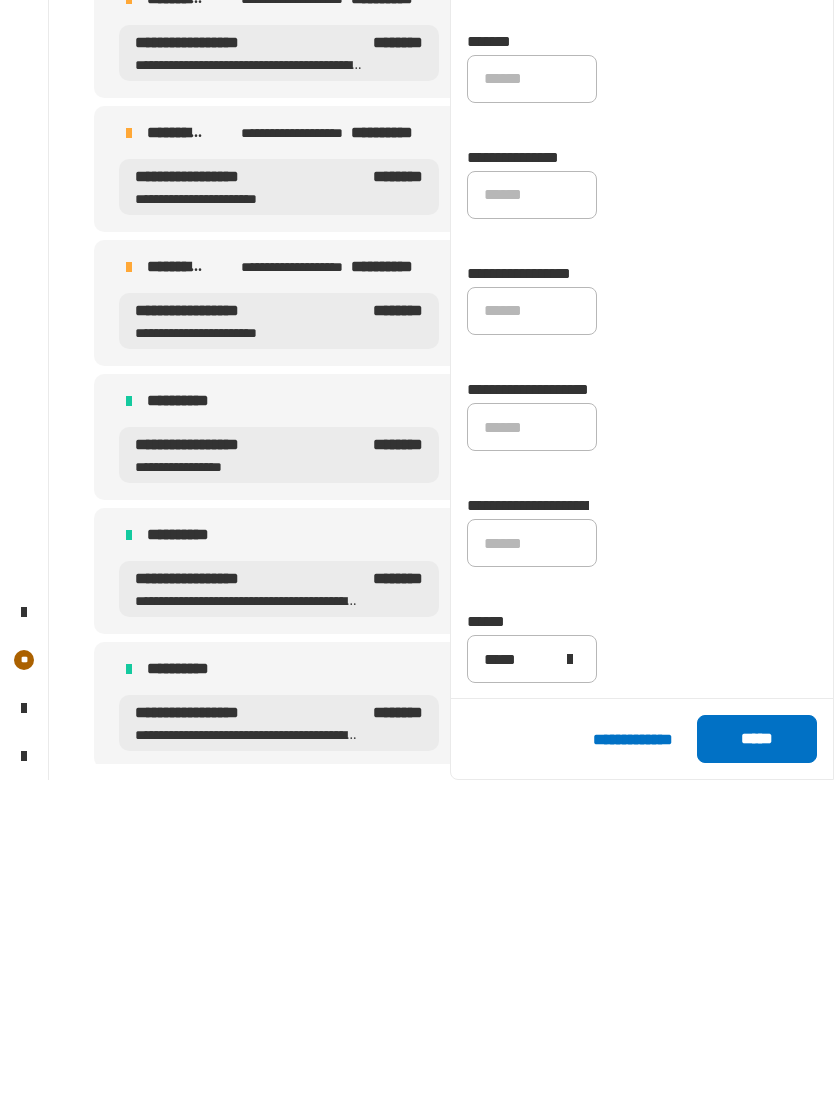 click on "*****" 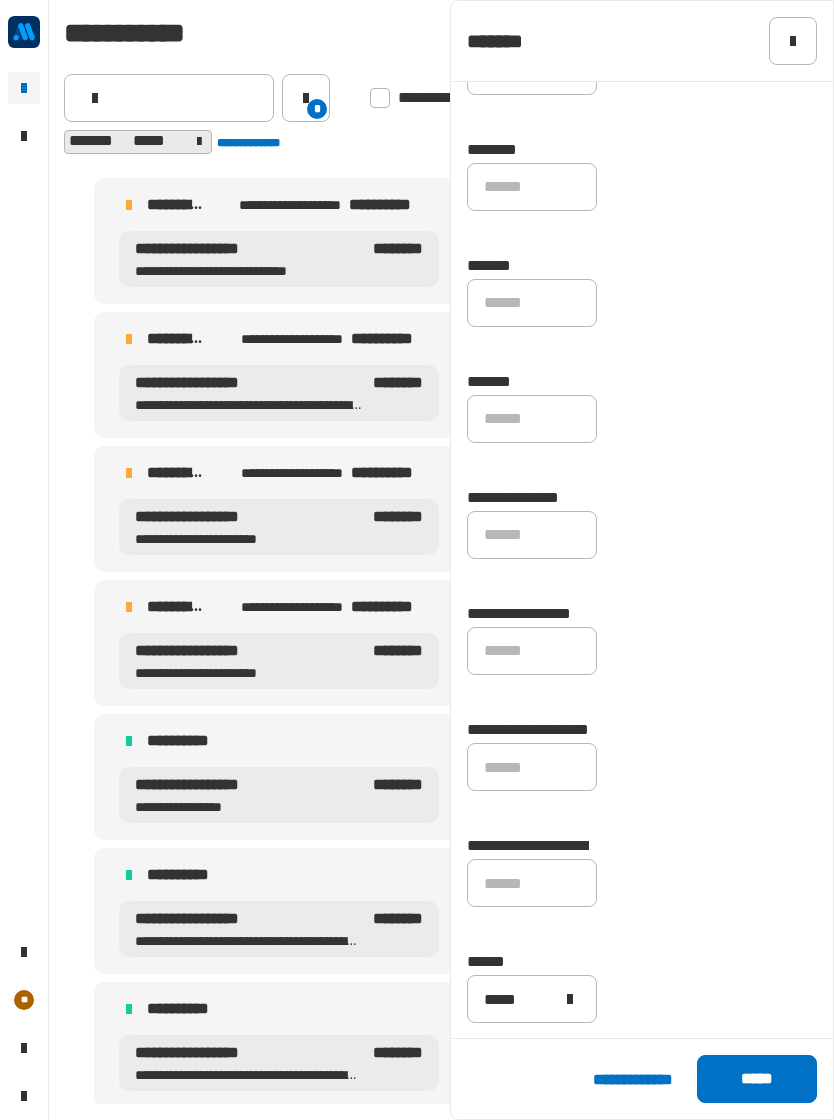 scroll, scrollTop: 985, scrollLeft: 0, axis: vertical 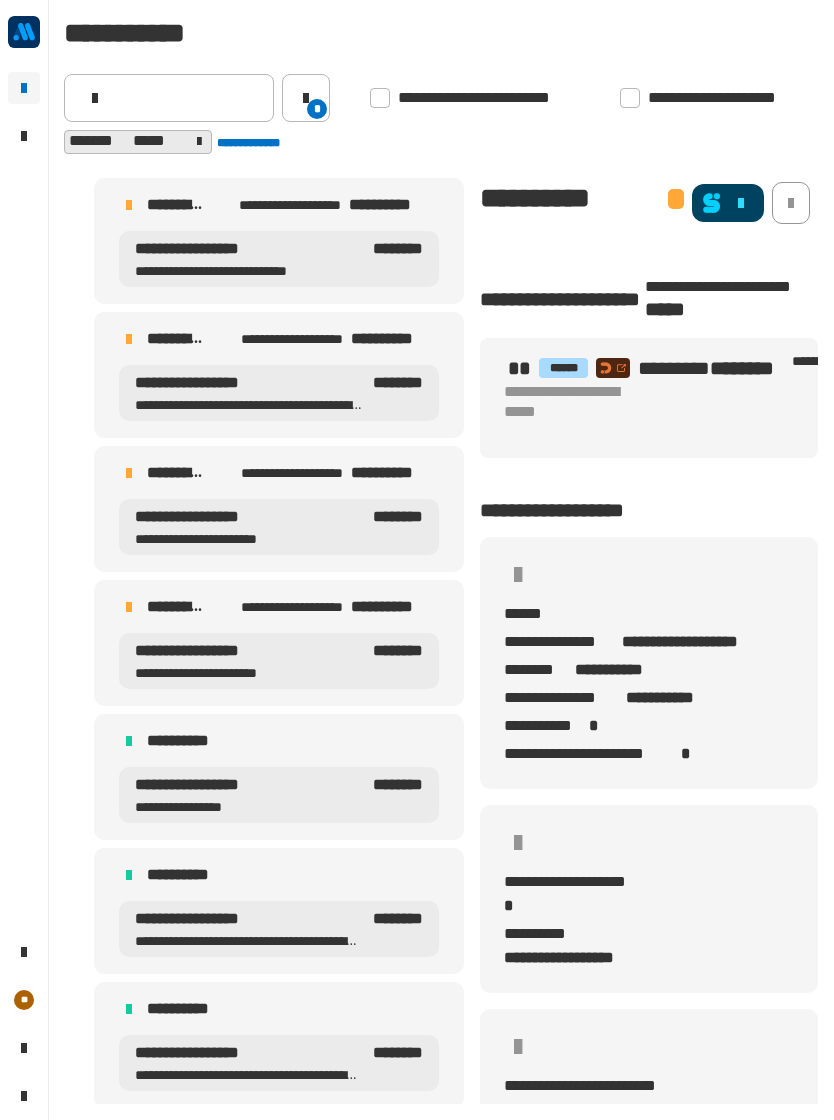 click on "**********" at bounding box center [176, 607] 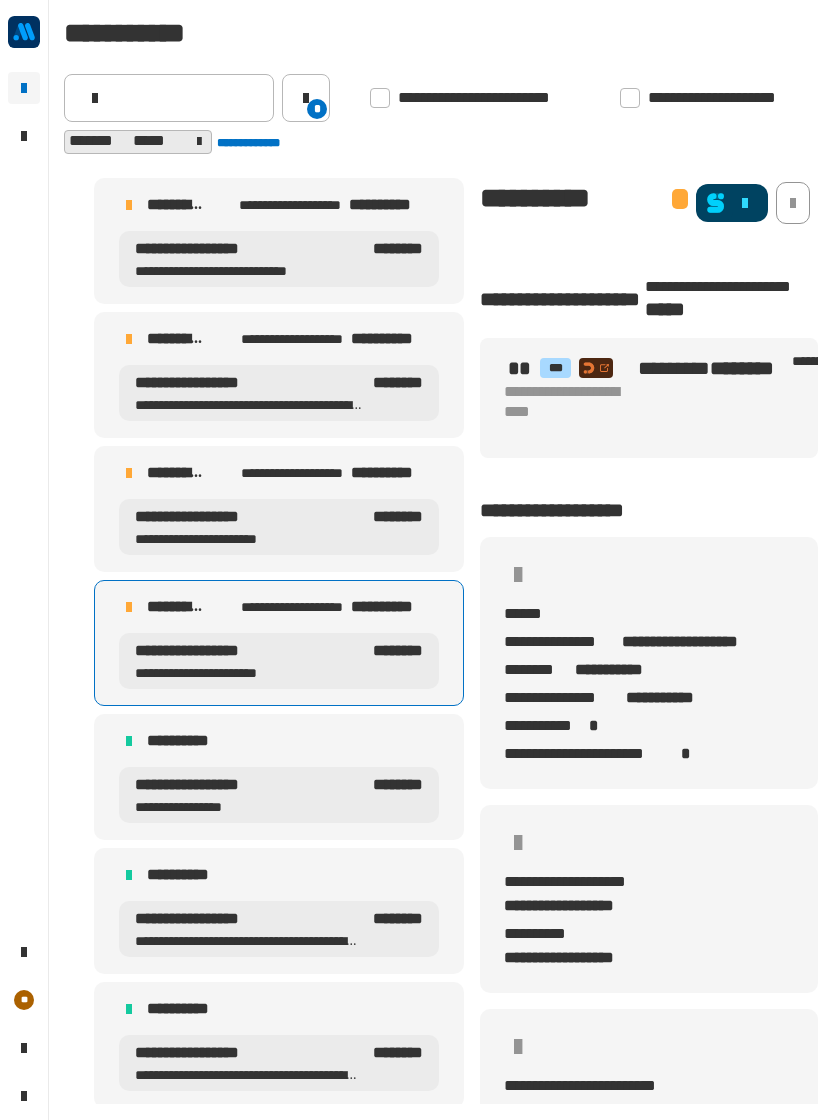 scroll, scrollTop: 35, scrollLeft: 0, axis: vertical 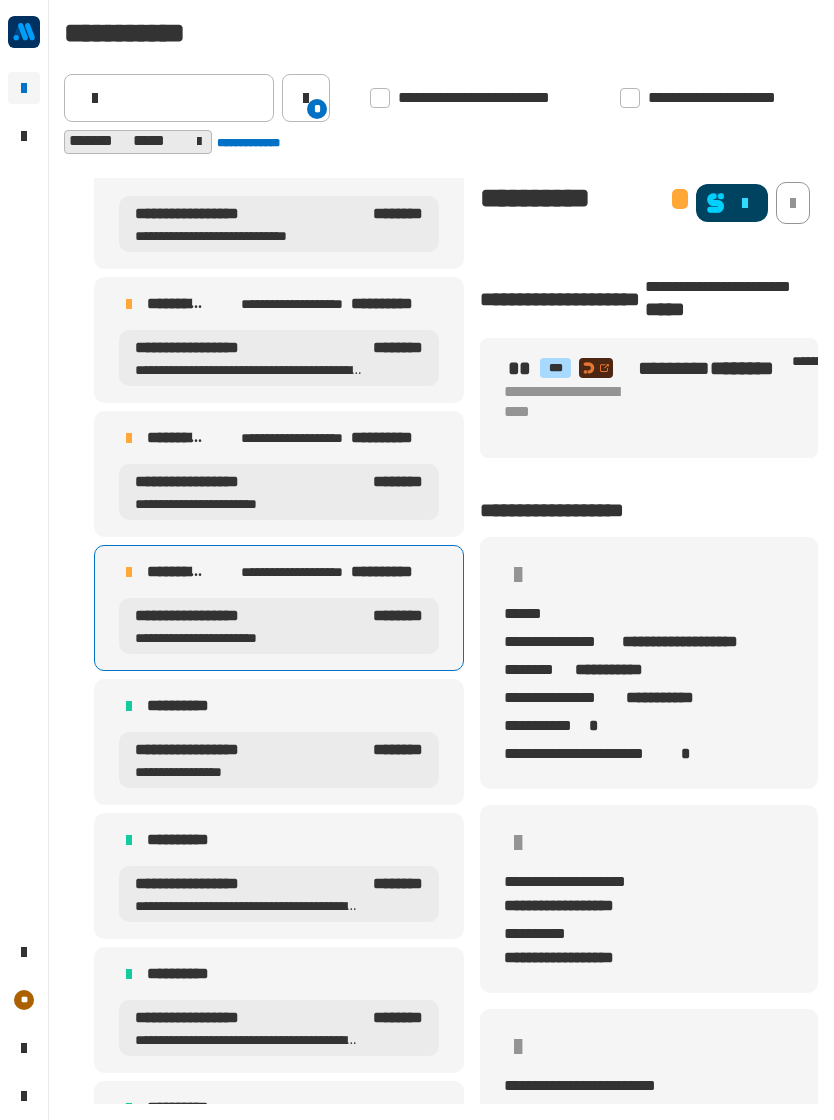 click on "[FIRST] [LAST] [CITY]" at bounding box center (279, 492) 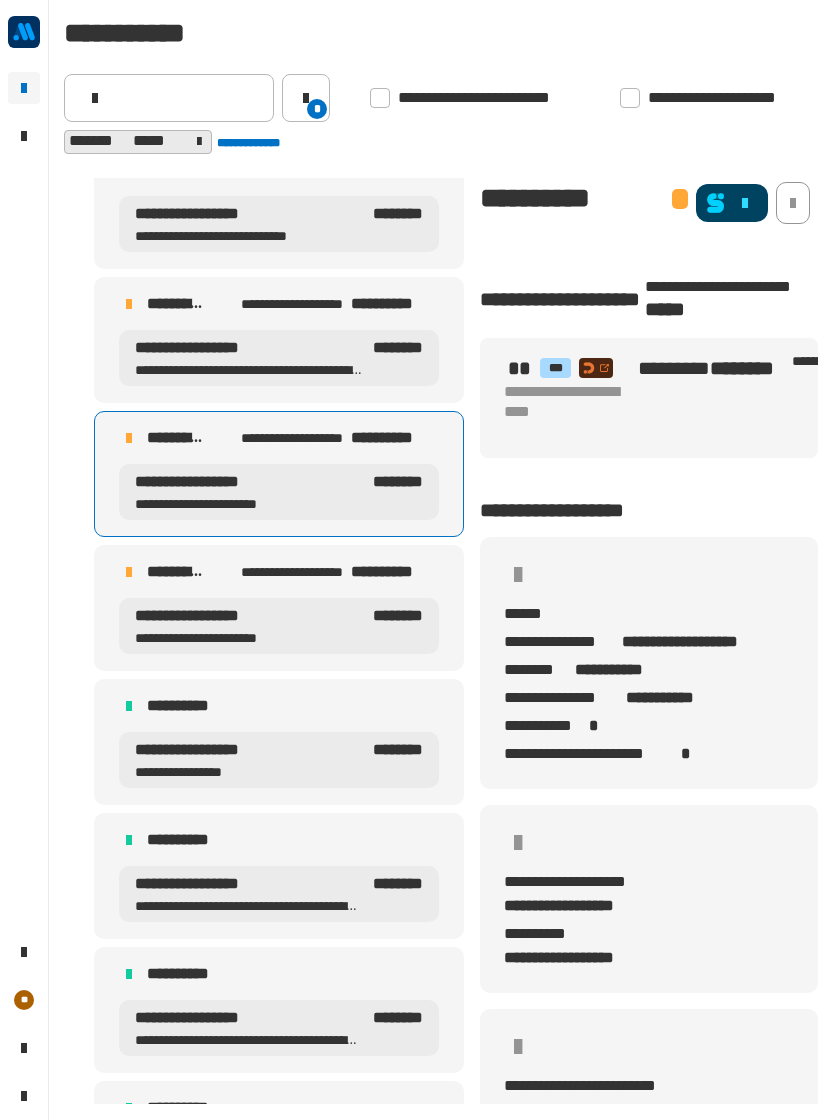 click on "[FIRST] [LAST] [MIDDLE] [STREET] [CITY] [STATE]" at bounding box center (279, 474) 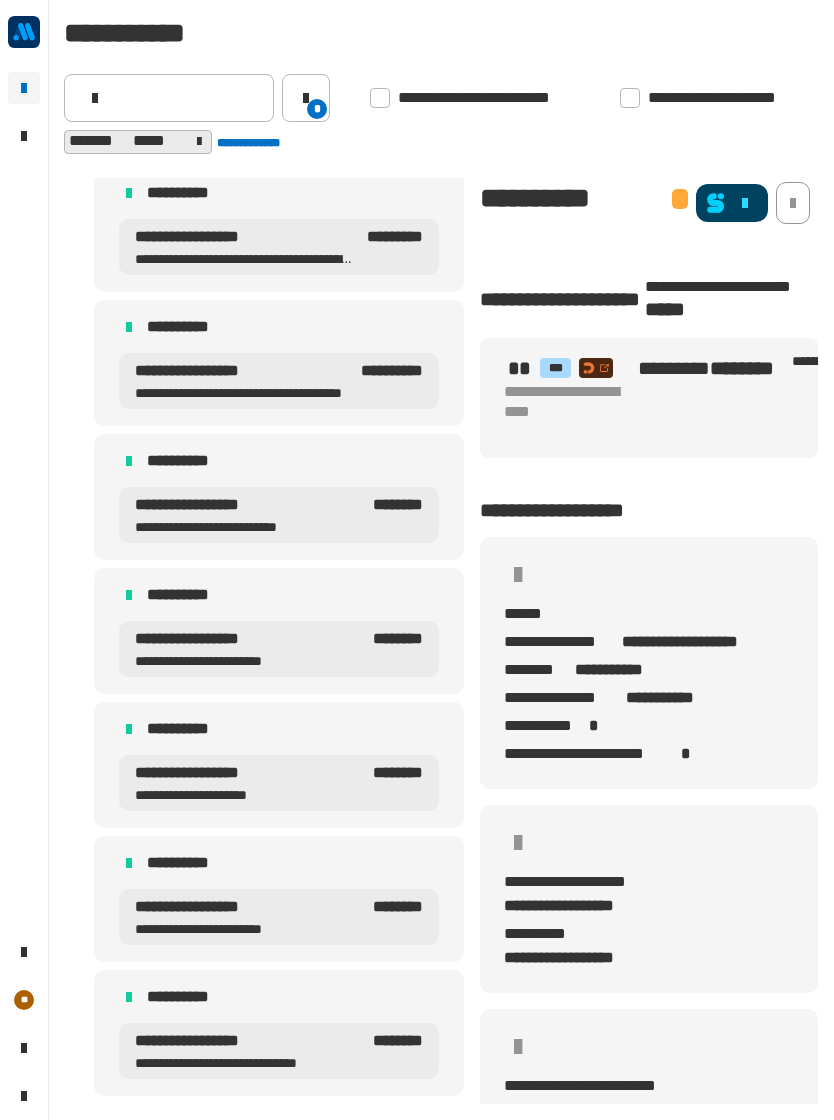 scroll, scrollTop: 950, scrollLeft: 0, axis: vertical 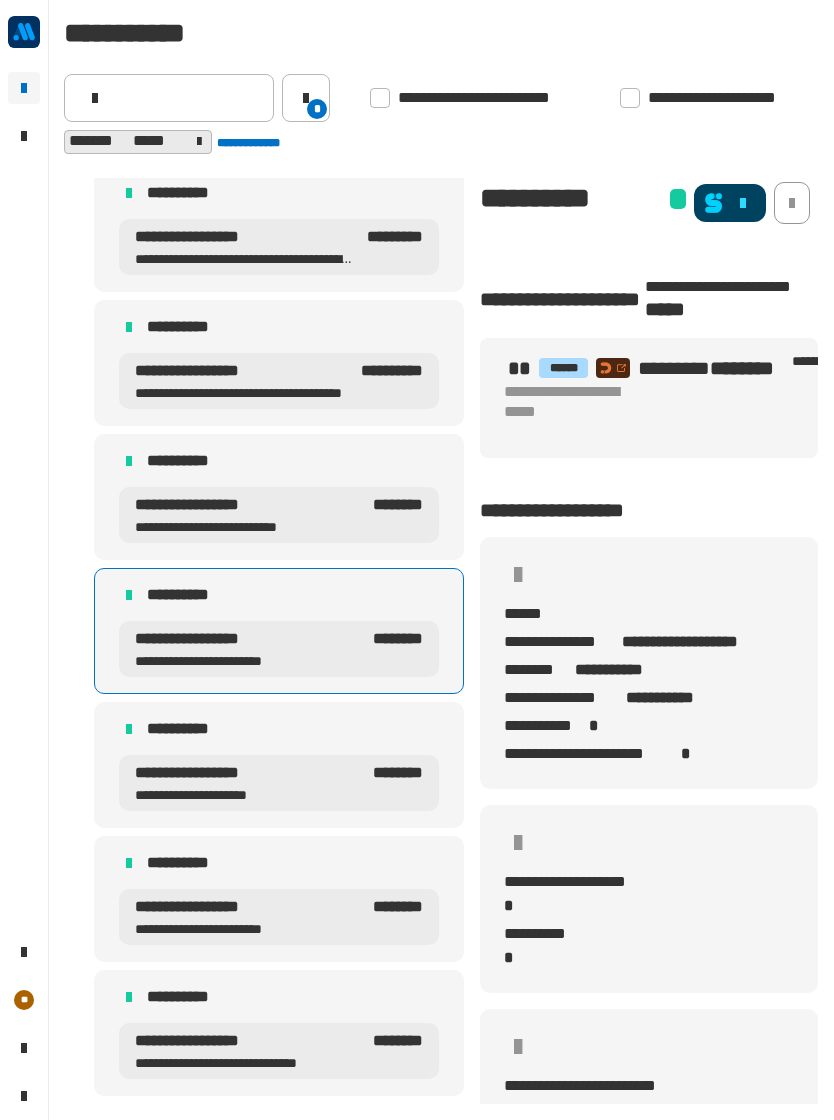 click on "**********" at bounding box center [199, 595] 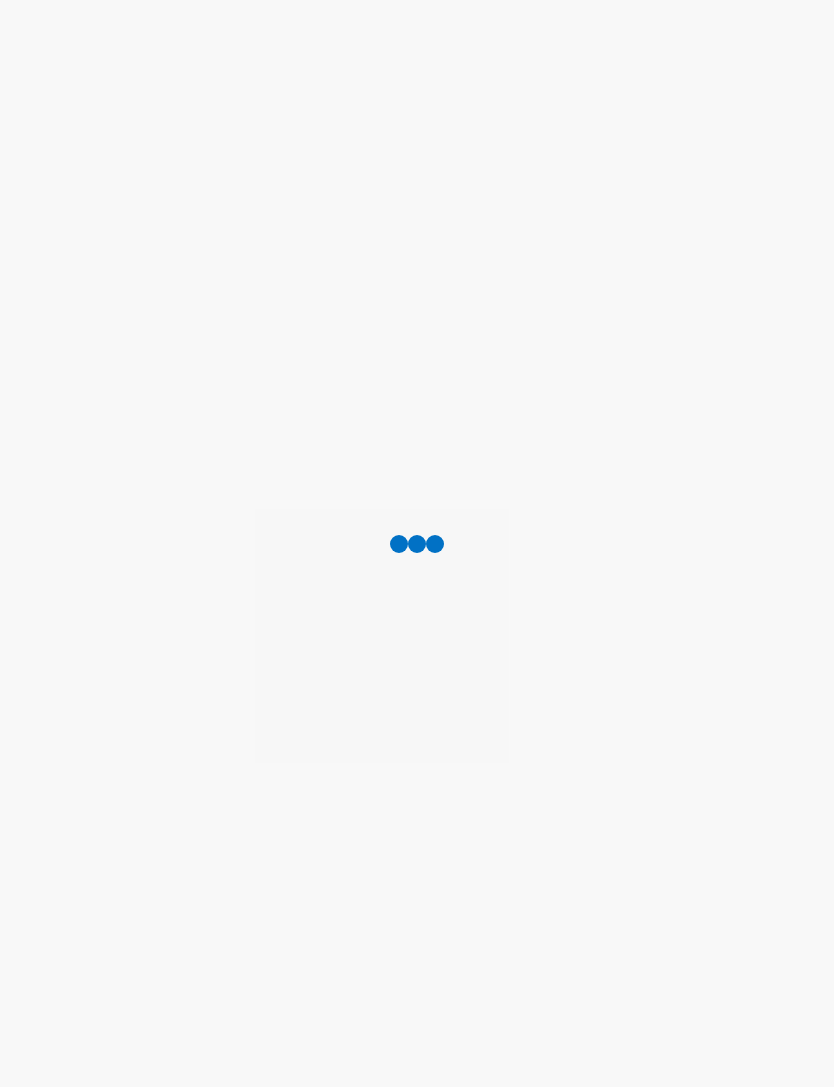 scroll, scrollTop: 0, scrollLeft: 0, axis: both 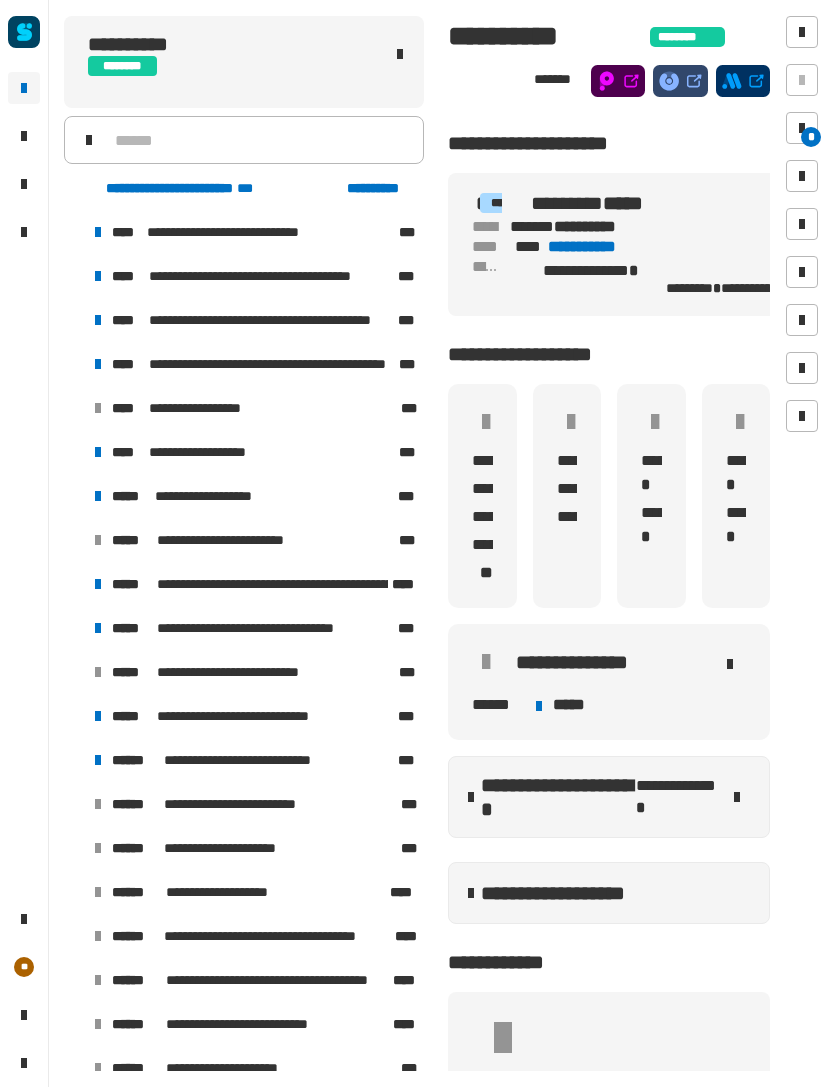 click on "**********" 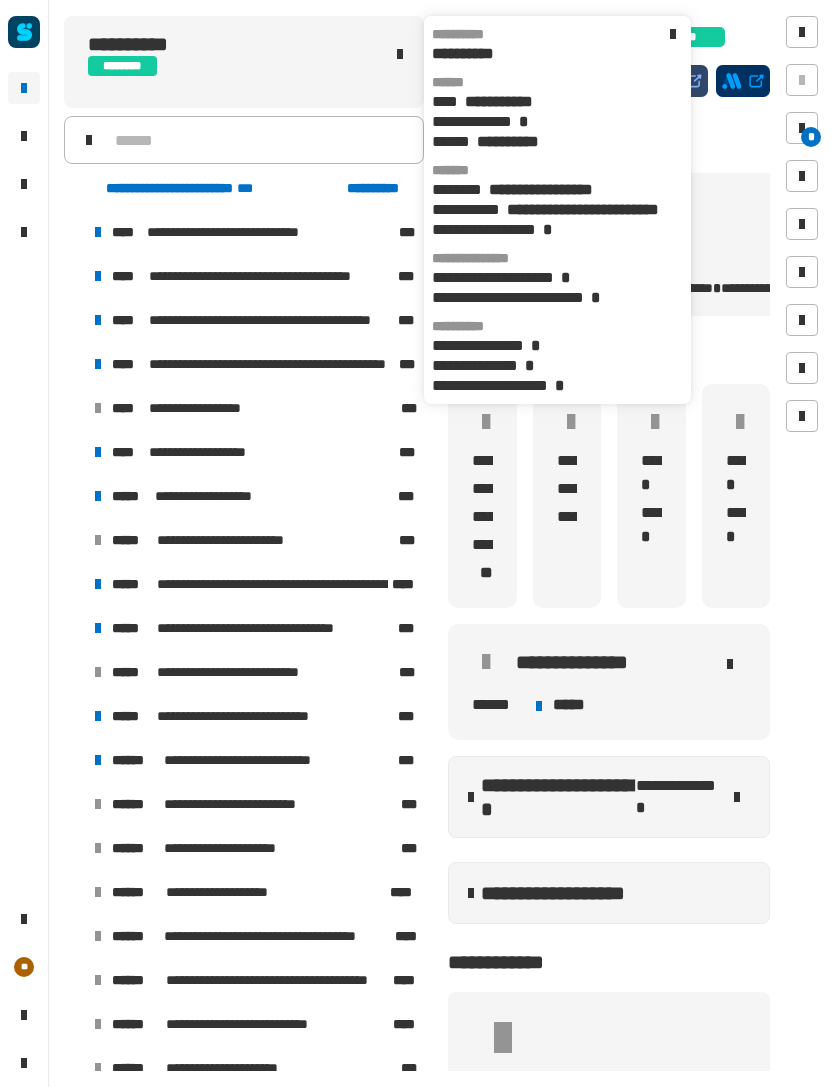 click 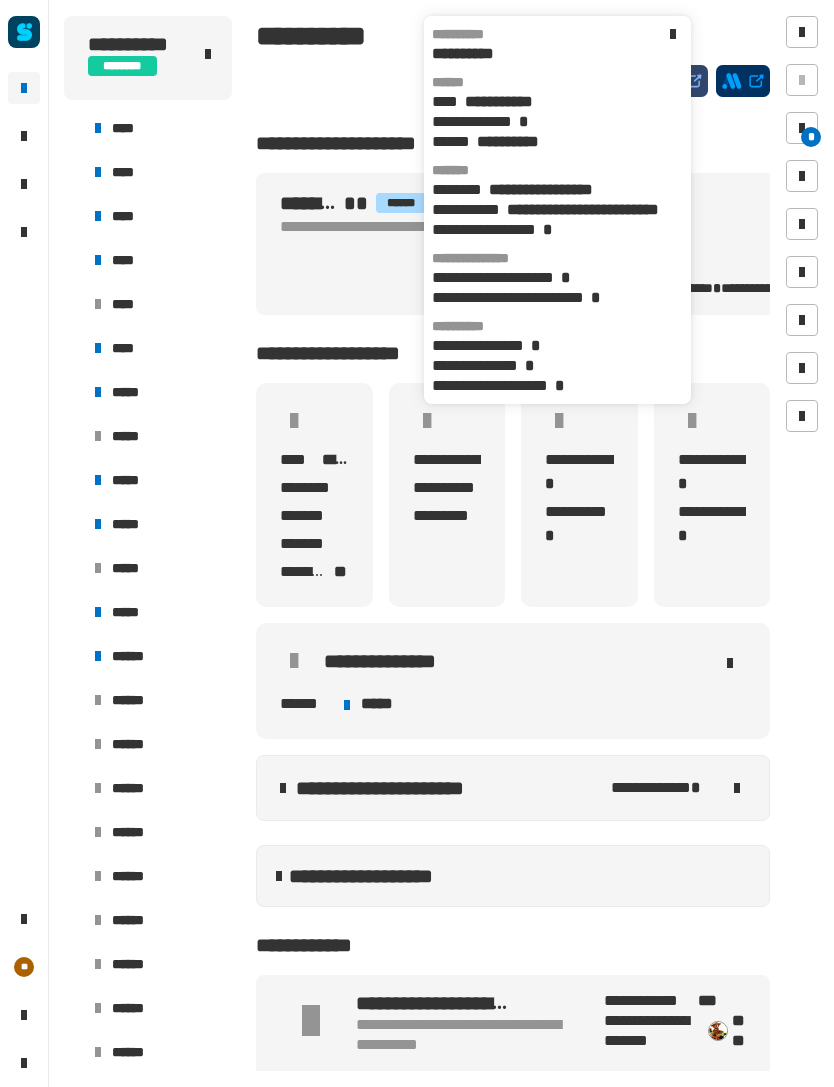 click on "**********" 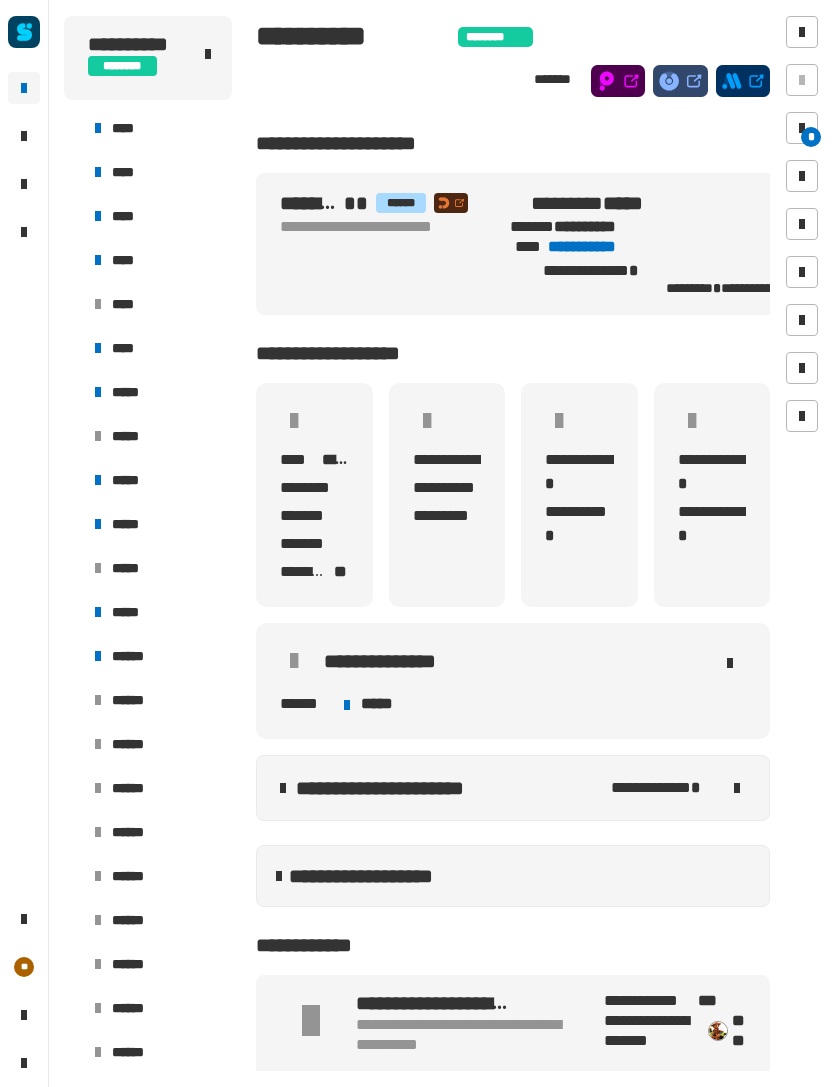 click on "**********" 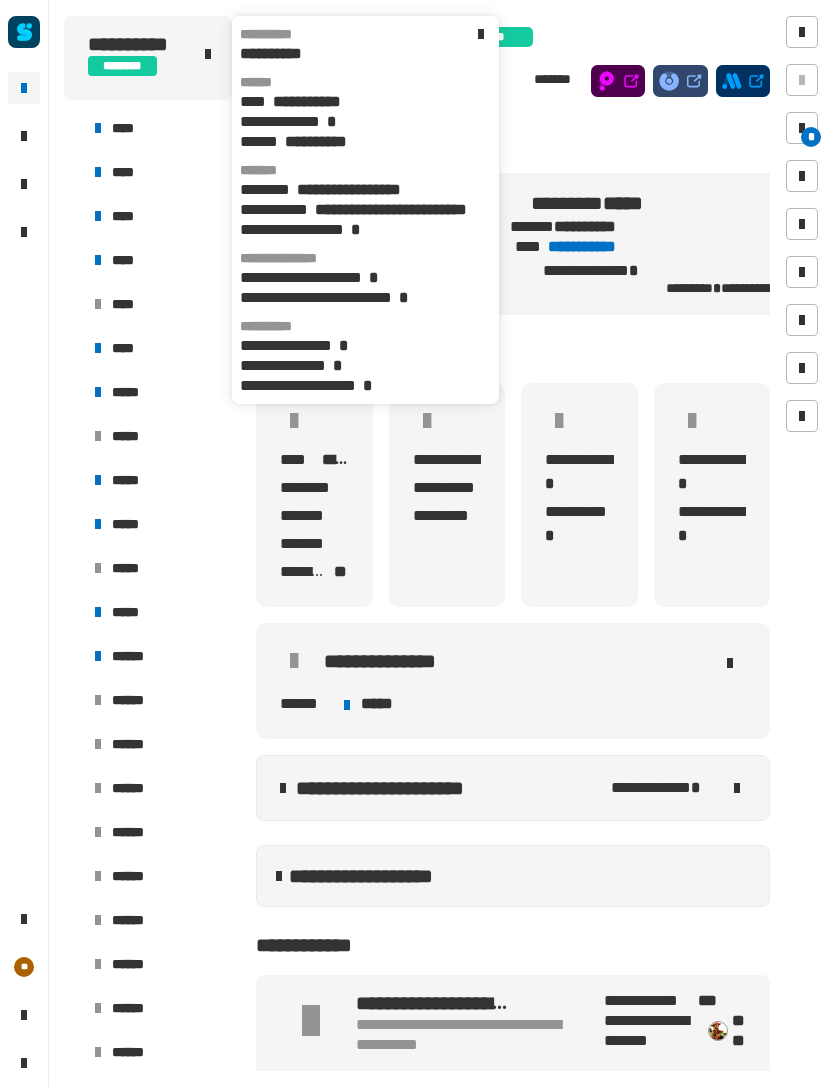click 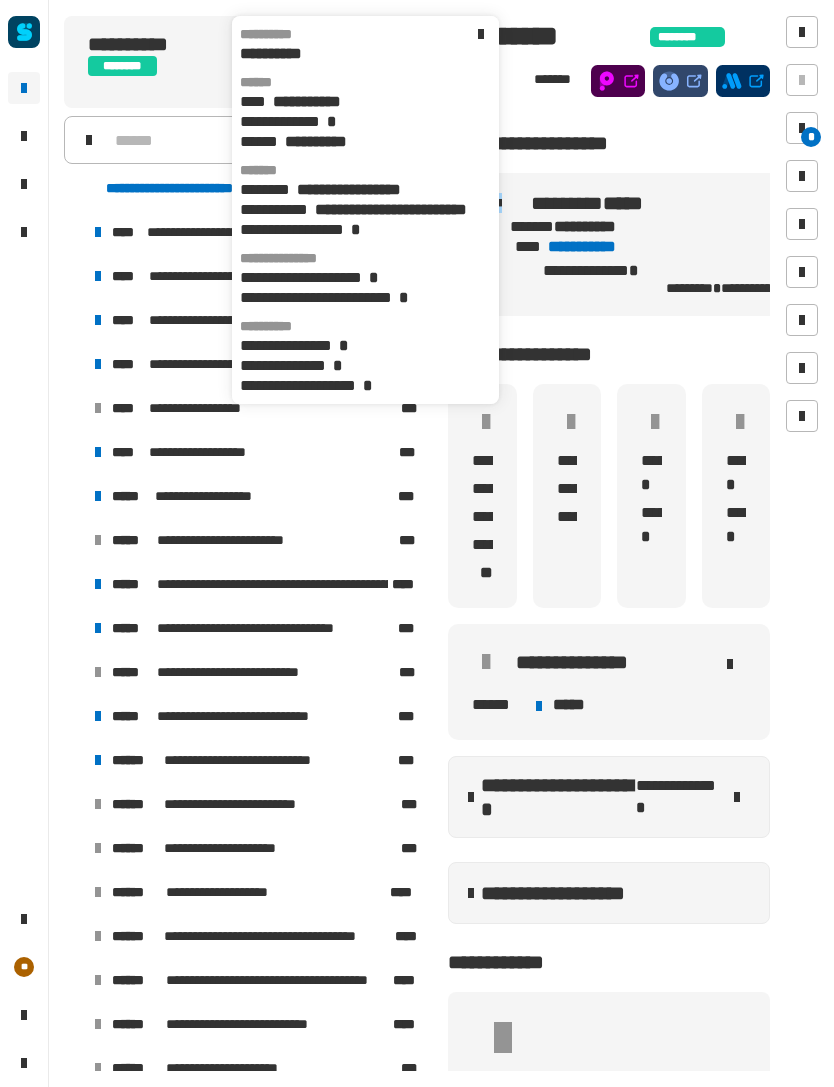 click on "**********" 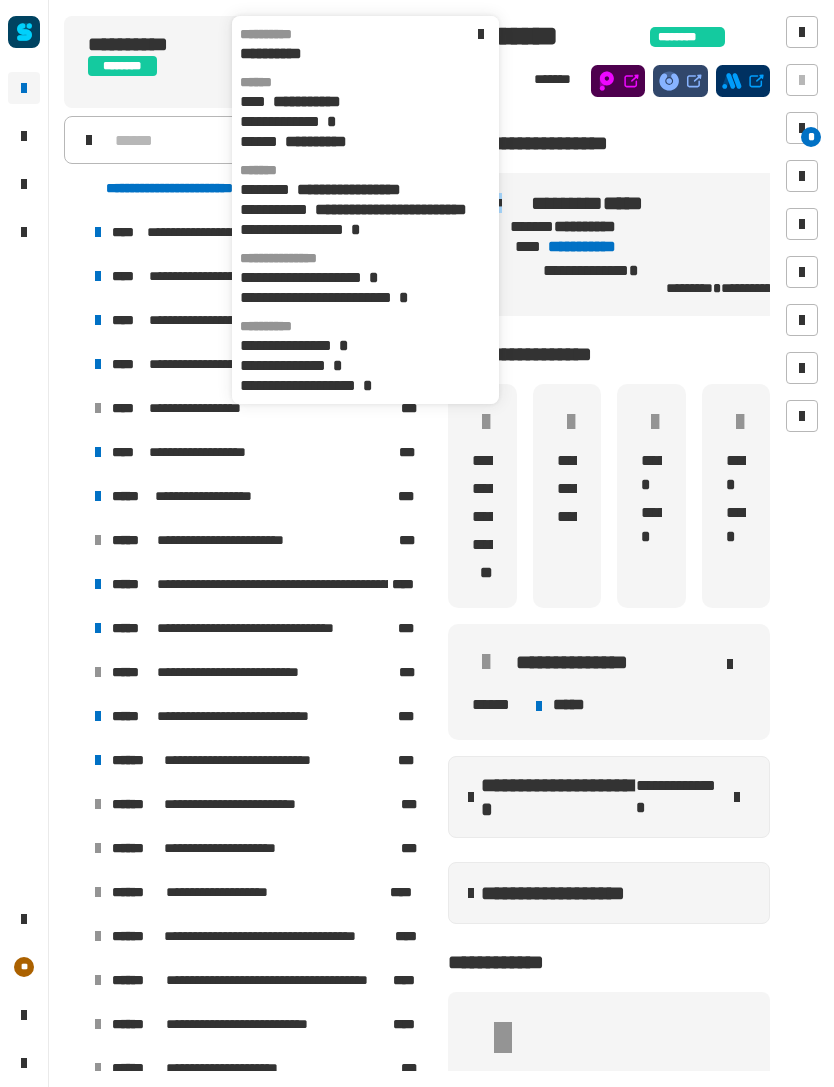 click on "**********" 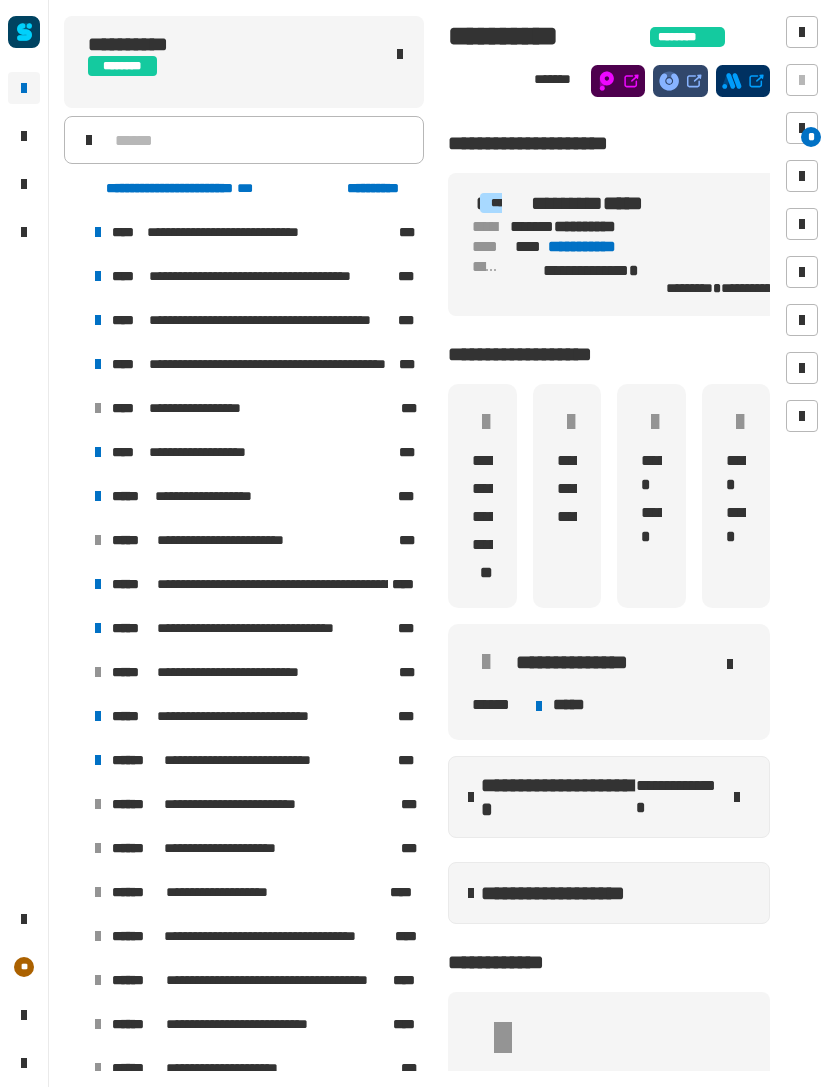 click on "**********" 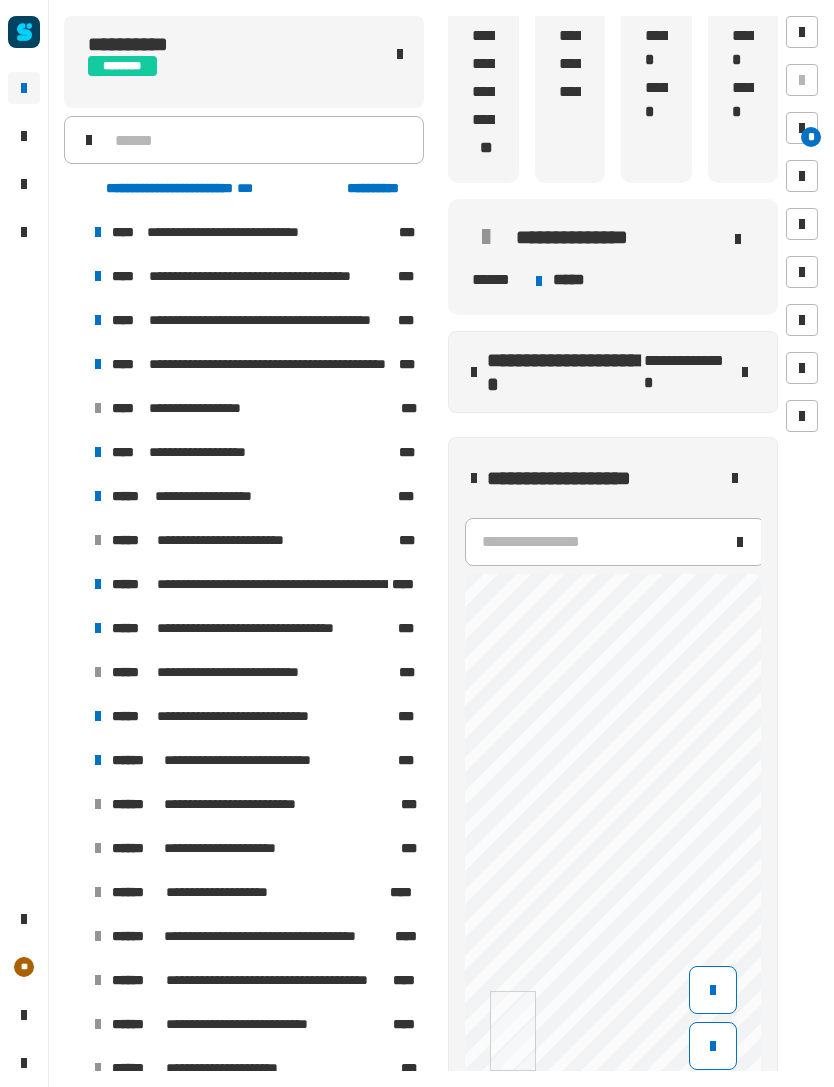 scroll, scrollTop: 442, scrollLeft: 0, axis: vertical 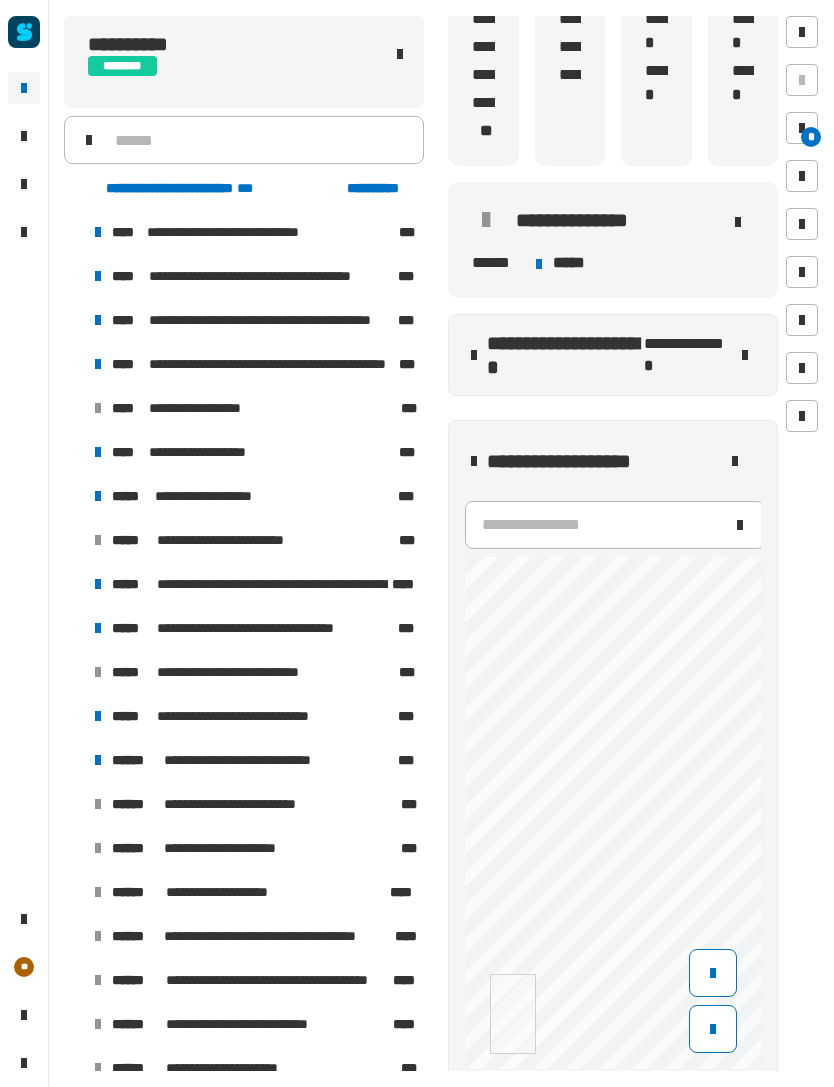 click on "**********" 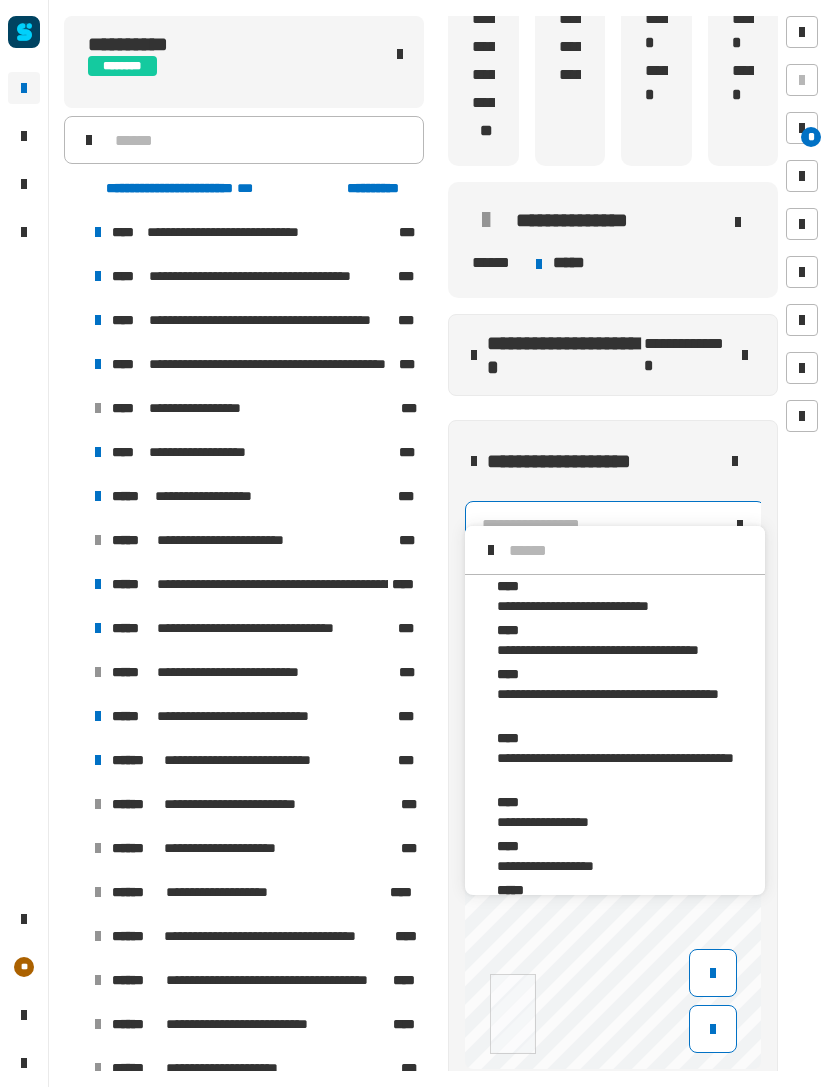 scroll, scrollTop: 16, scrollLeft: 0, axis: vertical 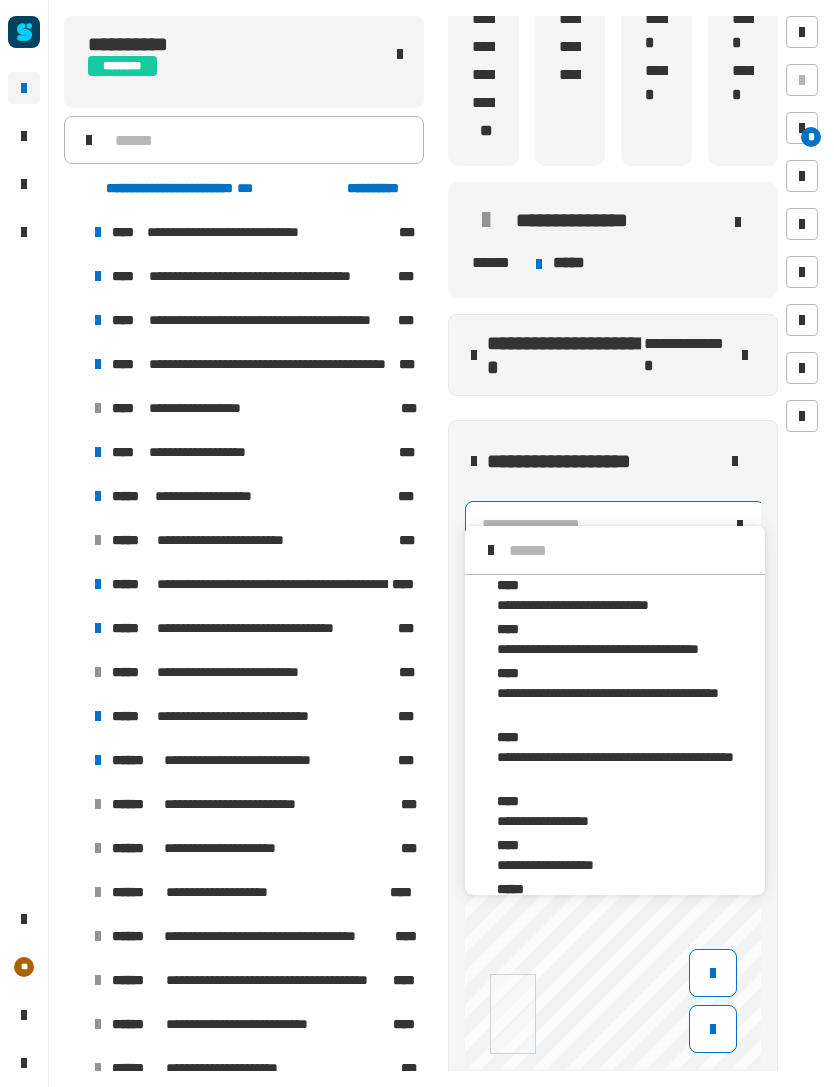 click on "**********" at bounding box center (554, 821) 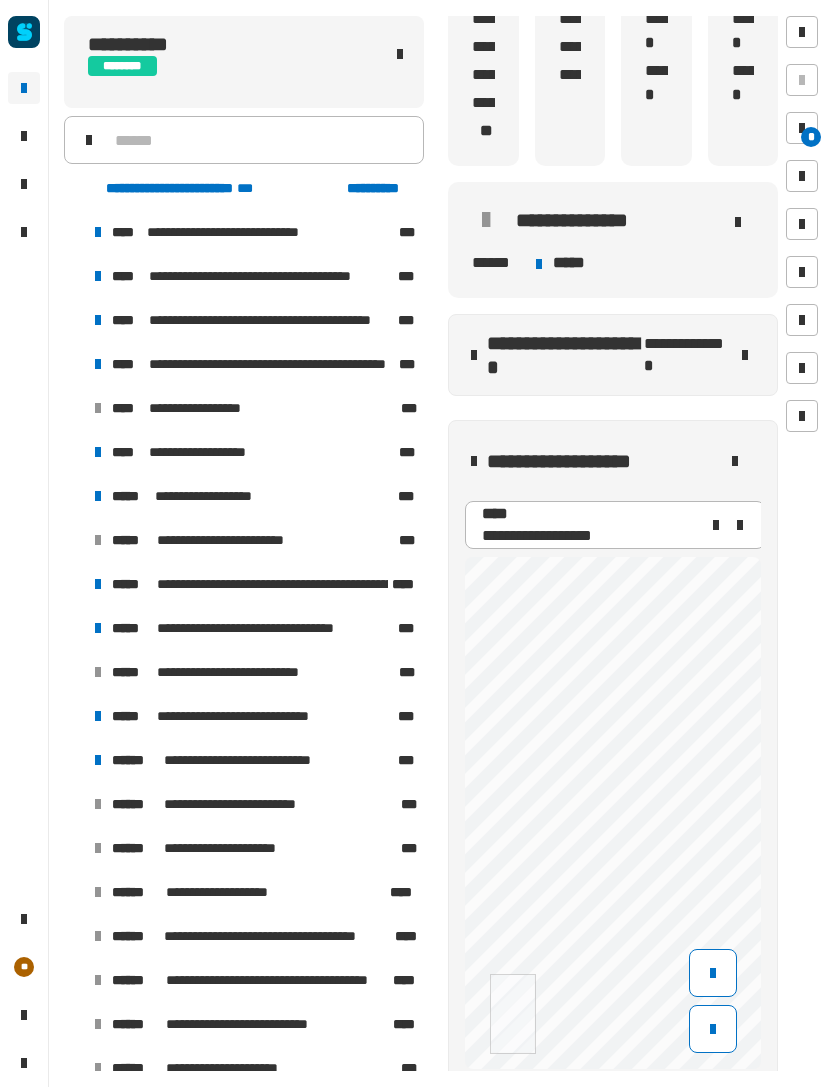 scroll, scrollTop: 794, scrollLeft: 342, axis: both 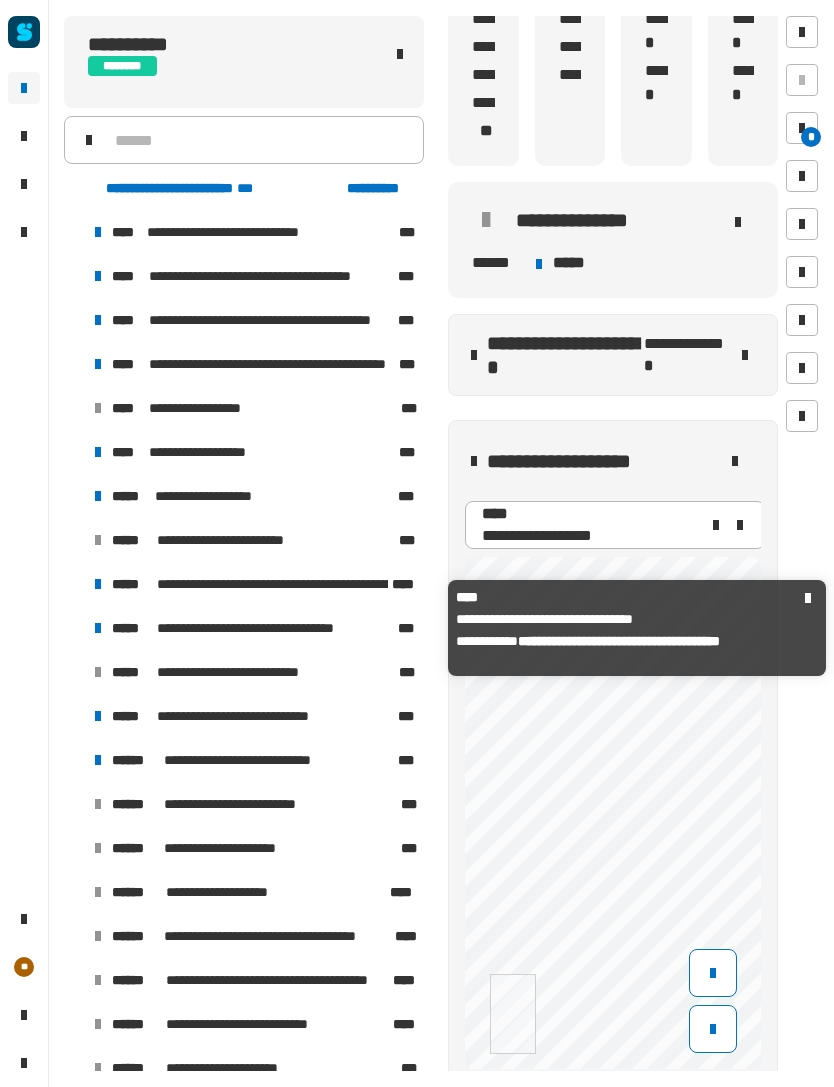click on "**********" at bounding box center [264, 628] 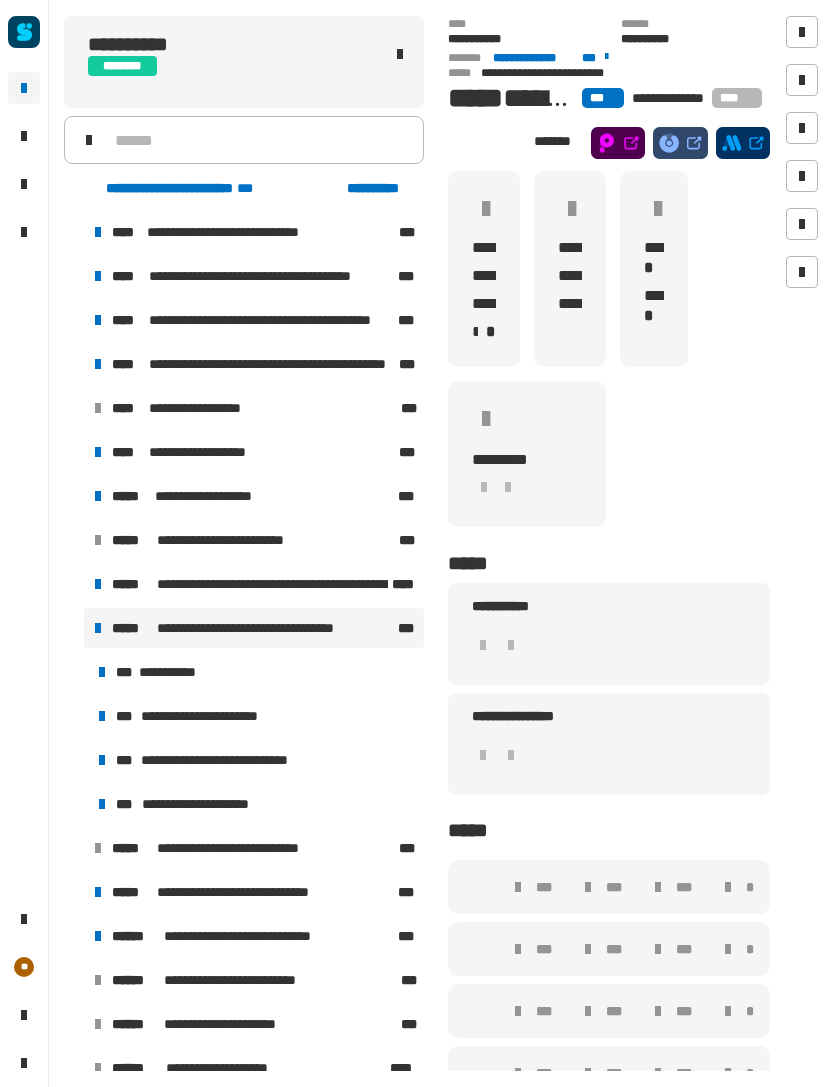 click on "**********" 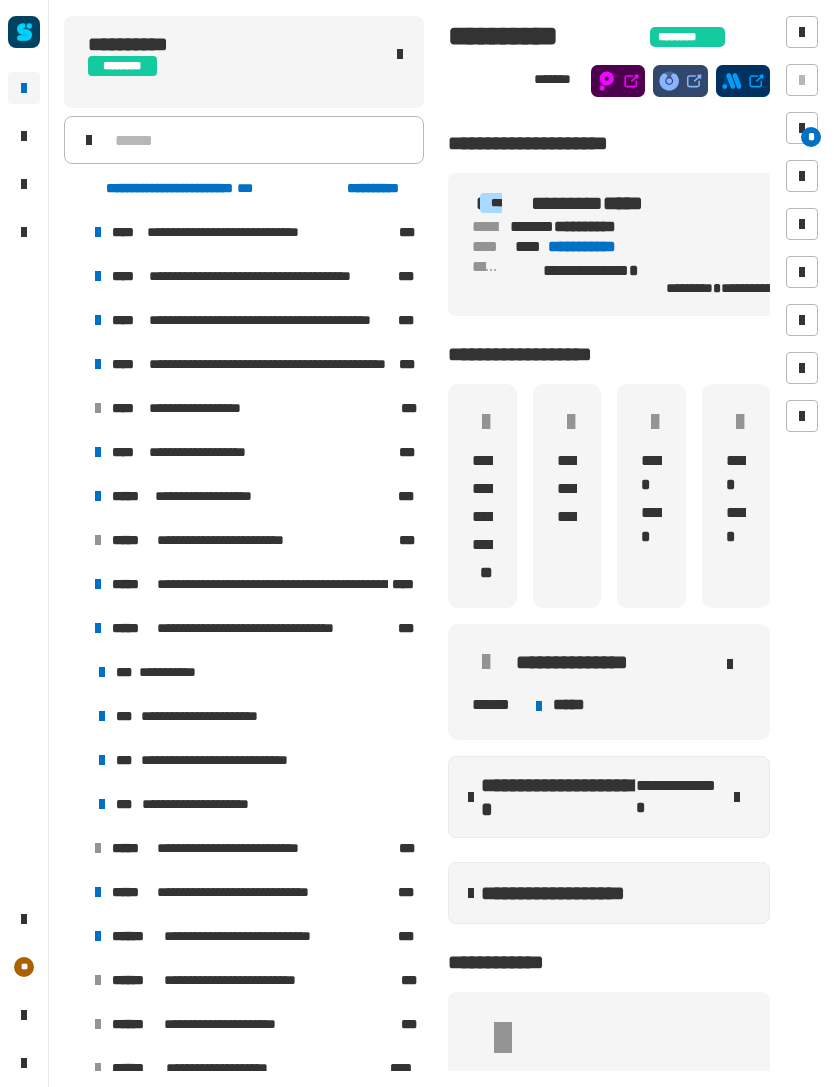 click 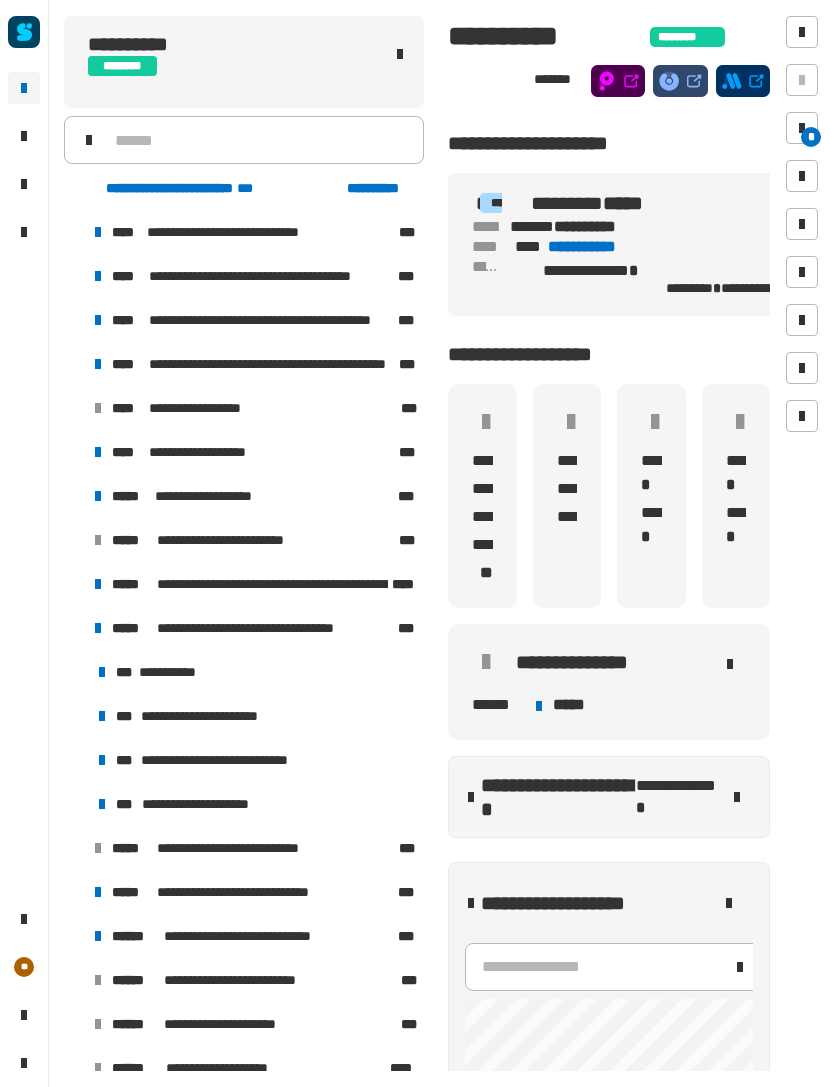scroll, scrollTop: 0, scrollLeft: 0, axis: both 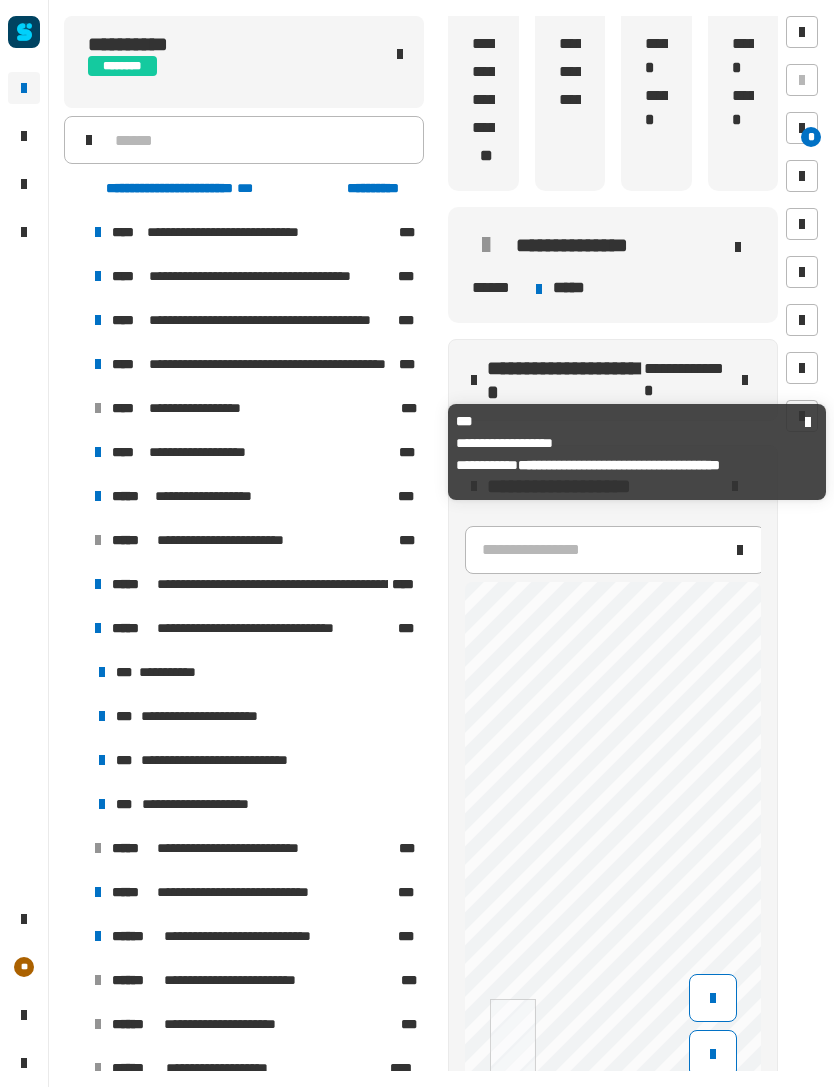 click at bounding box center [74, 452] 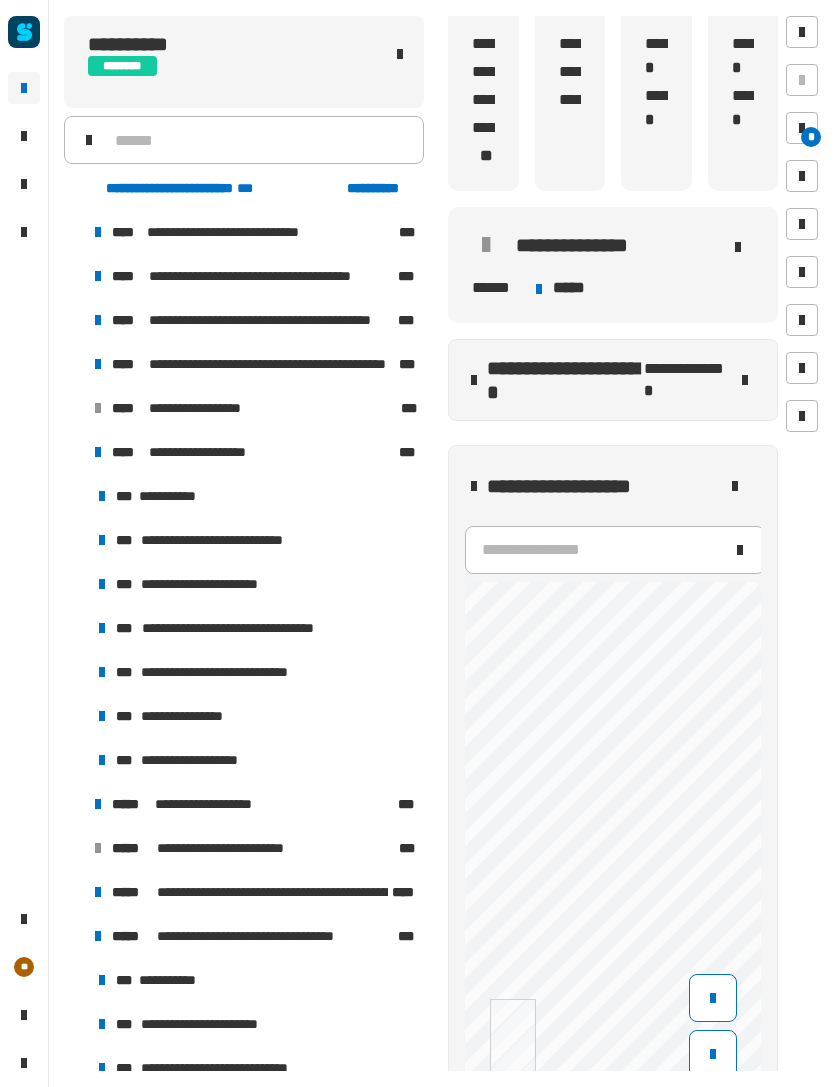 click on "**********" at bounding box center [215, 452] 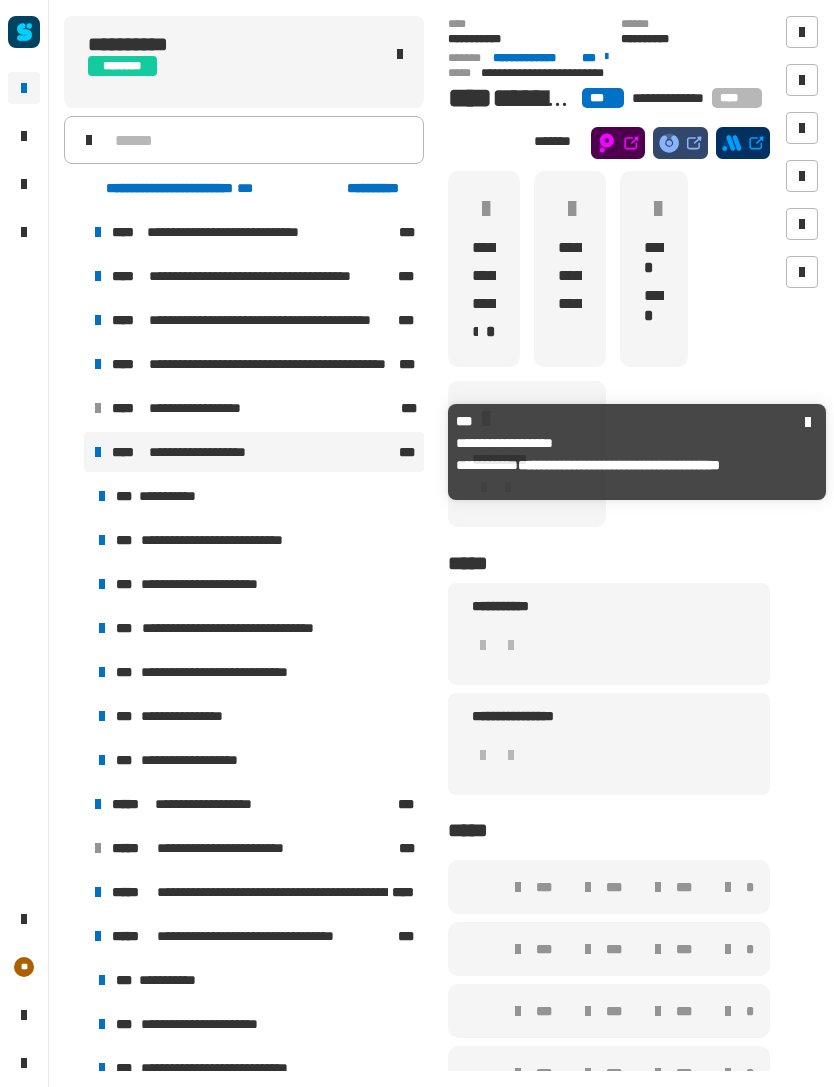 click on "*****" 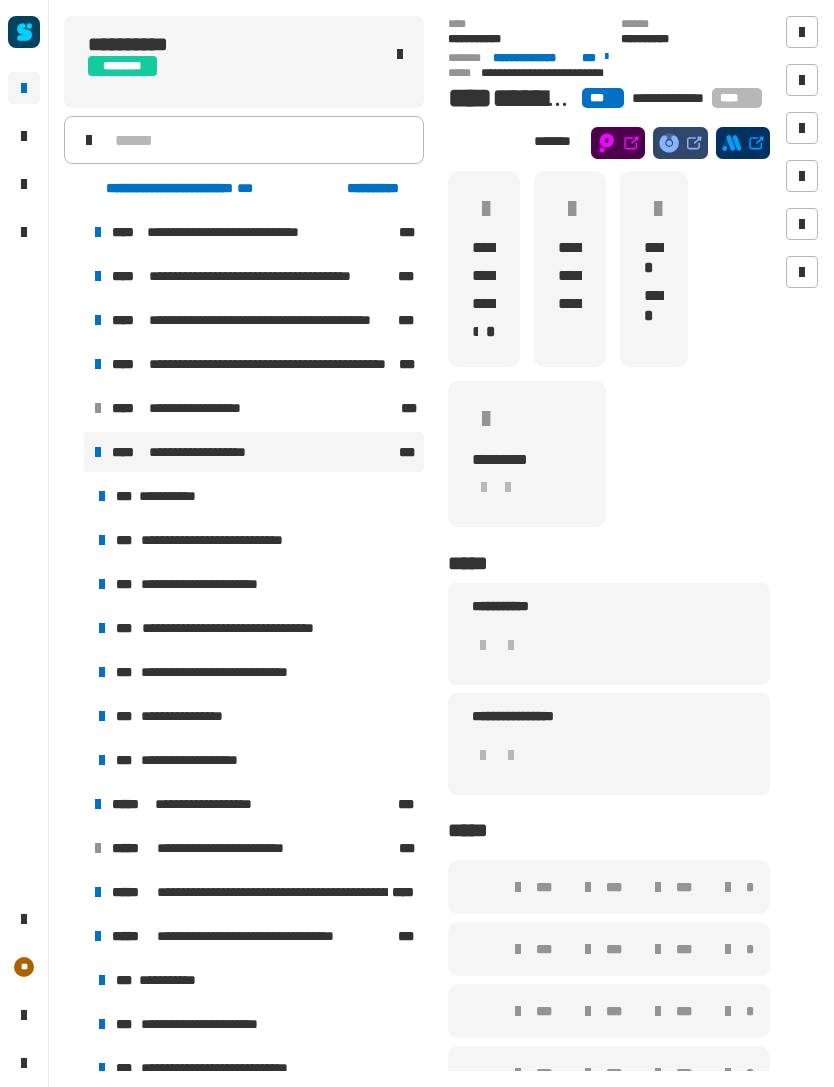 click on "**********" 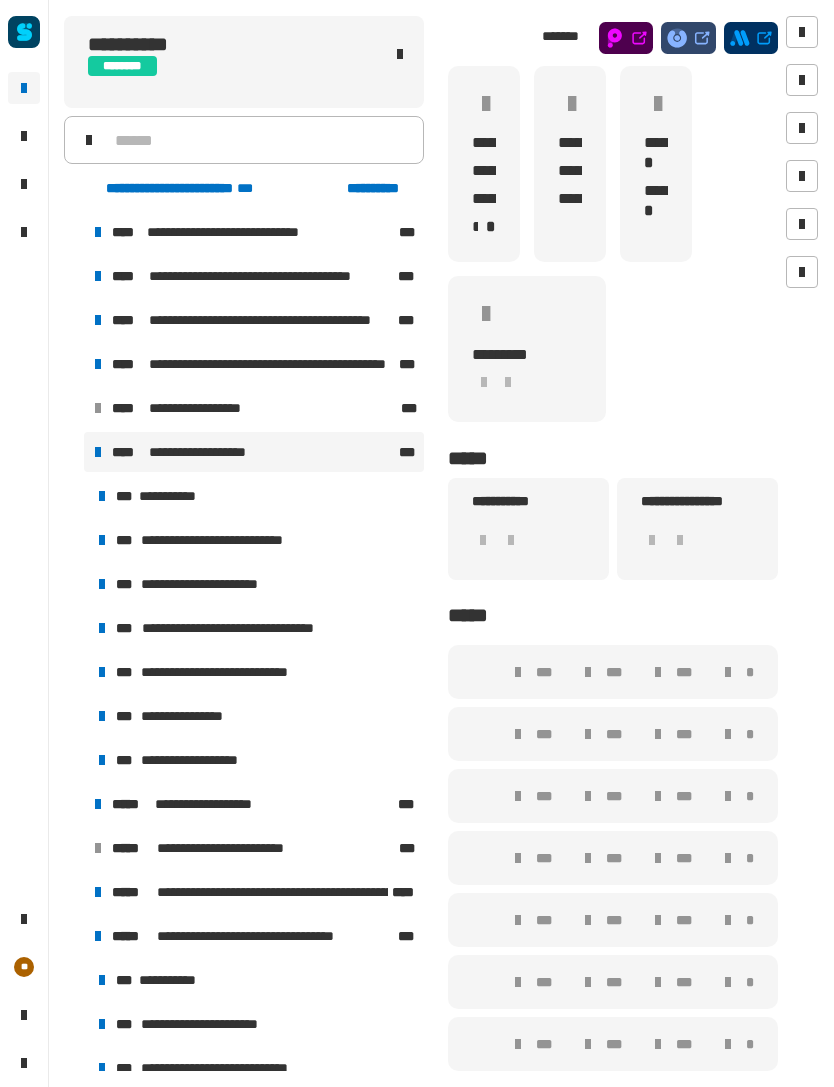 scroll, scrollTop: 106, scrollLeft: 0, axis: vertical 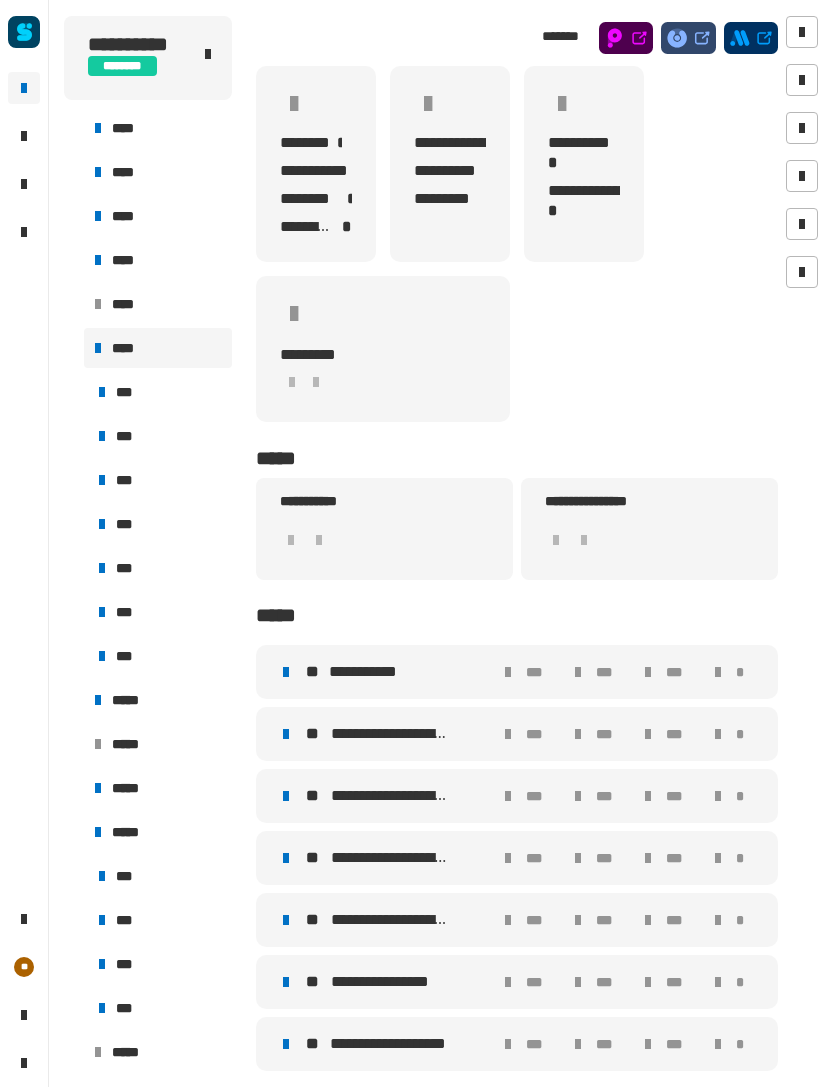 click on "**********" at bounding box center [369, 672] 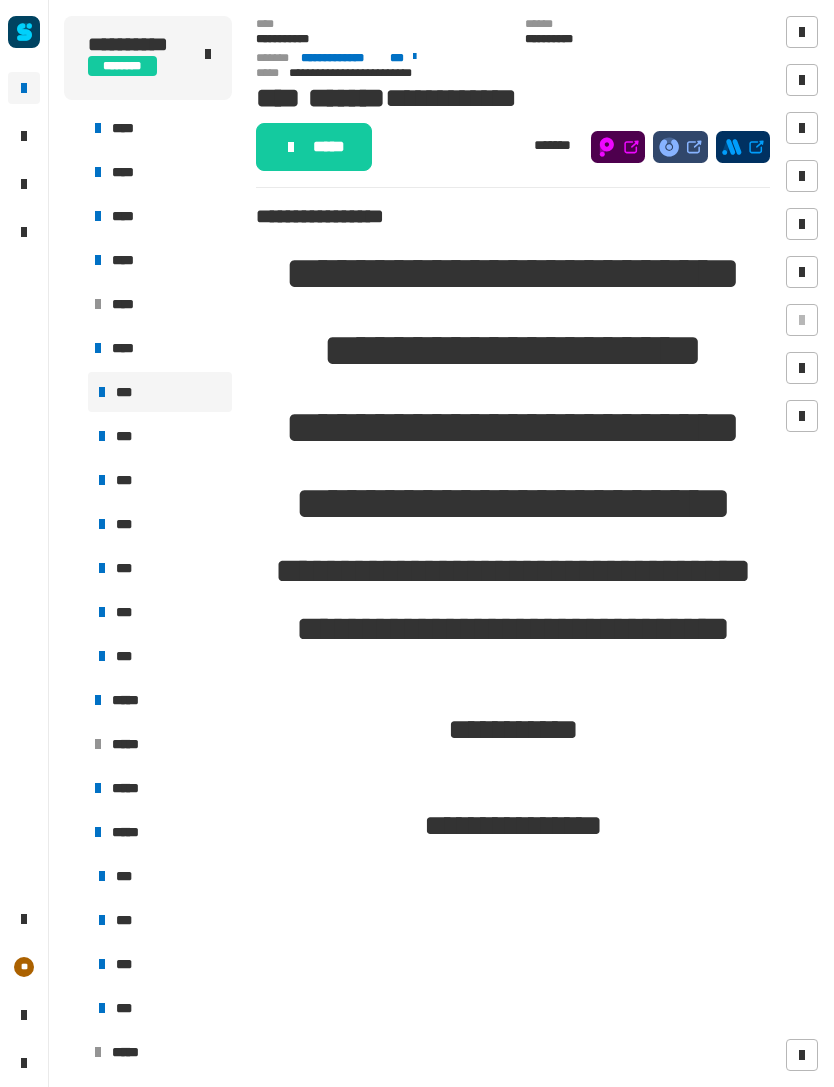 click on "*****" 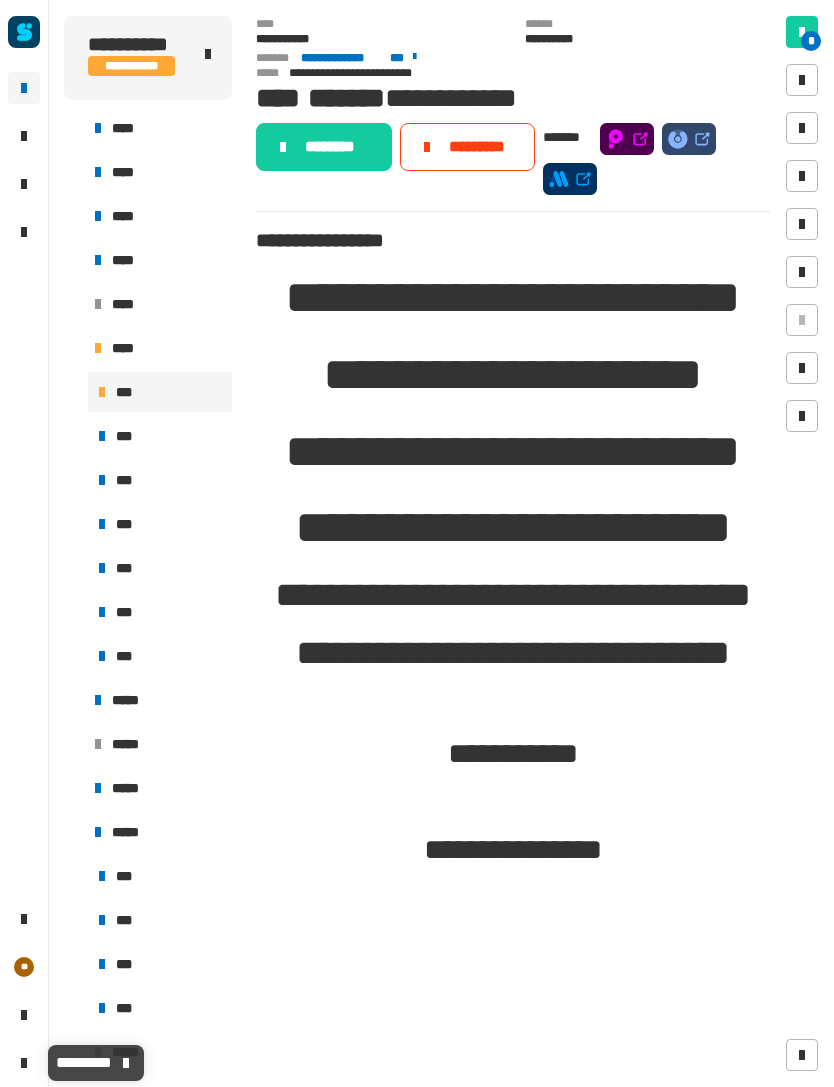 click 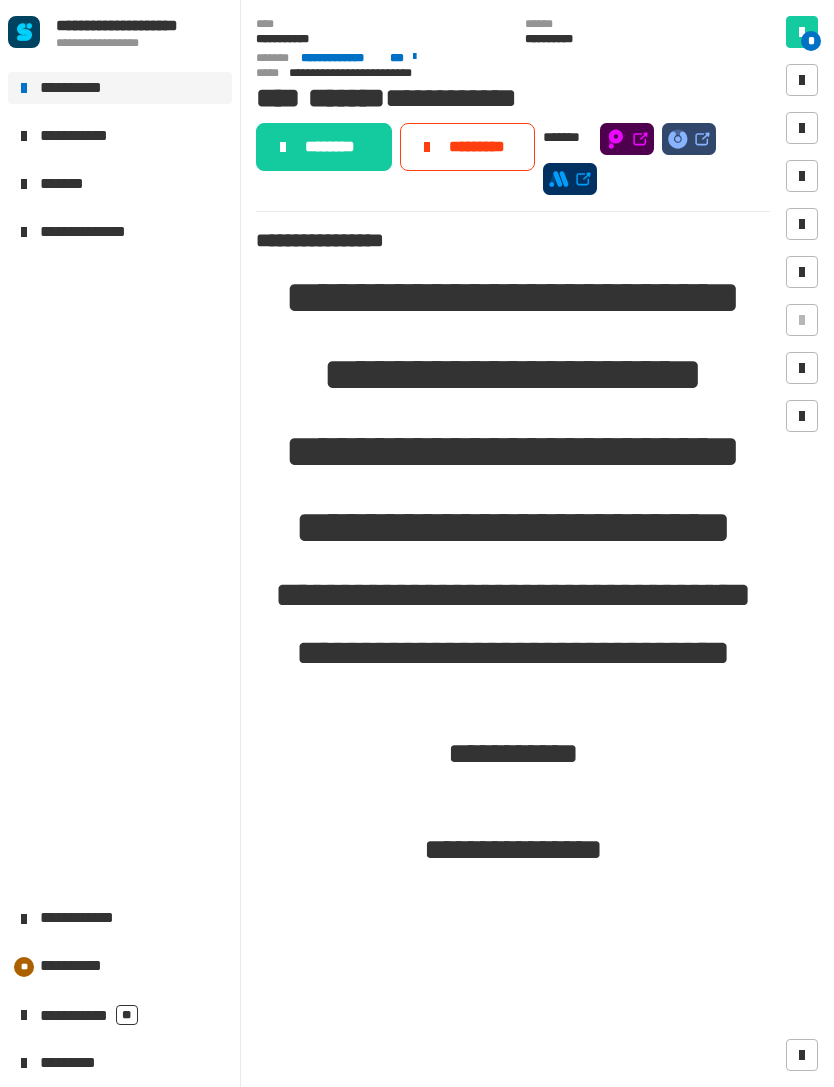 click 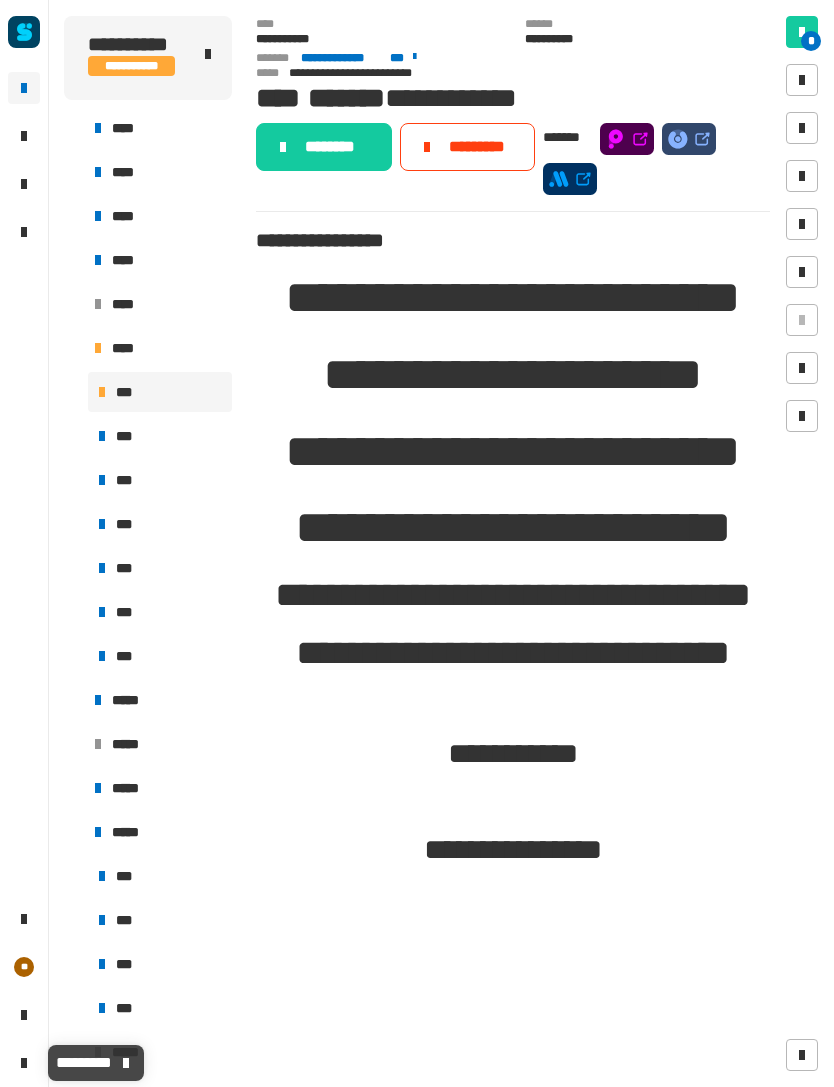 click 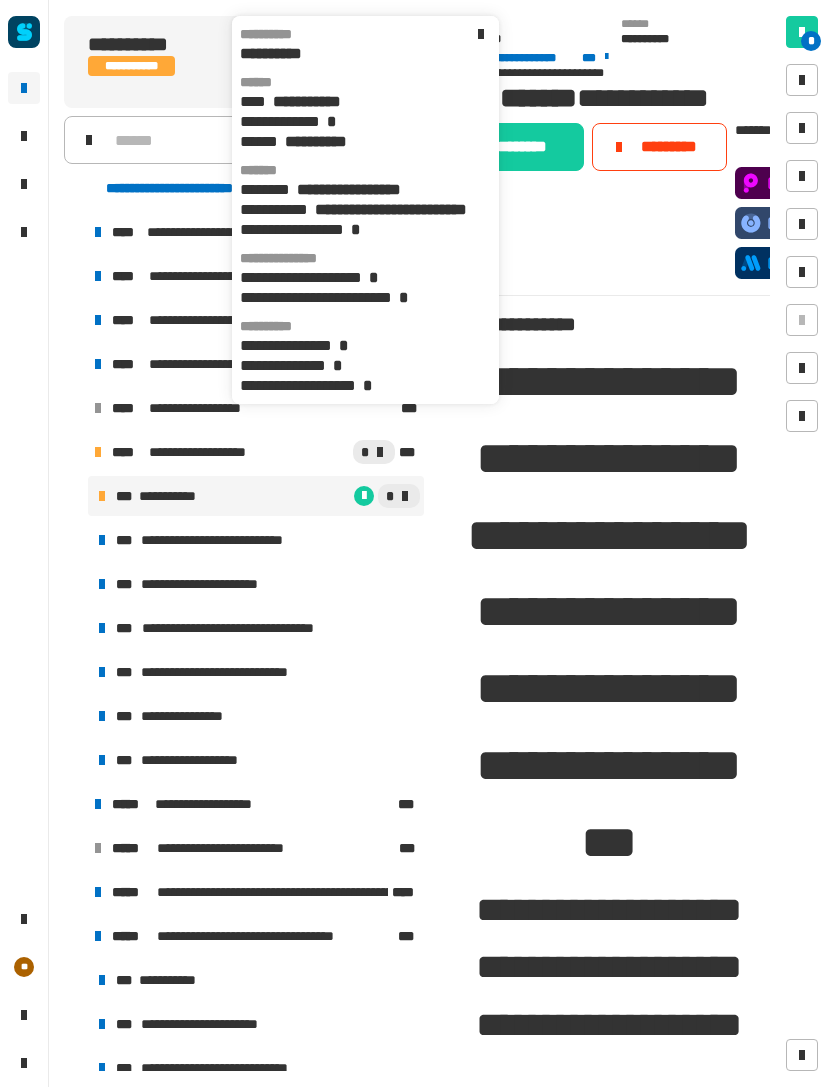 click on "**********" 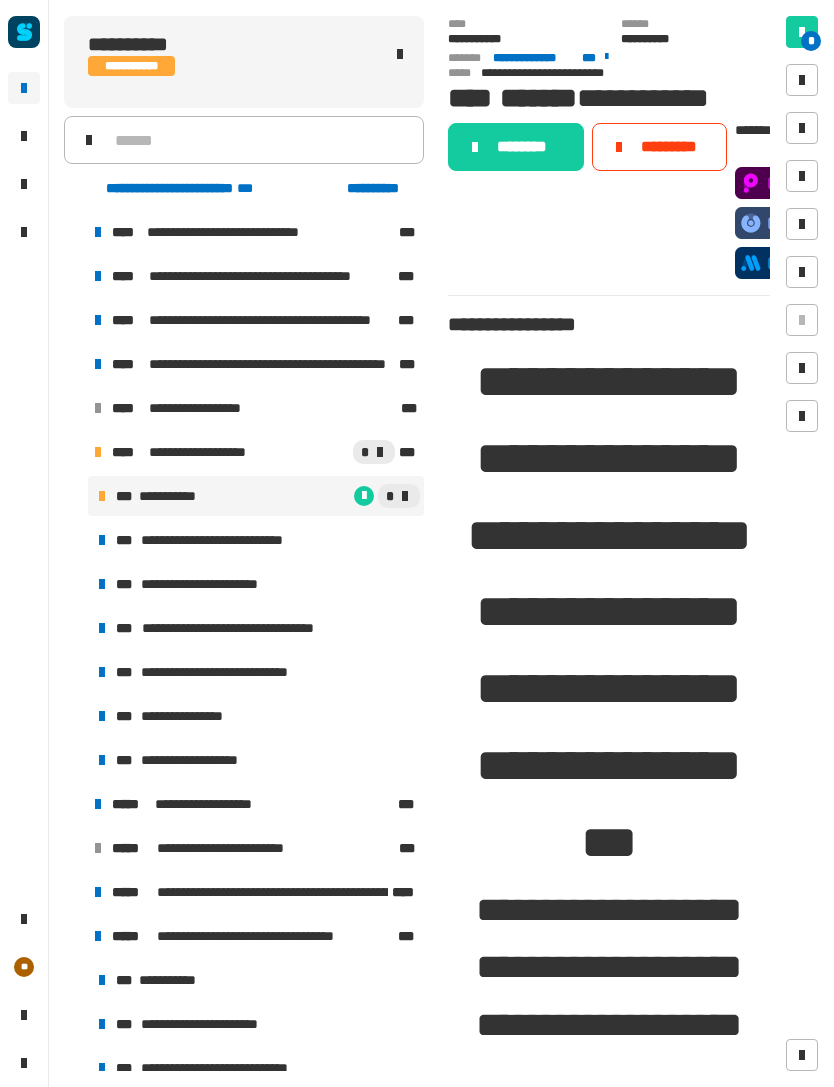 click on "**********" at bounding box center [229, 540] 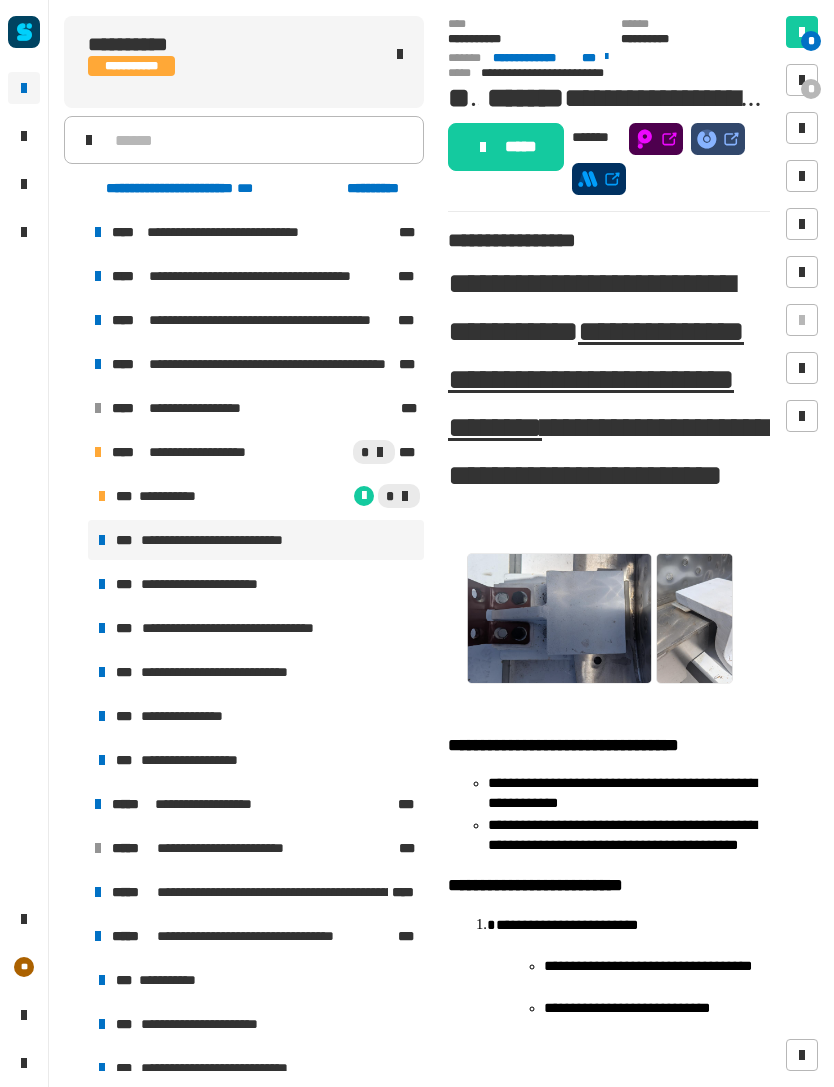 click on "*****" 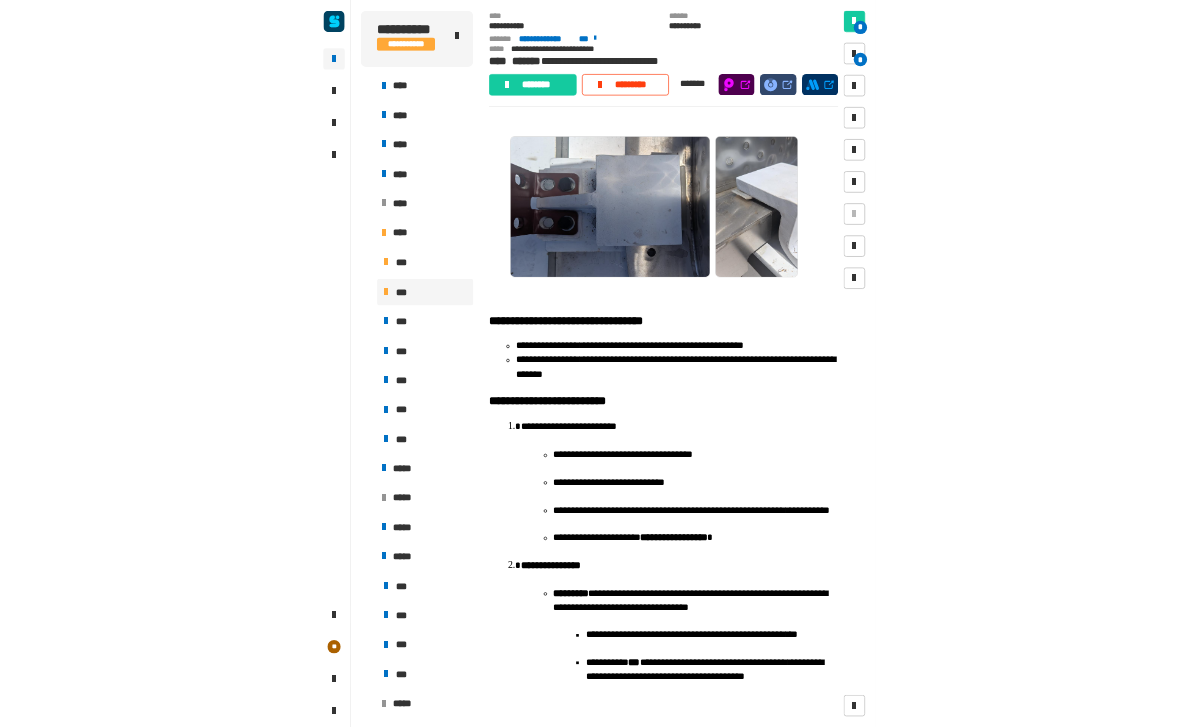 scroll, scrollTop: 250, scrollLeft: 0, axis: vertical 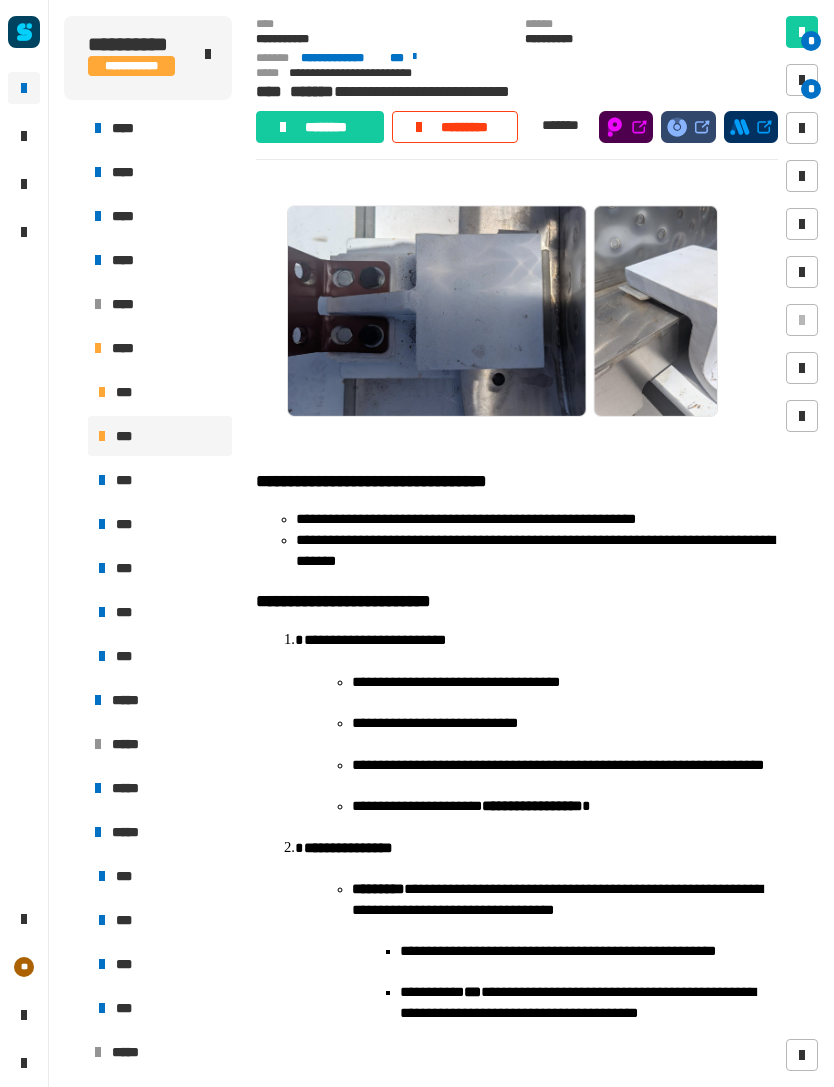 click 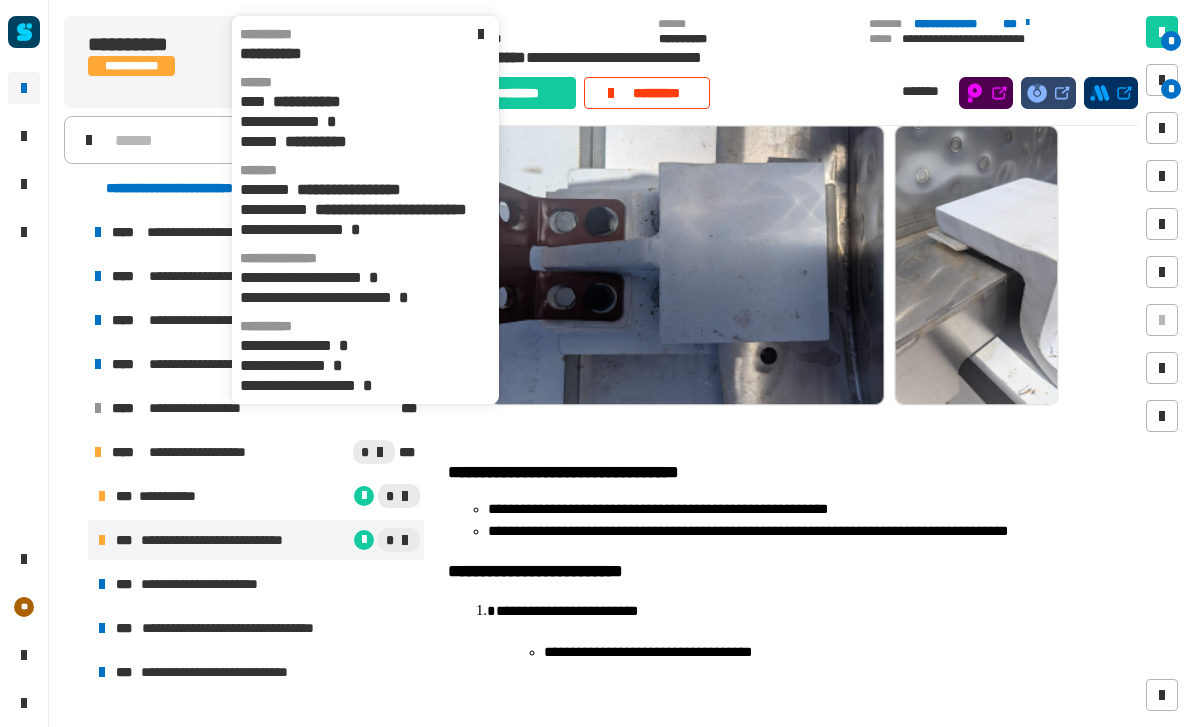 click on "**********" 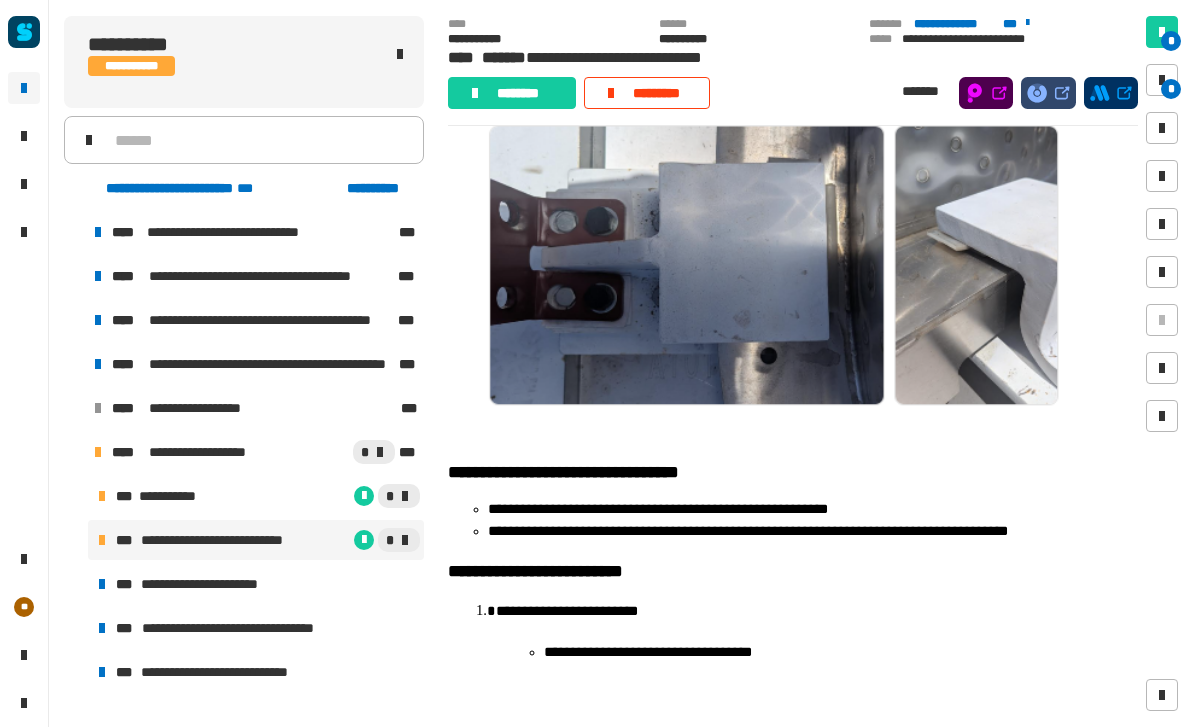 click on "**********" at bounding box center [215, 584] 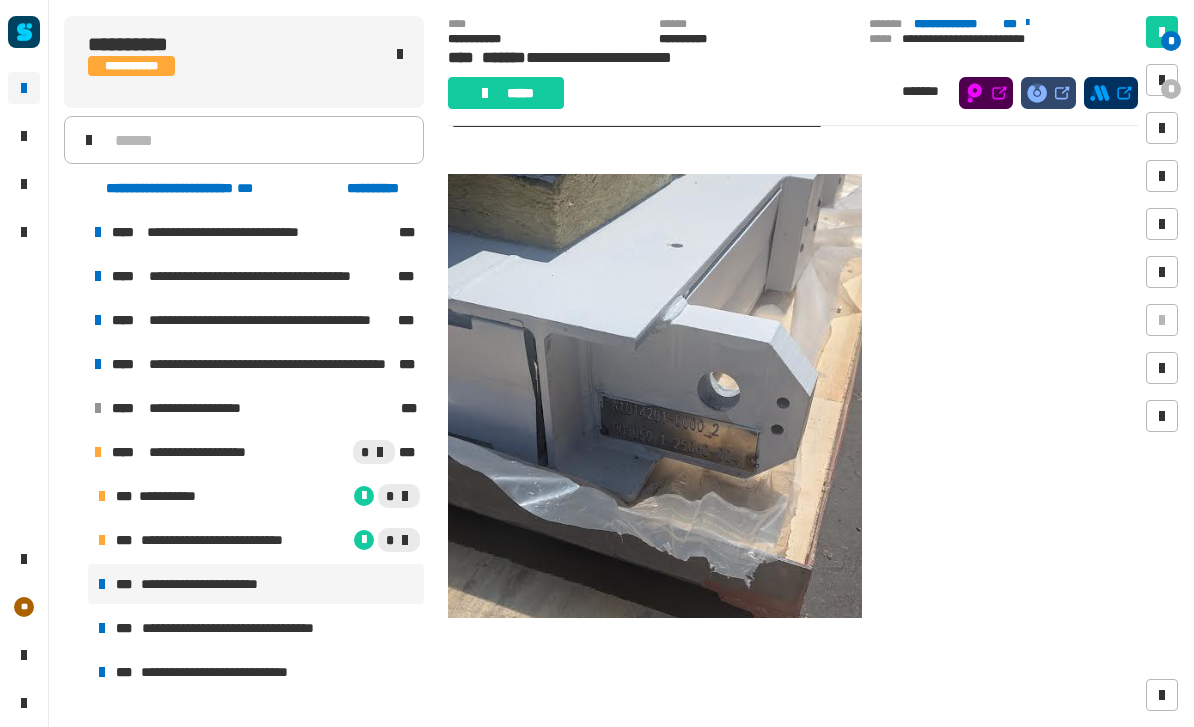 scroll, scrollTop: 142, scrollLeft: 0, axis: vertical 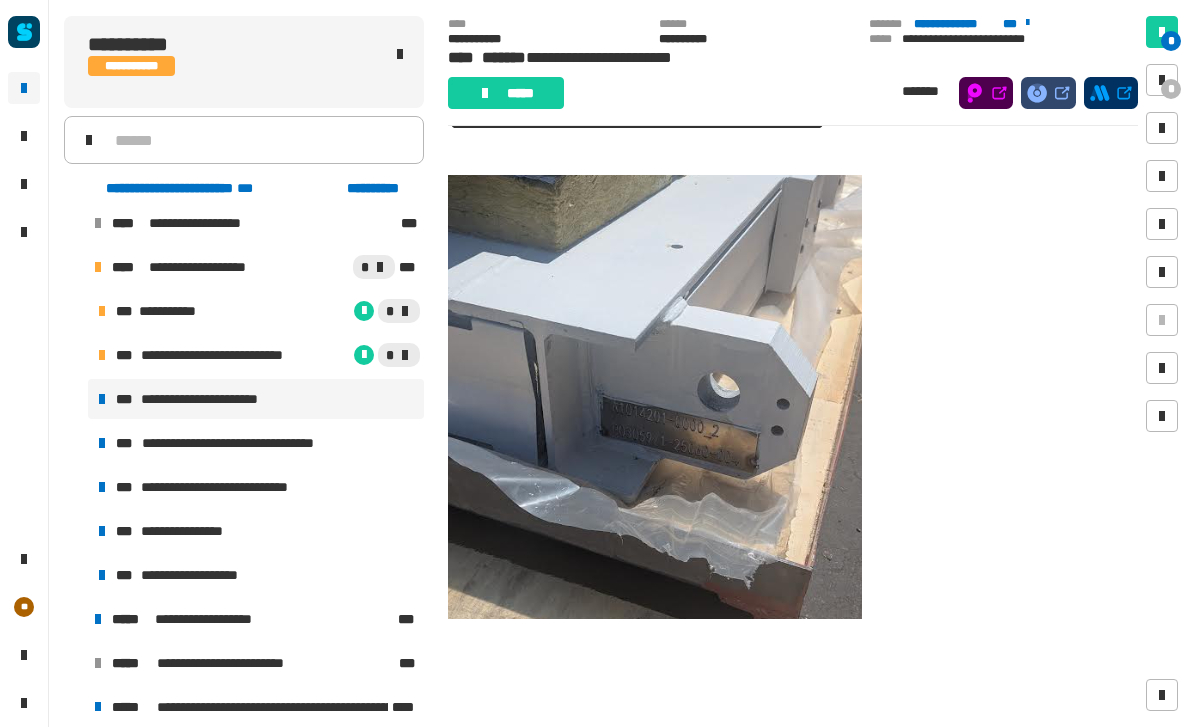 click on "**********" at bounding box center [257, 443] 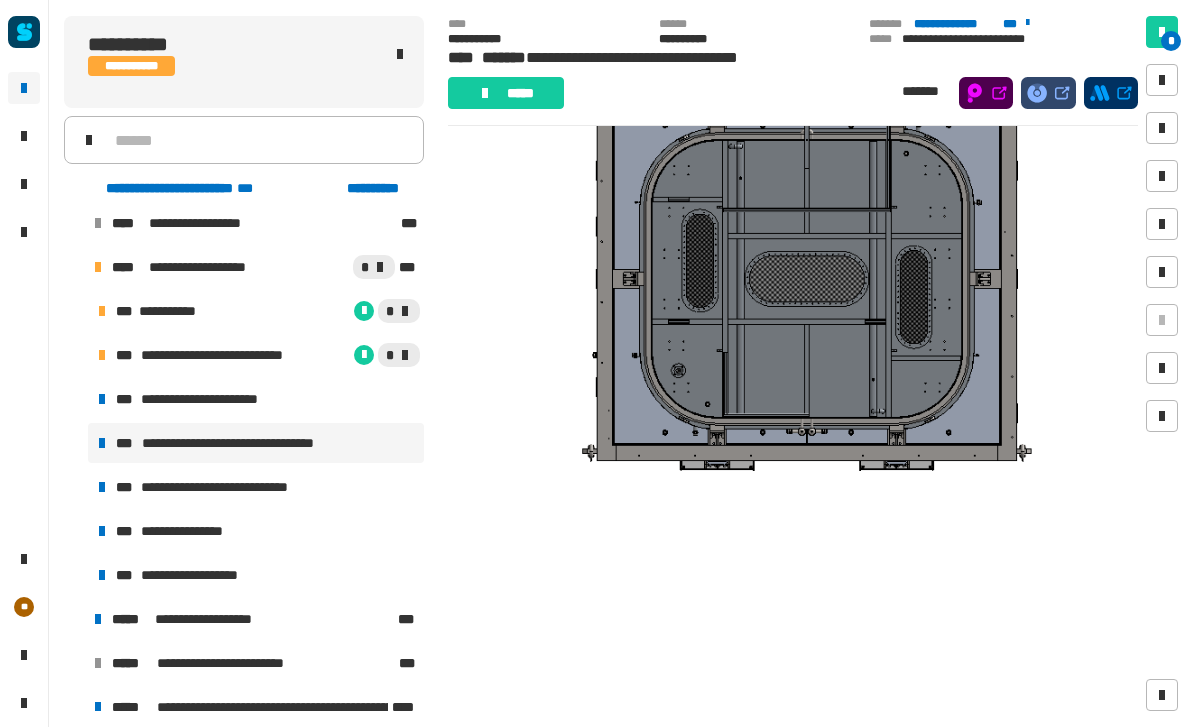 scroll, scrollTop: 2171, scrollLeft: 0, axis: vertical 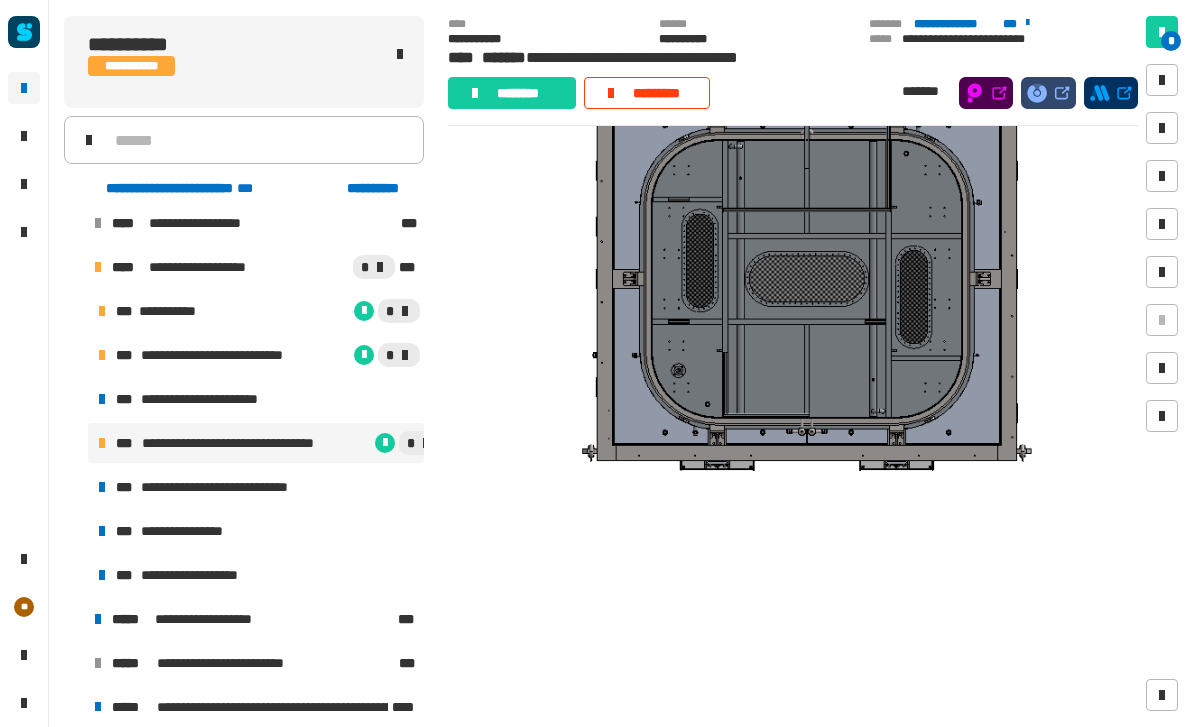 click on "********" 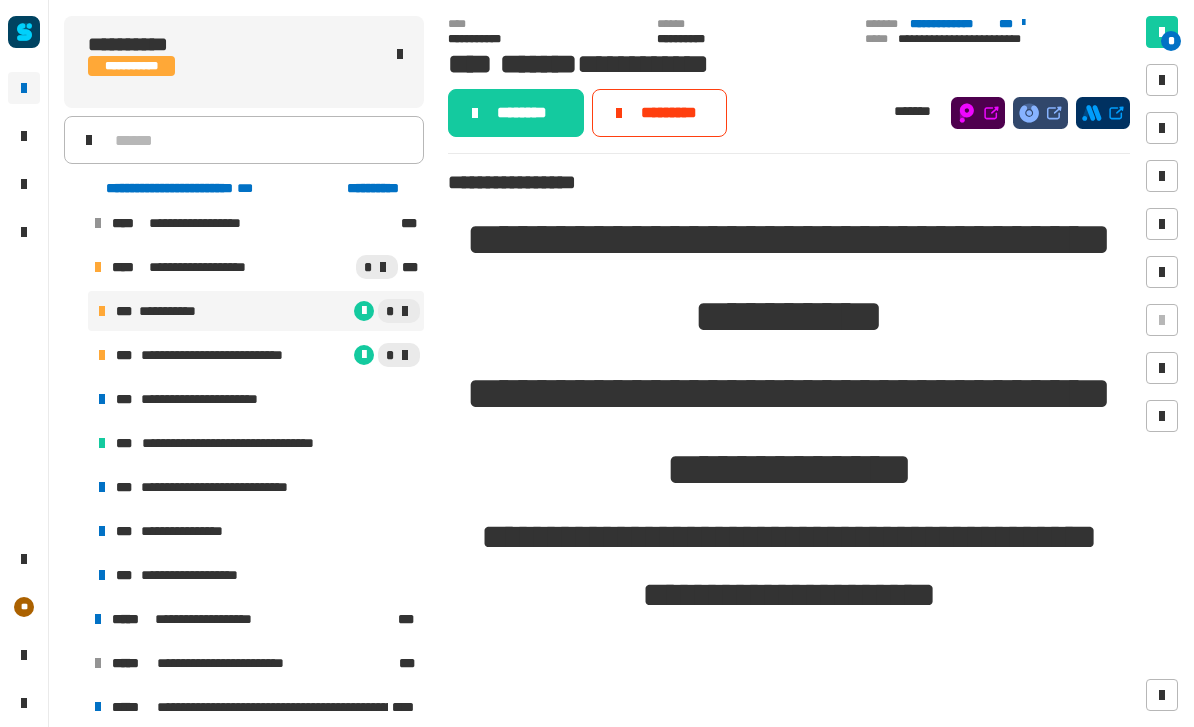 click on "**********" at bounding box center [236, 487] 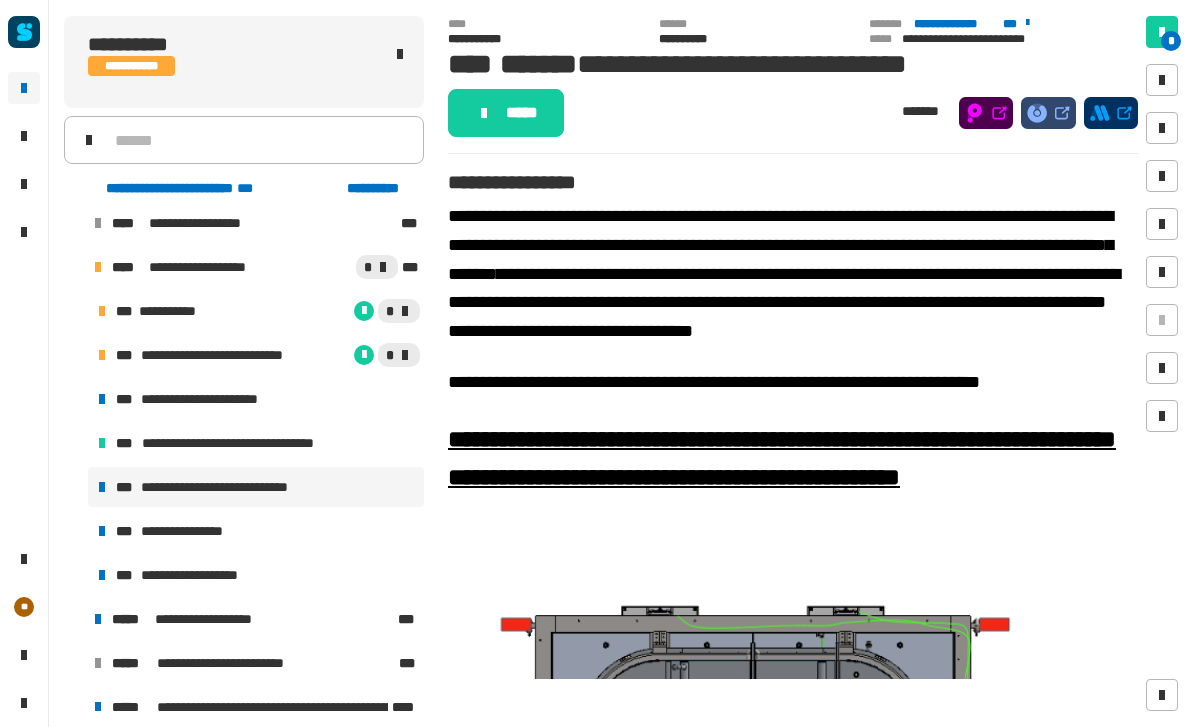 scroll, scrollTop: 0, scrollLeft: 0, axis: both 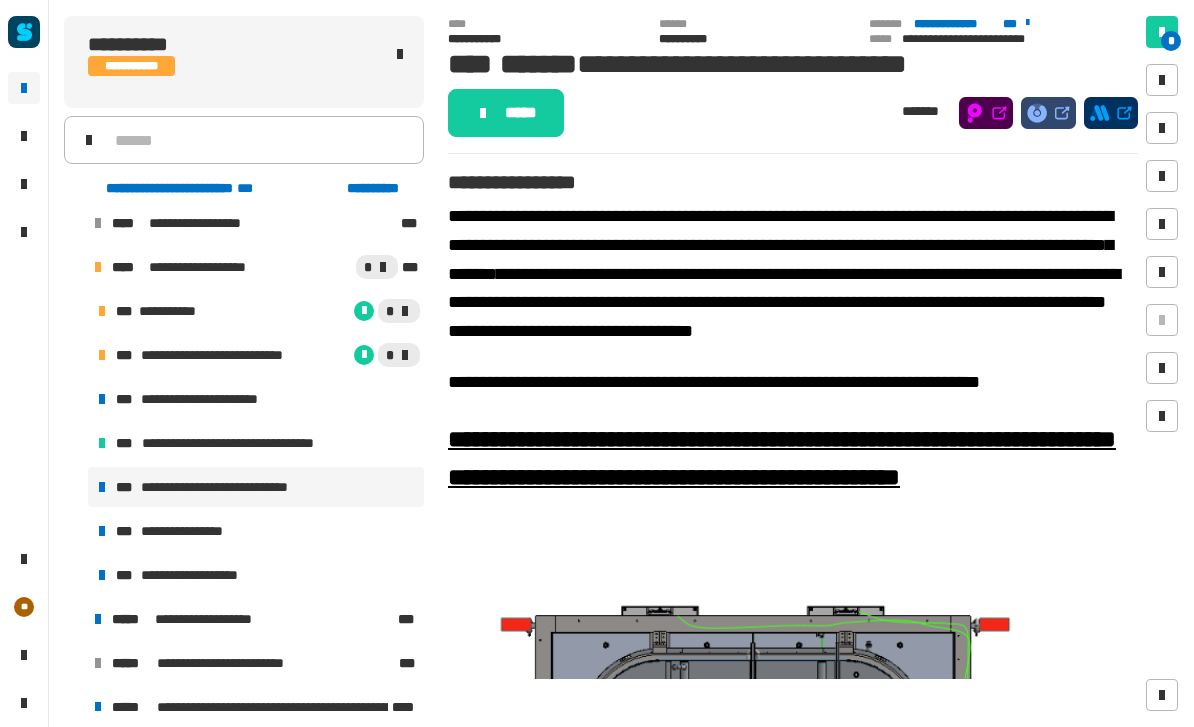 click on "*****" 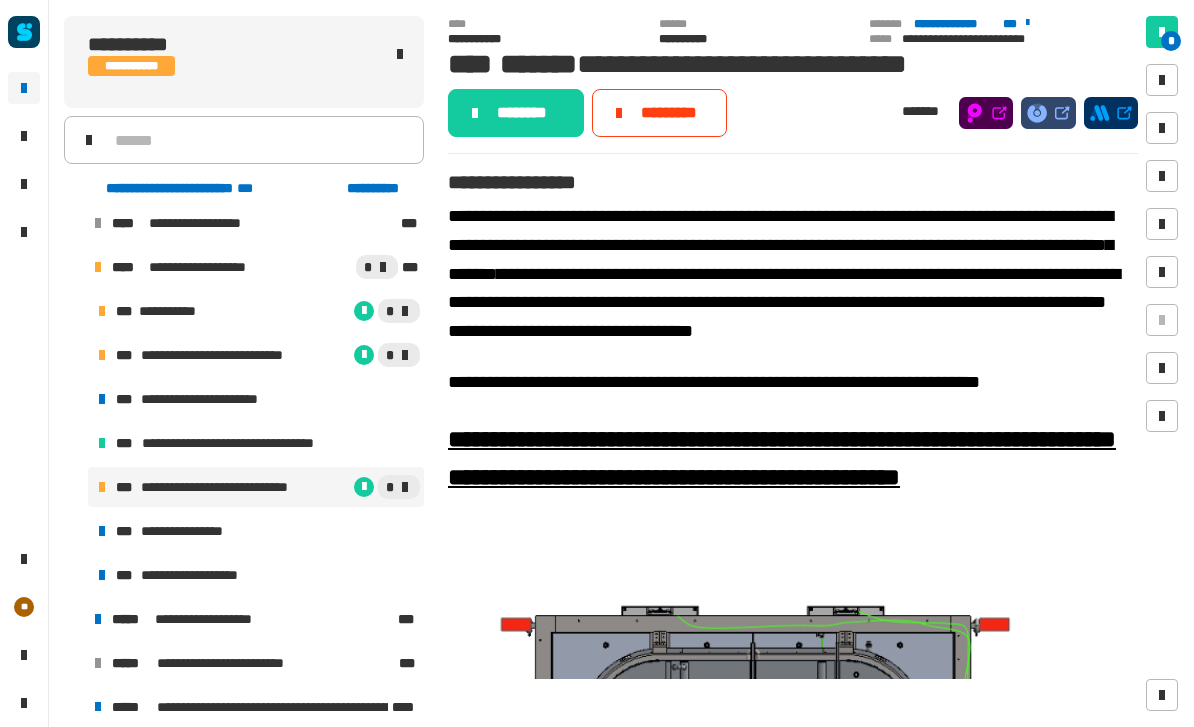 click on "********" 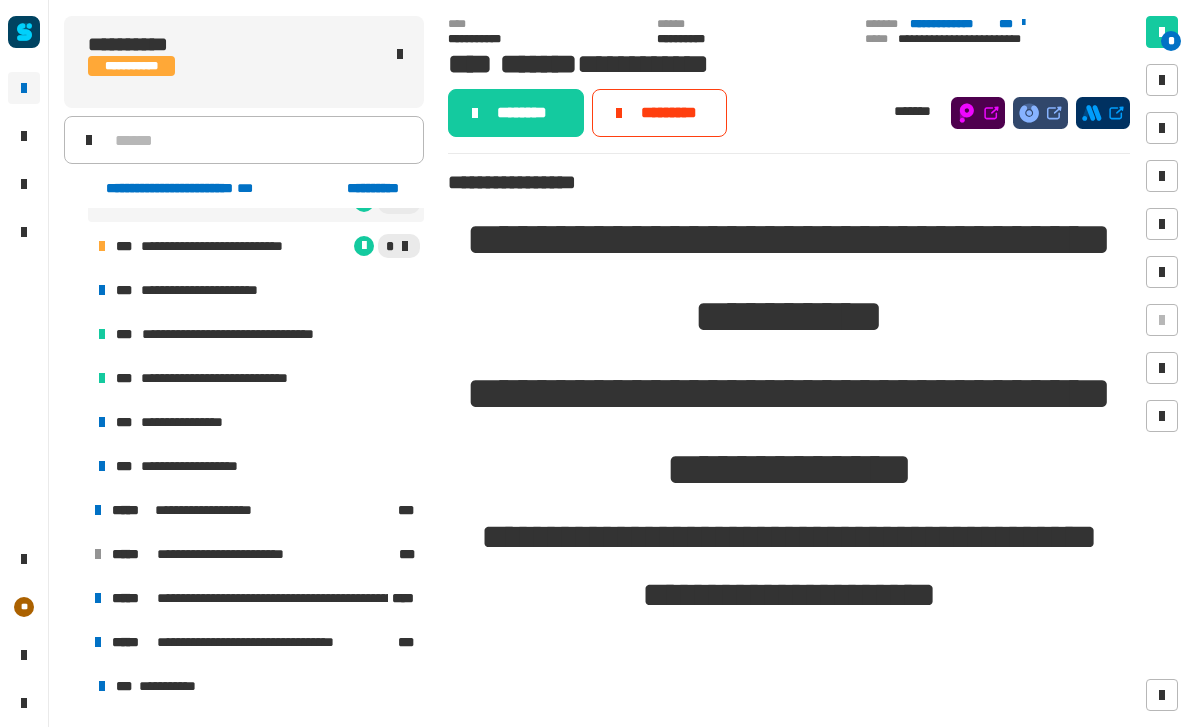 scroll, scrollTop: 293, scrollLeft: 0, axis: vertical 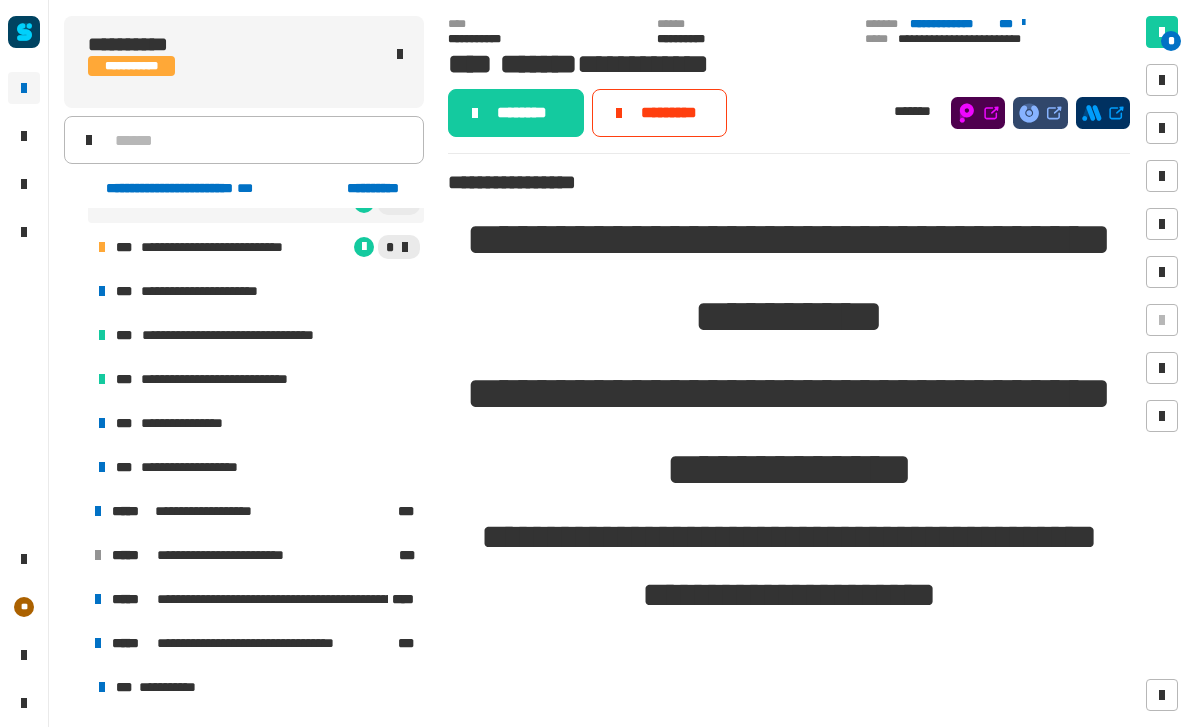 click on "**********" at bounding box center [197, 423] 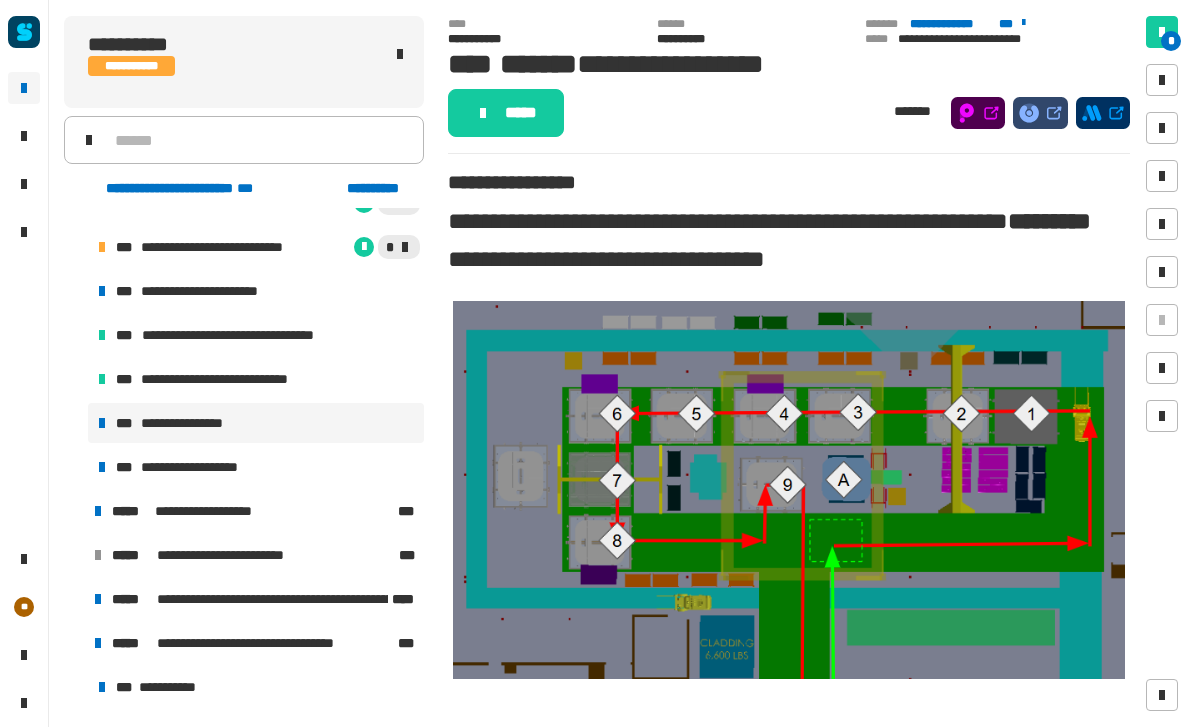 click on "*****" 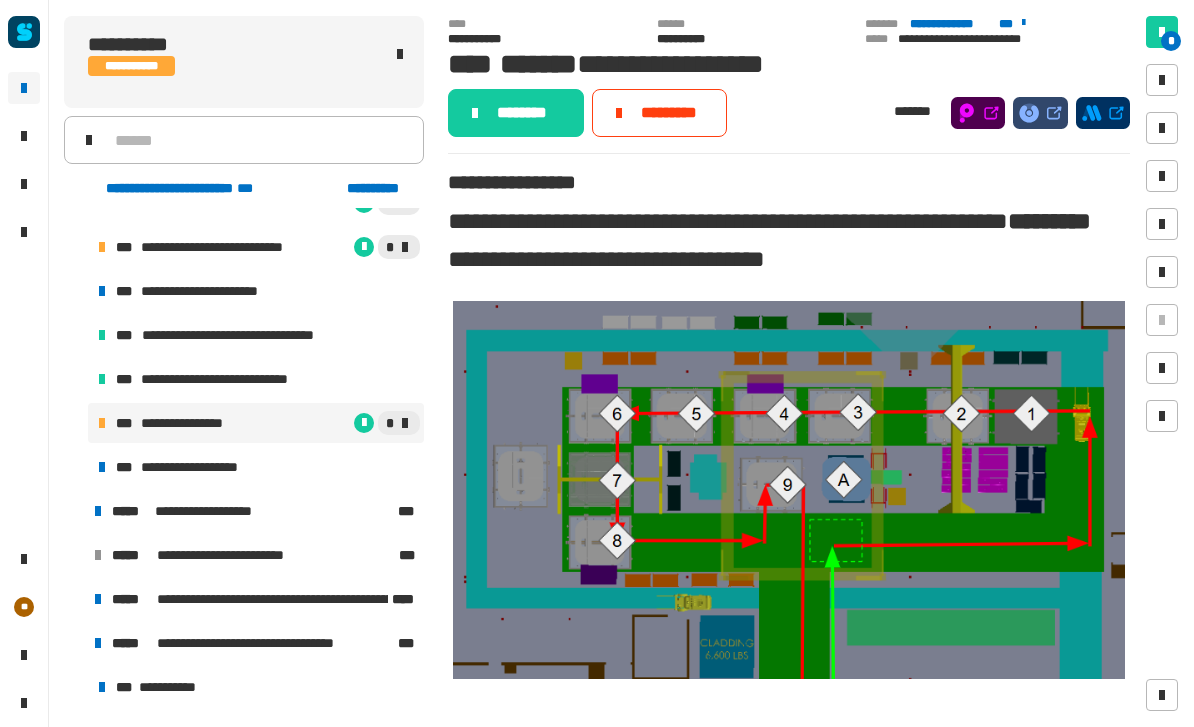click on "********" 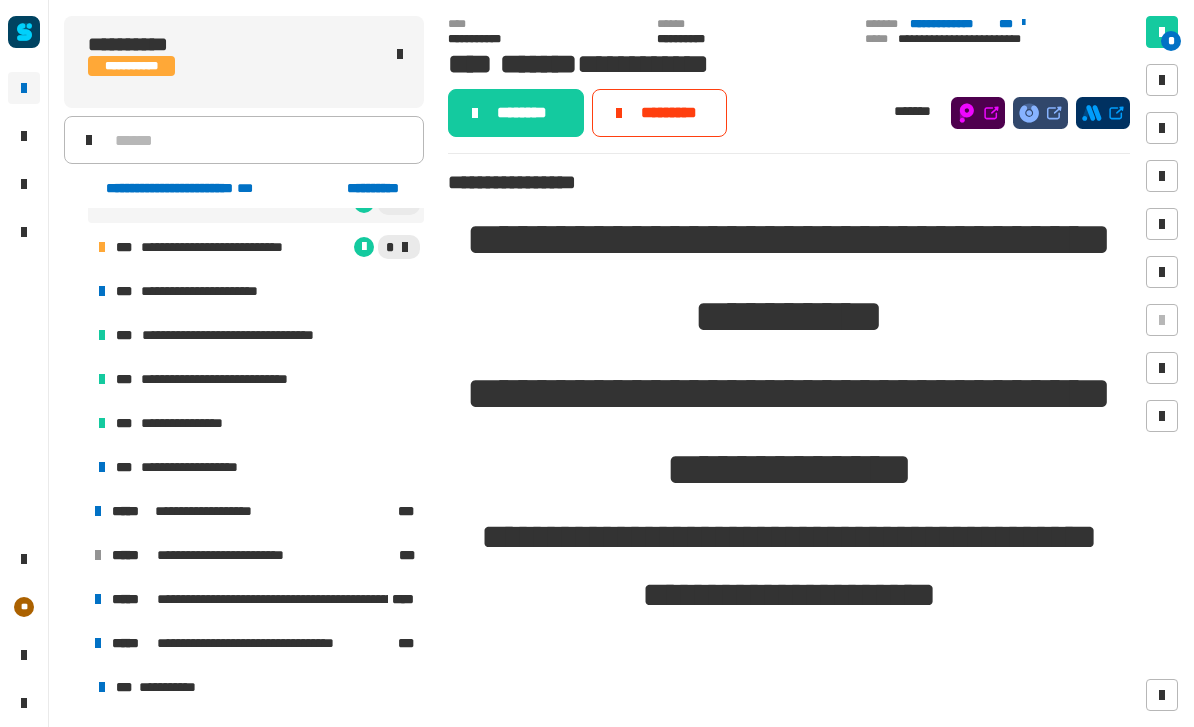 click on "**********" at bounding box center [202, 467] 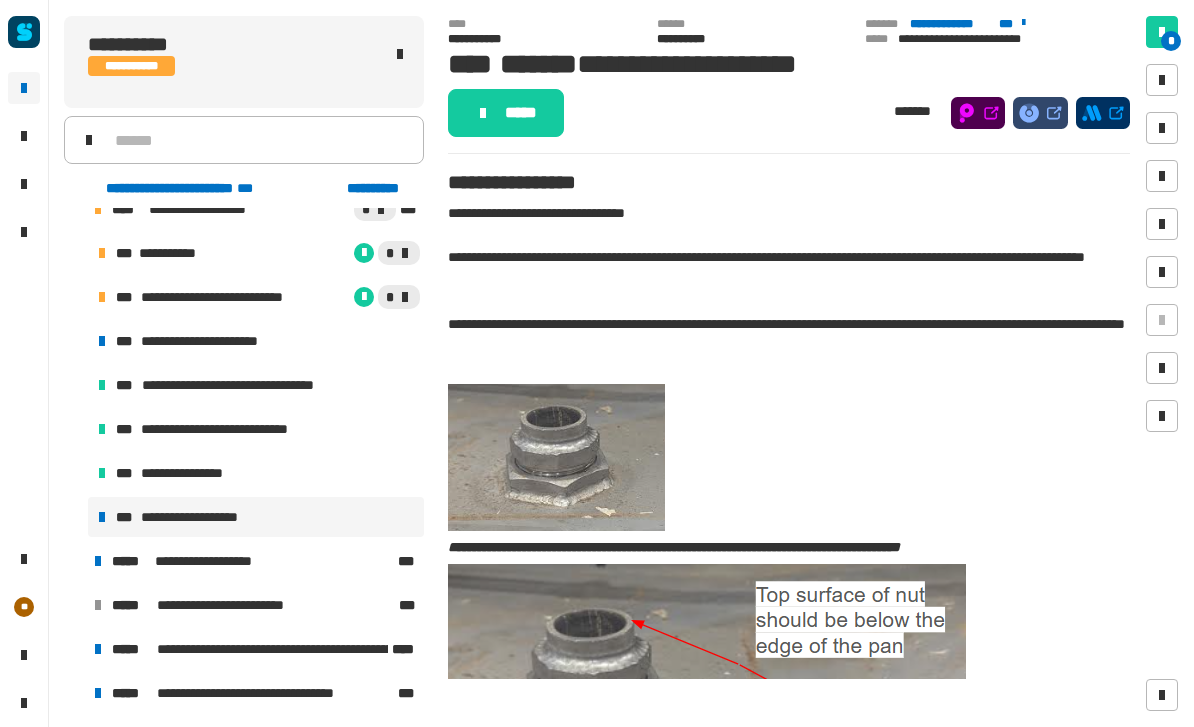 scroll, scrollTop: 242, scrollLeft: 0, axis: vertical 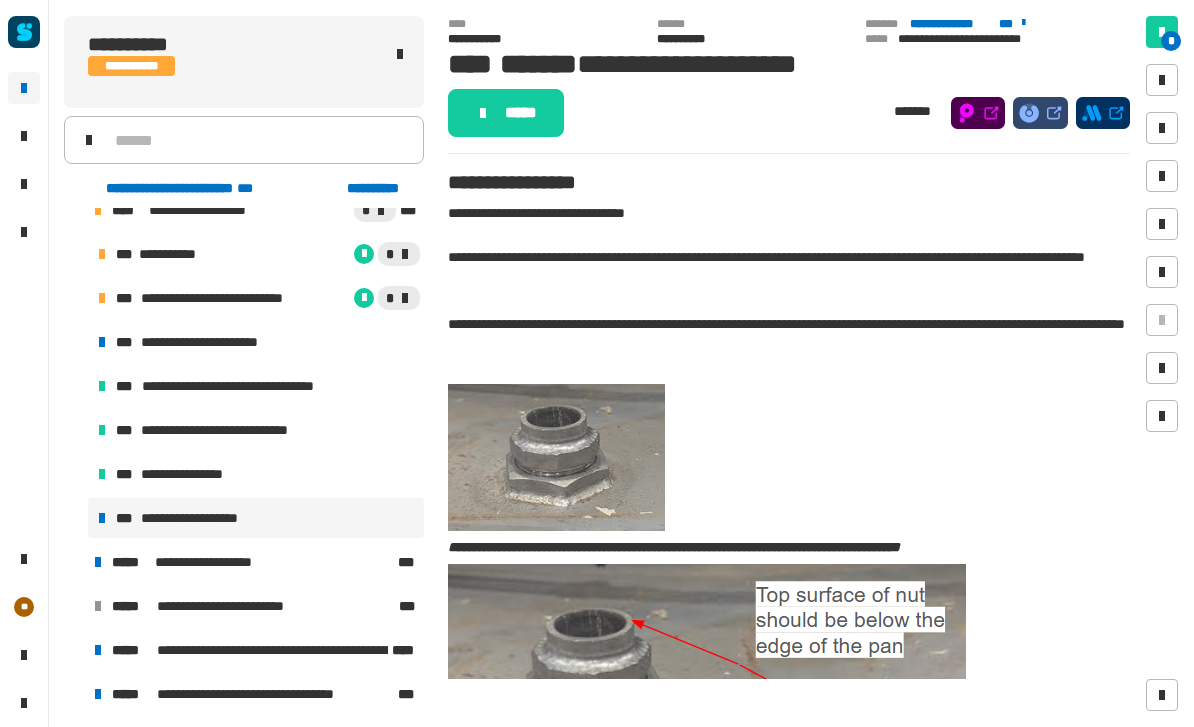 click on "**********" at bounding box center [202, 518] 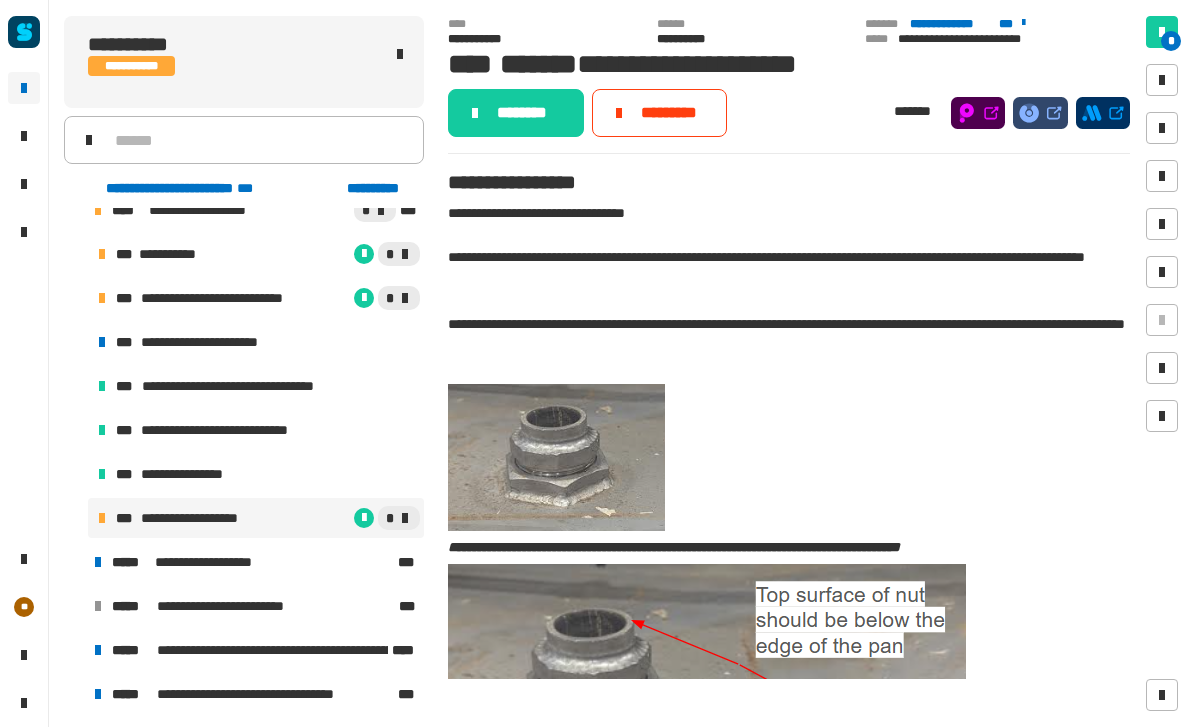 click on "********" 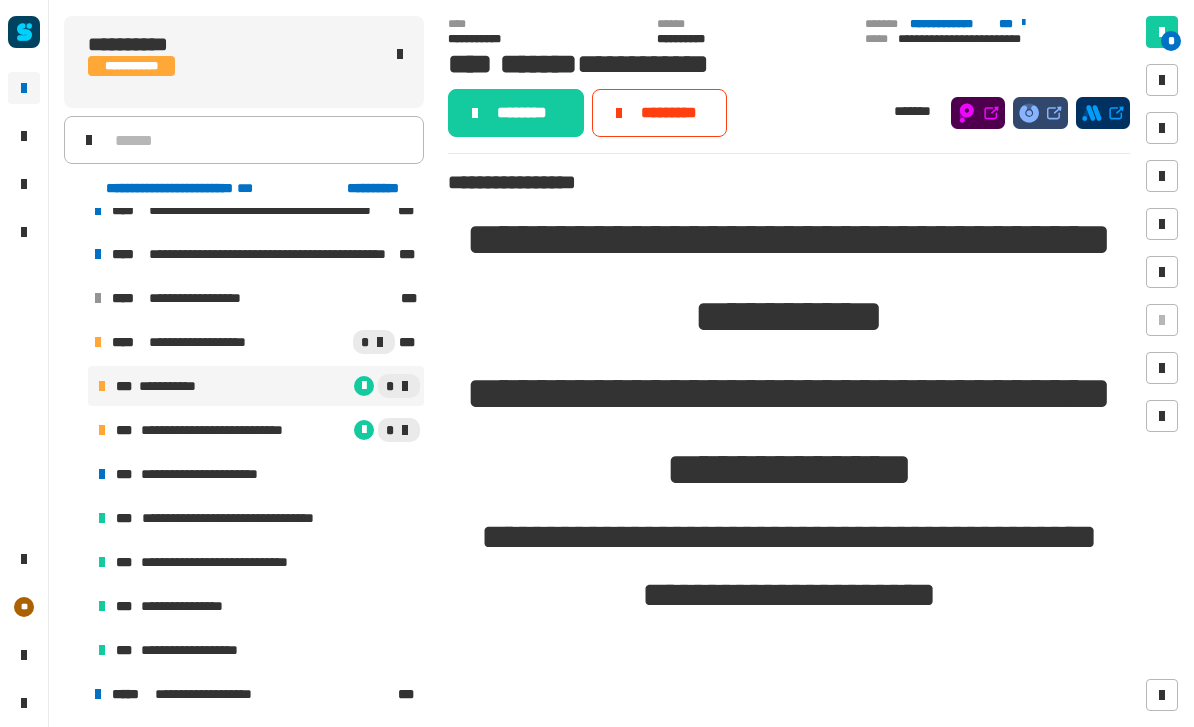 scroll, scrollTop: 111, scrollLeft: 0, axis: vertical 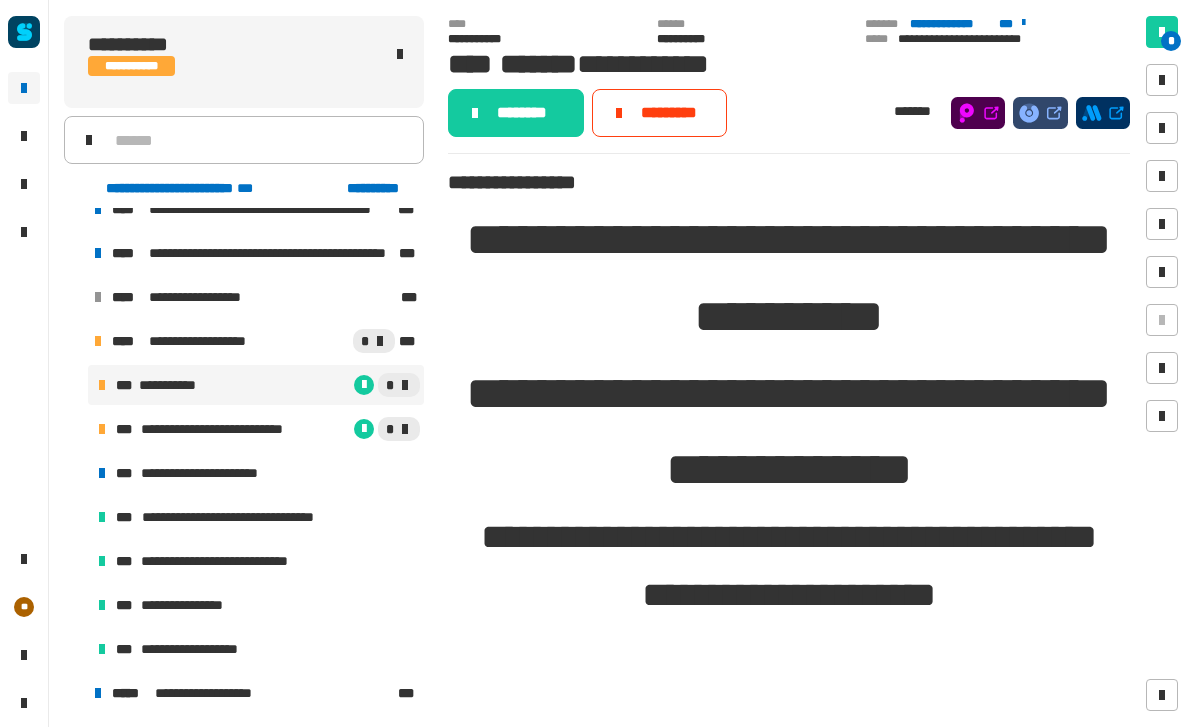 click on "**********" at bounding box center [215, 473] 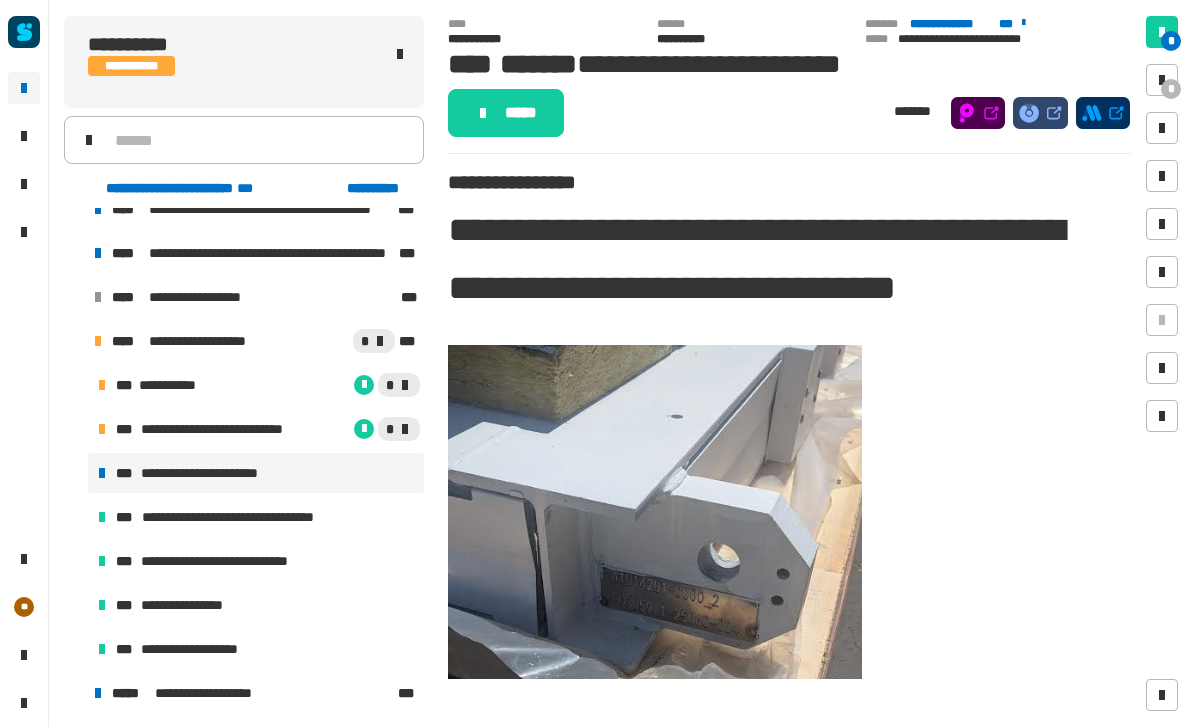 click at bounding box center (1162, 80) 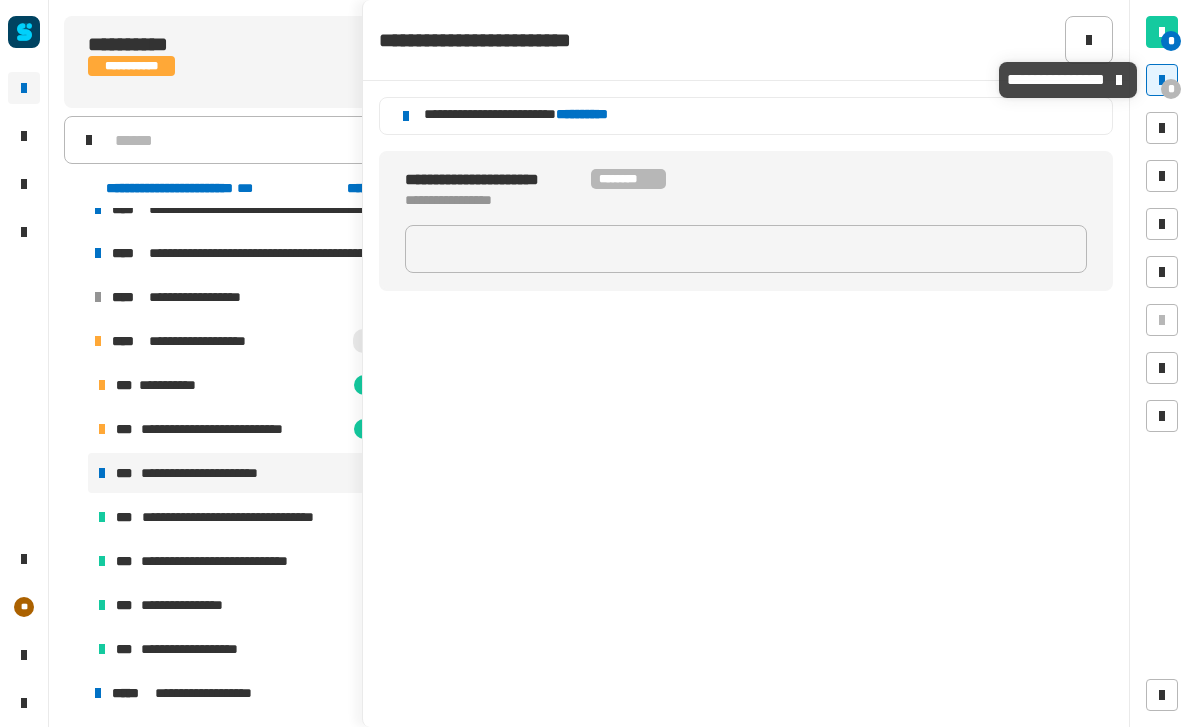 click 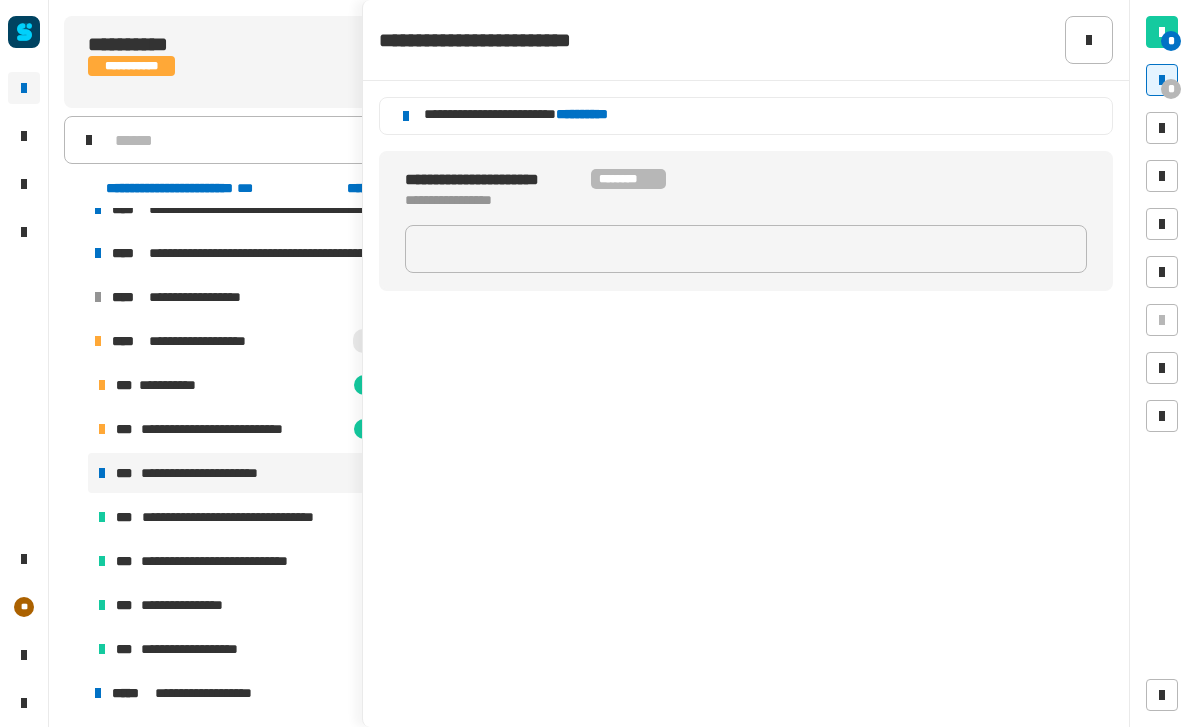 click 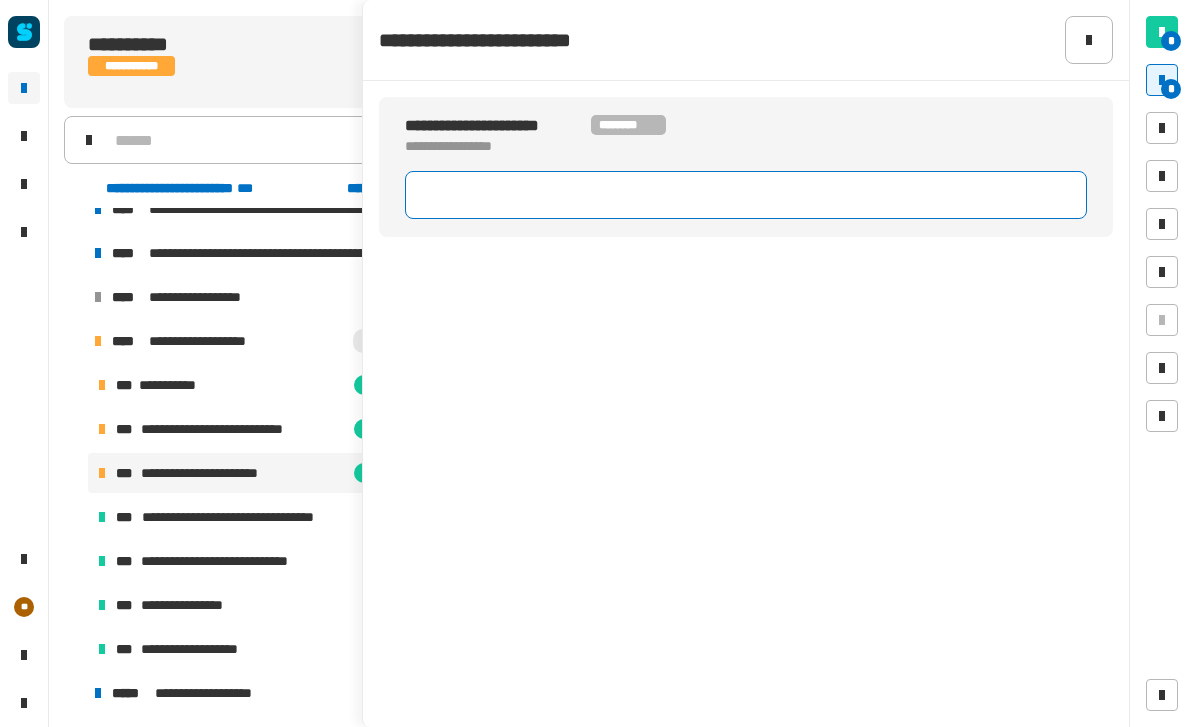 click 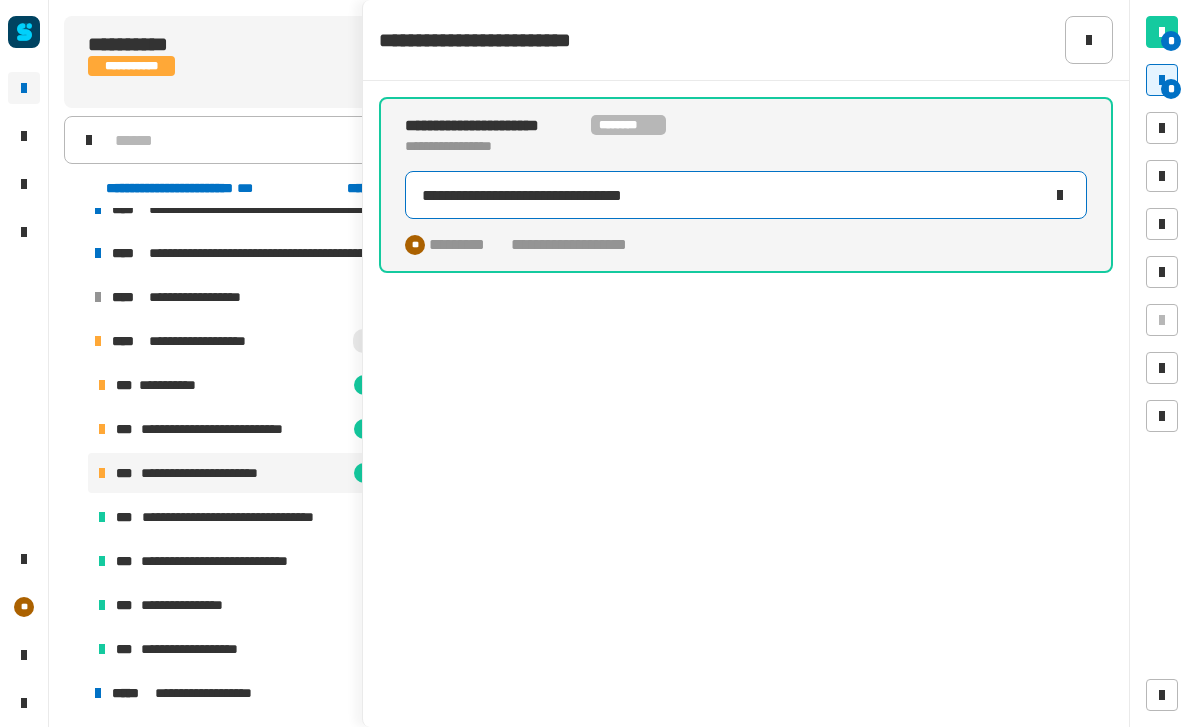 type on "**********" 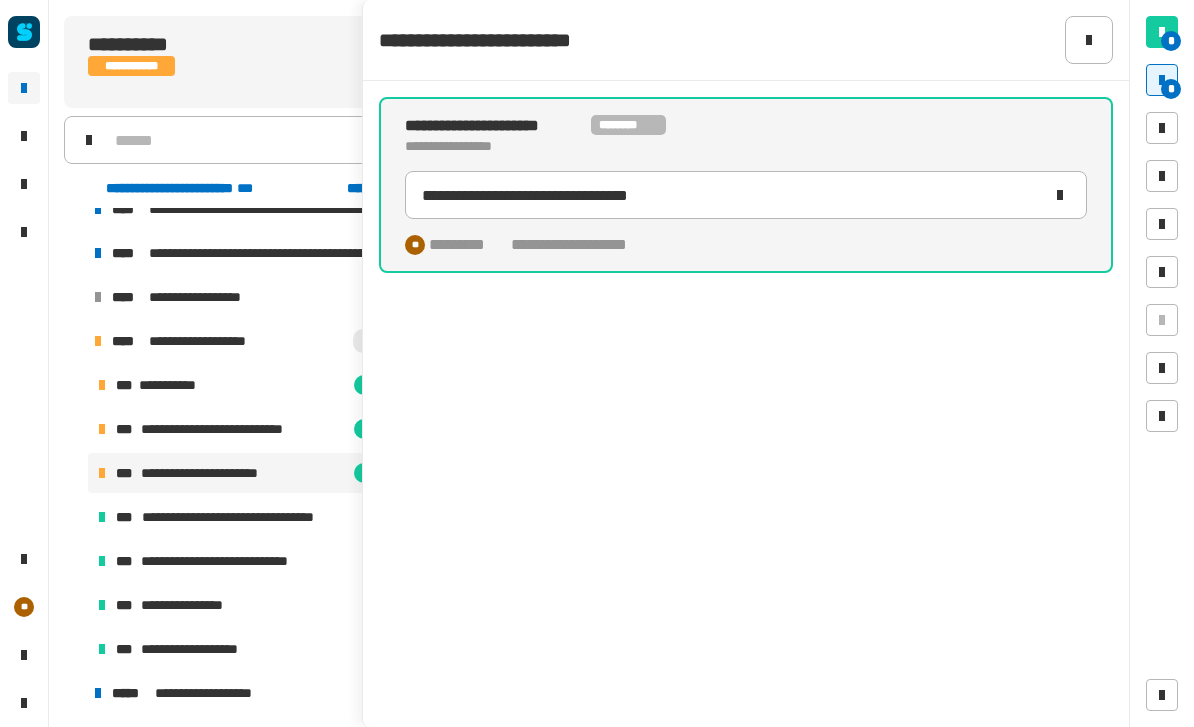 click on "*" at bounding box center (1171, 89) 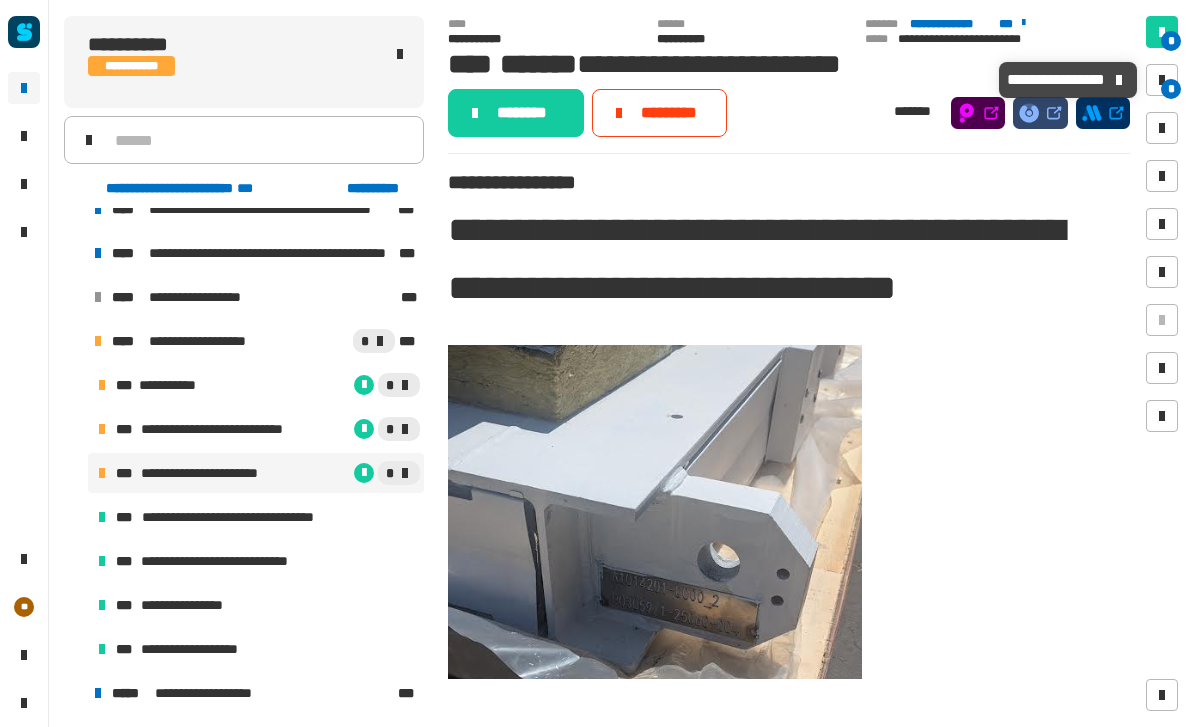 click on "********" 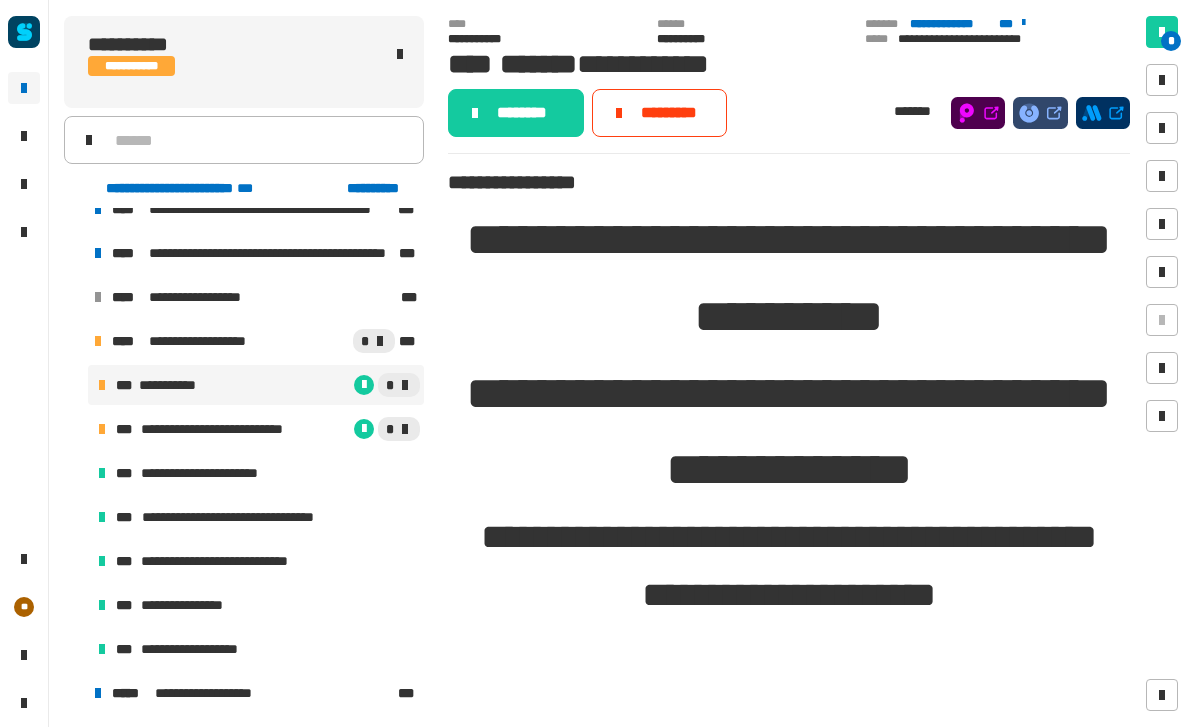 click on "**********" at bounding box center [229, 429] 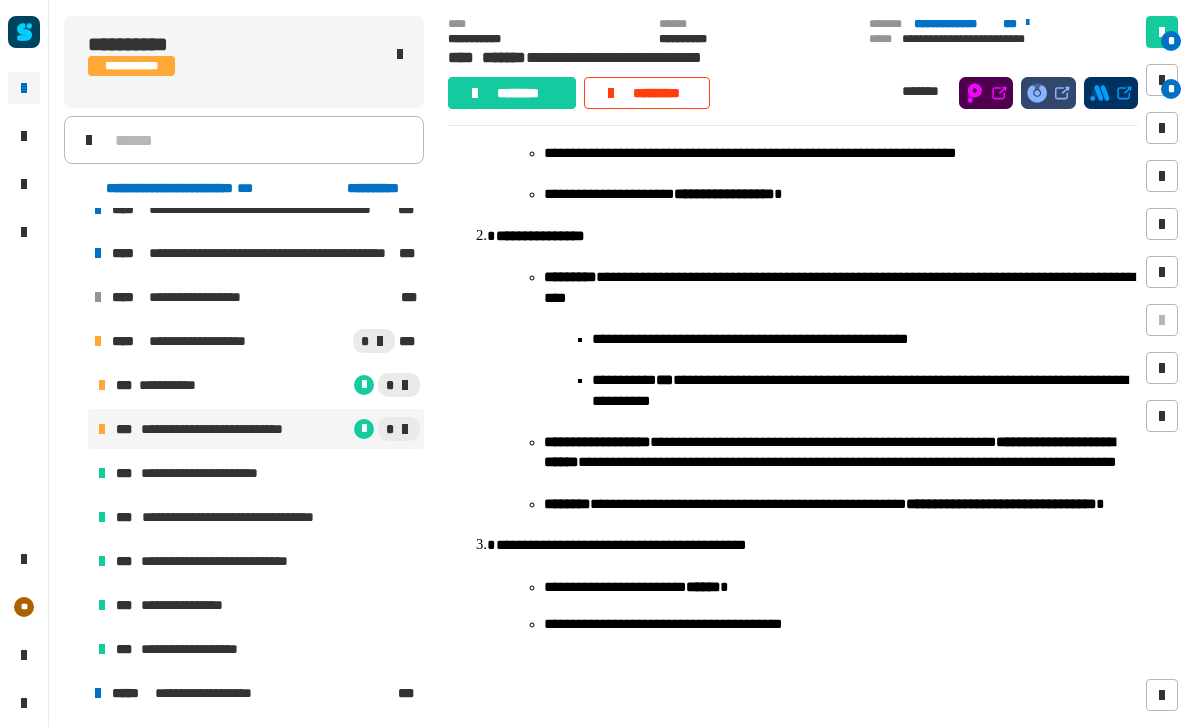 scroll, scrollTop: 827, scrollLeft: 0, axis: vertical 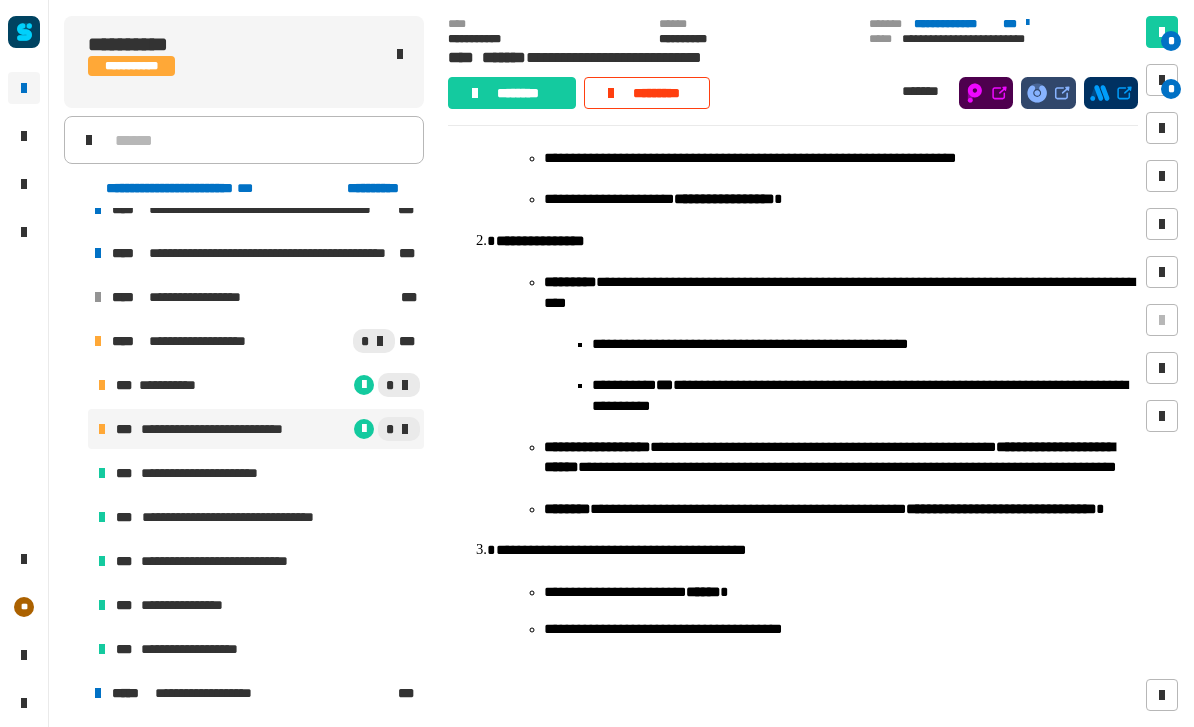 click at bounding box center [1162, 80] 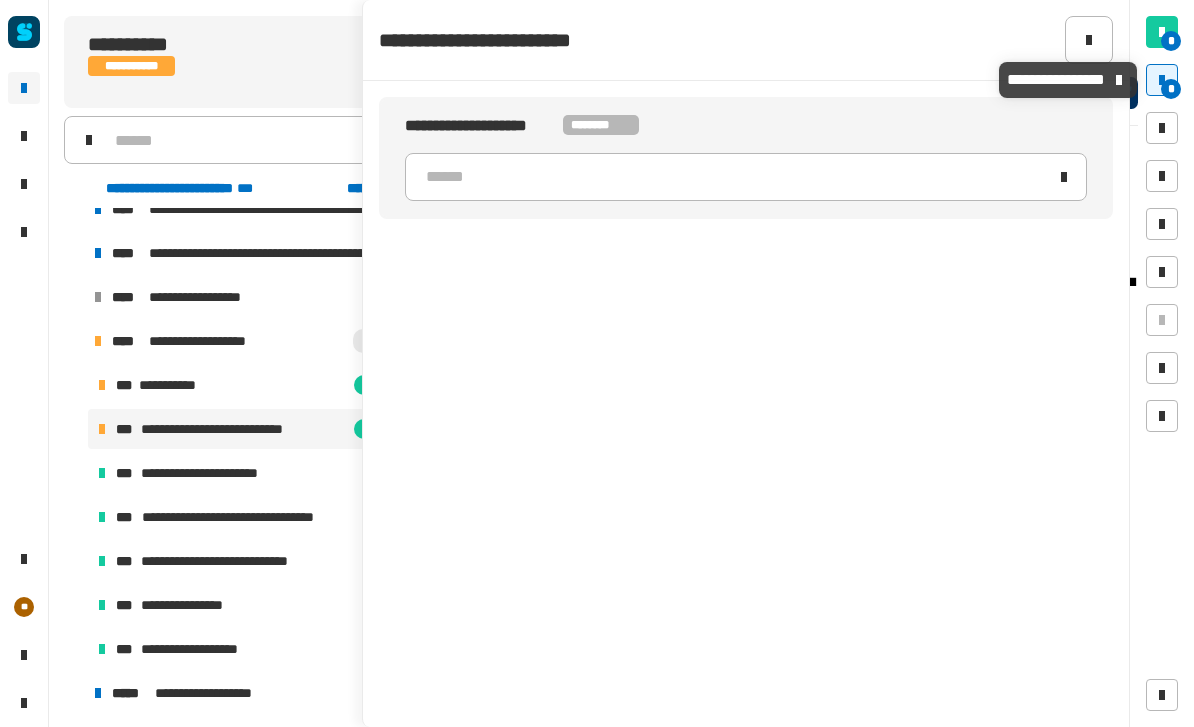 click 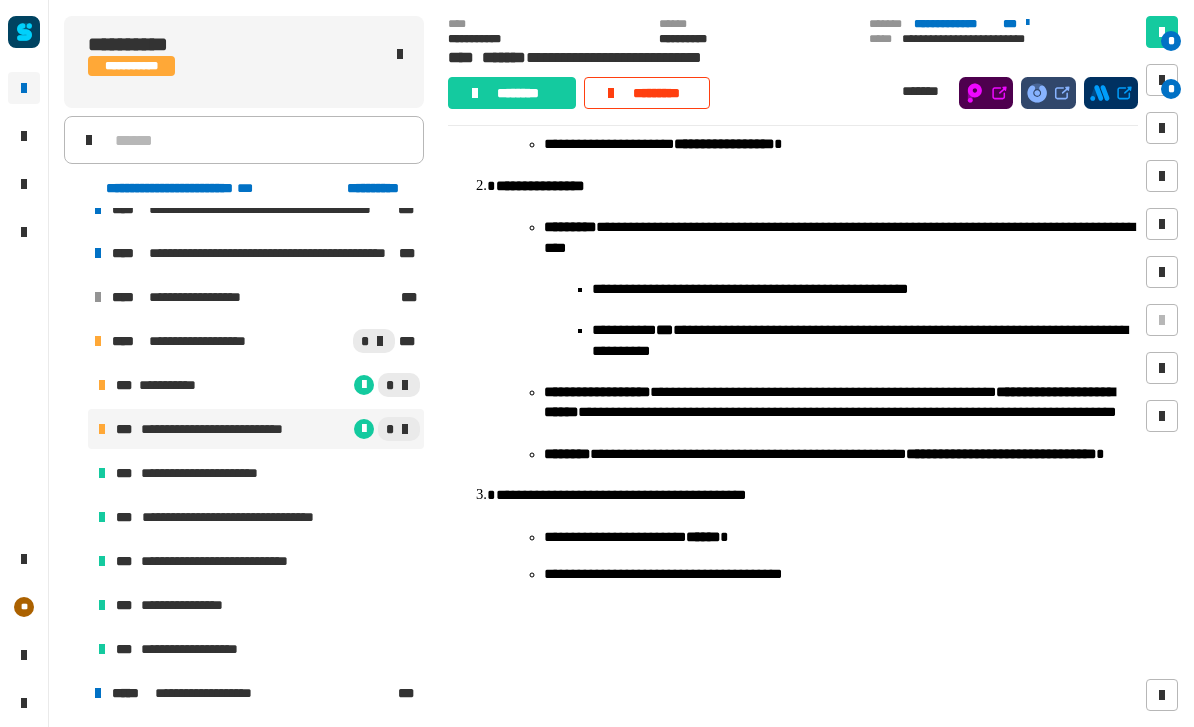 scroll, scrollTop: 951, scrollLeft: 0, axis: vertical 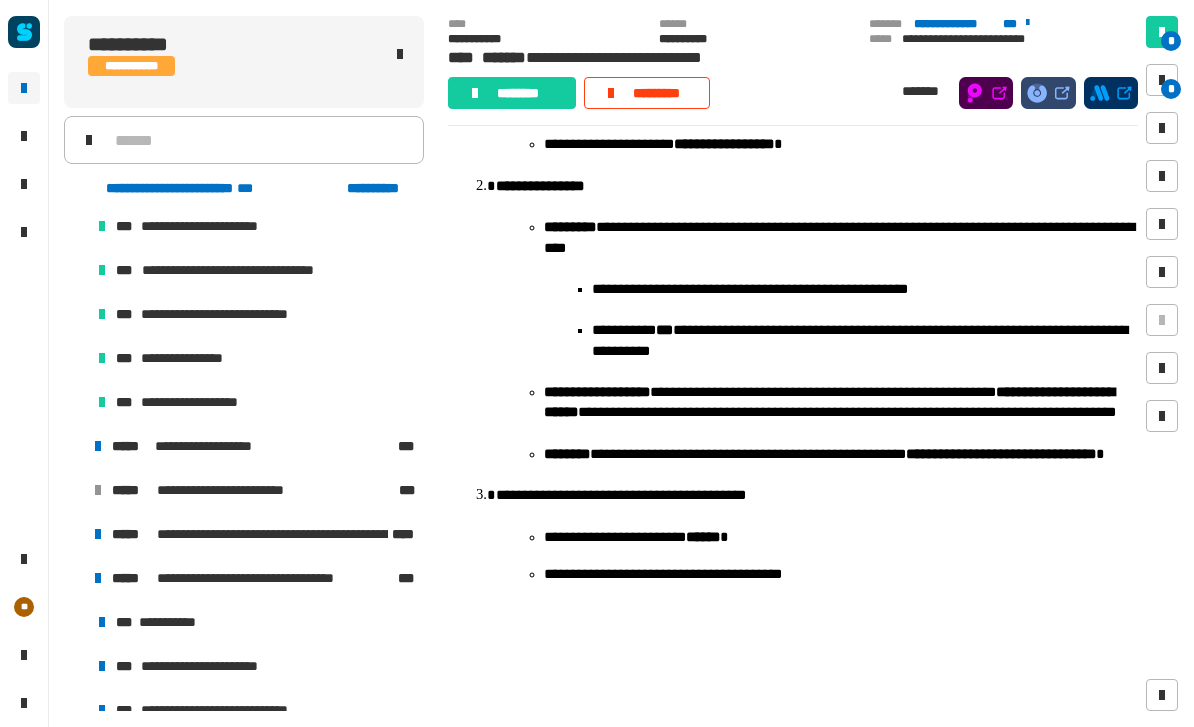 click at bounding box center [74, 446] 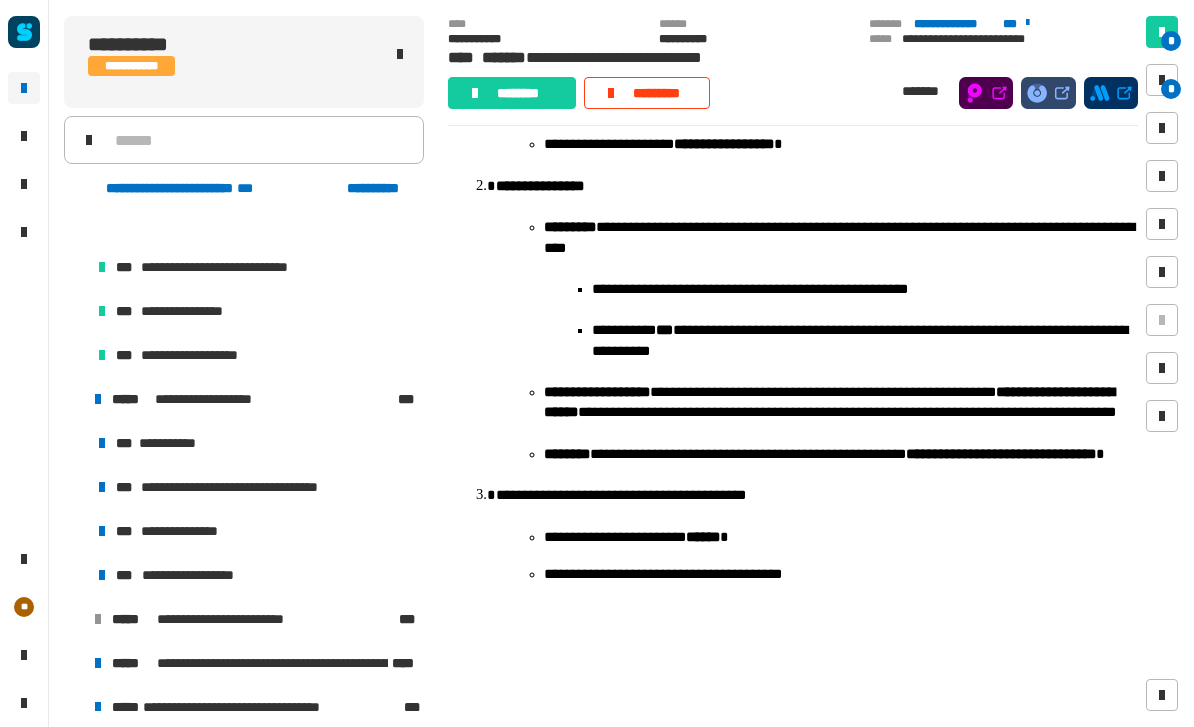 scroll, scrollTop: 482, scrollLeft: 0, axis: vertical 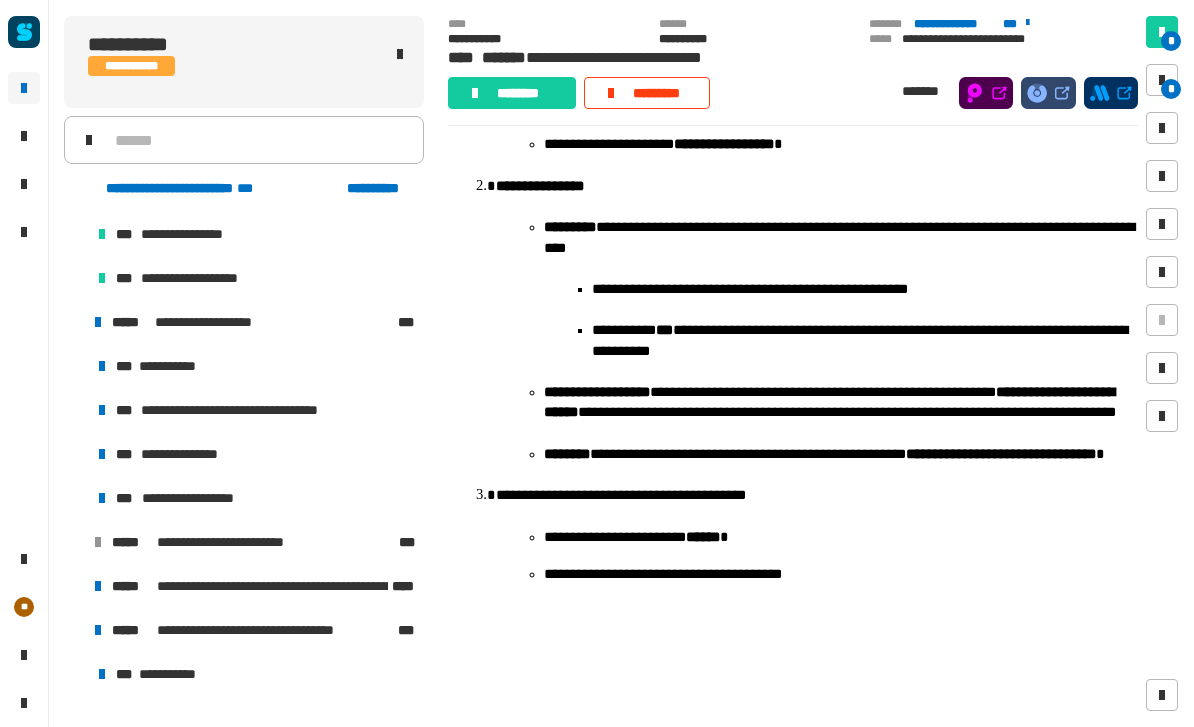 click on "**********" at bounding box center [256, 366] 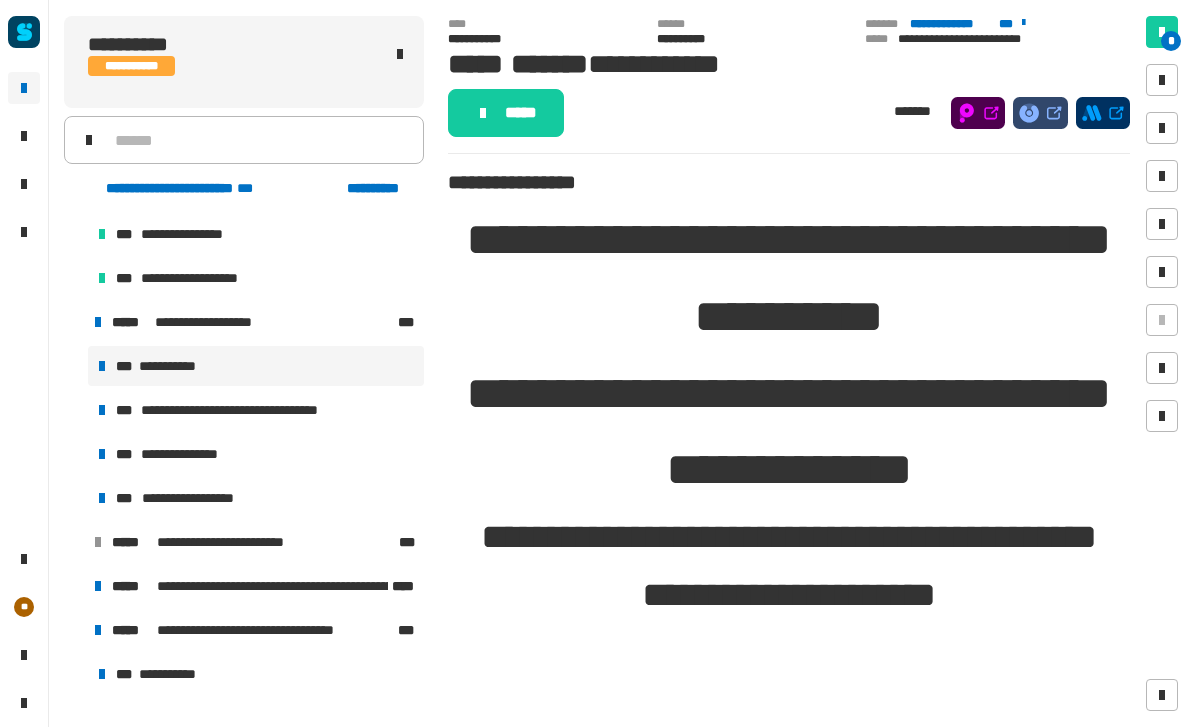click on "*****" 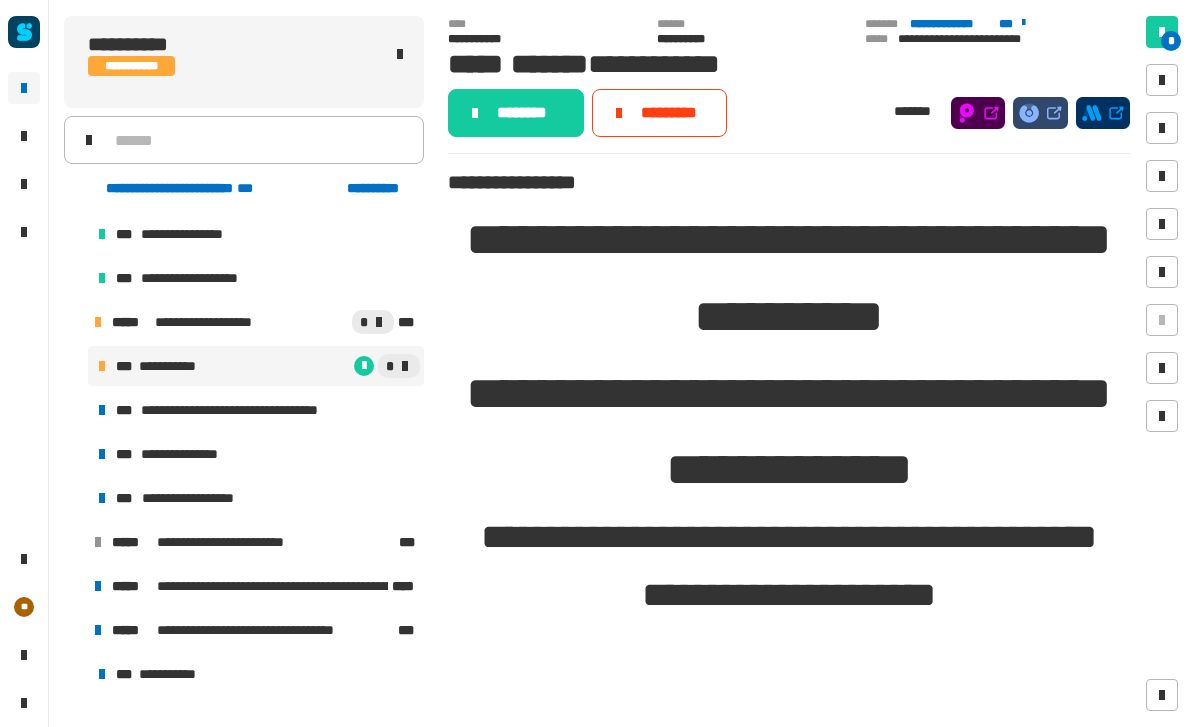 click on "********" 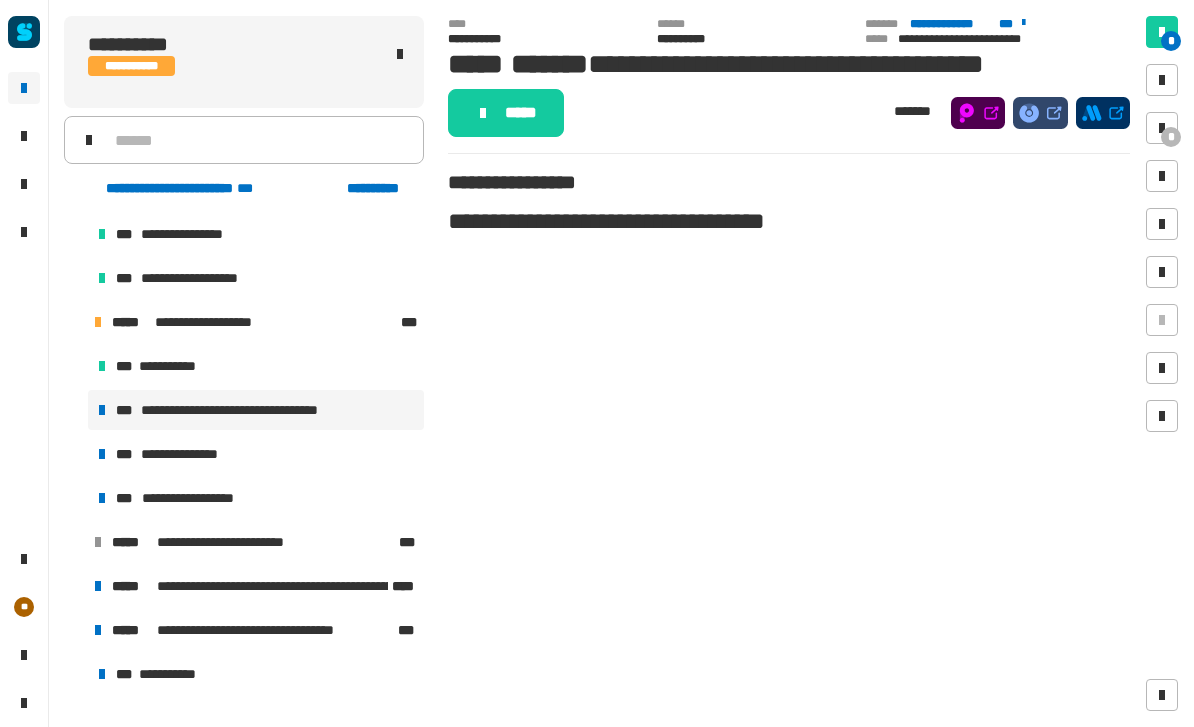 click at bounding box center [1162, 128] 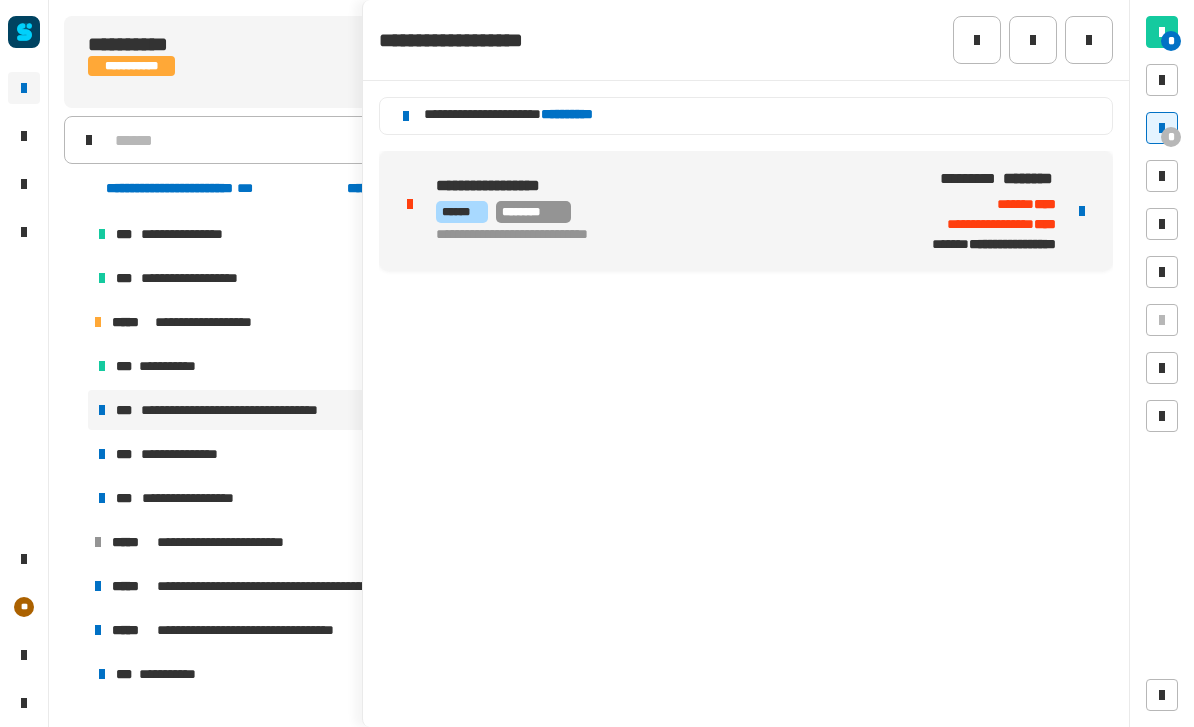 click on "**********" at bounding box center (657, 187) 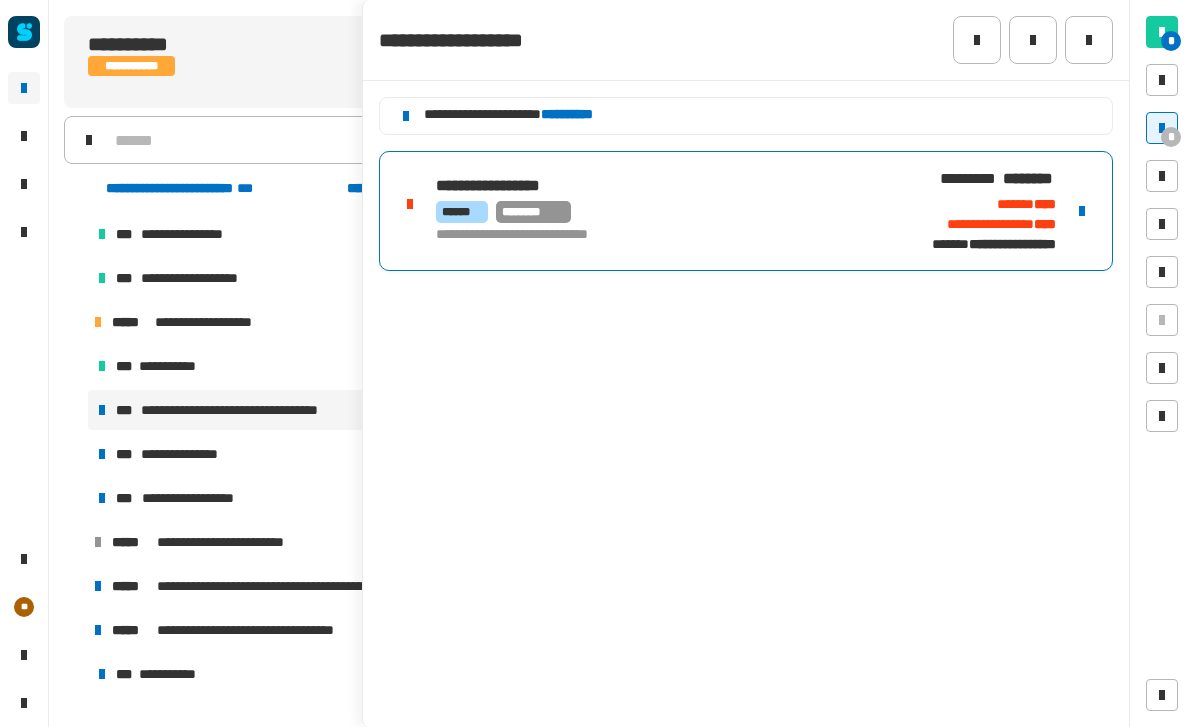 click at bounding box center [1082, 211] 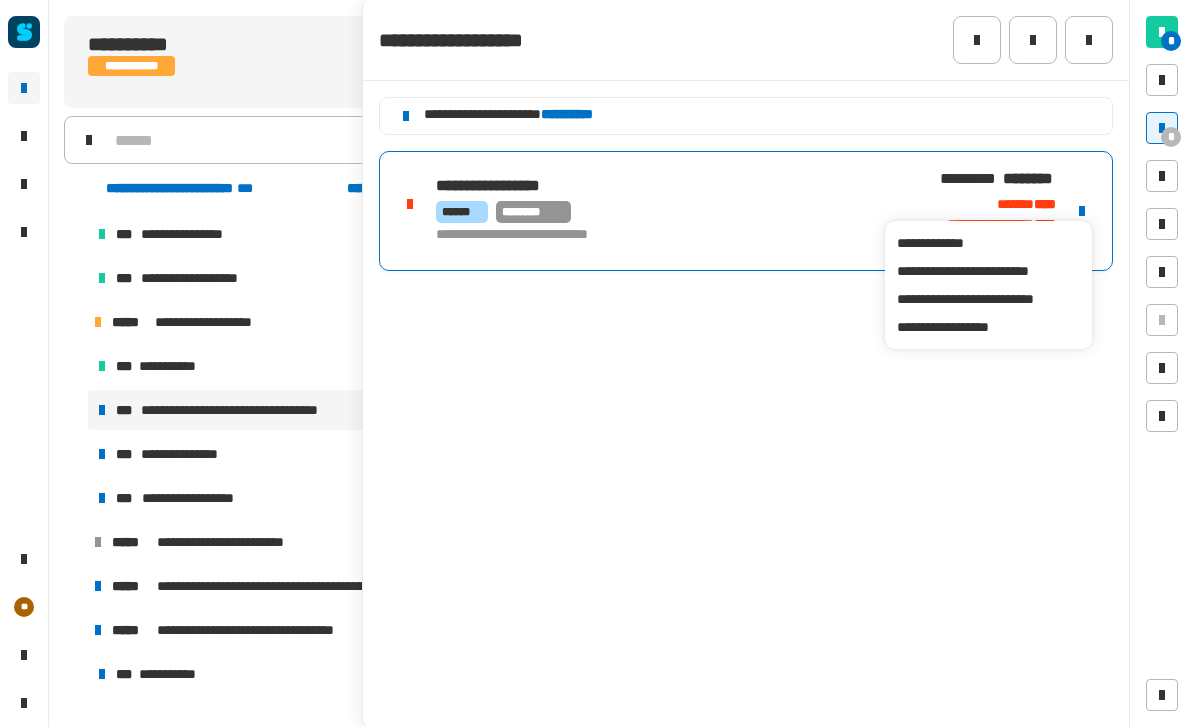click on "**********" at bounding box center [988, 299] 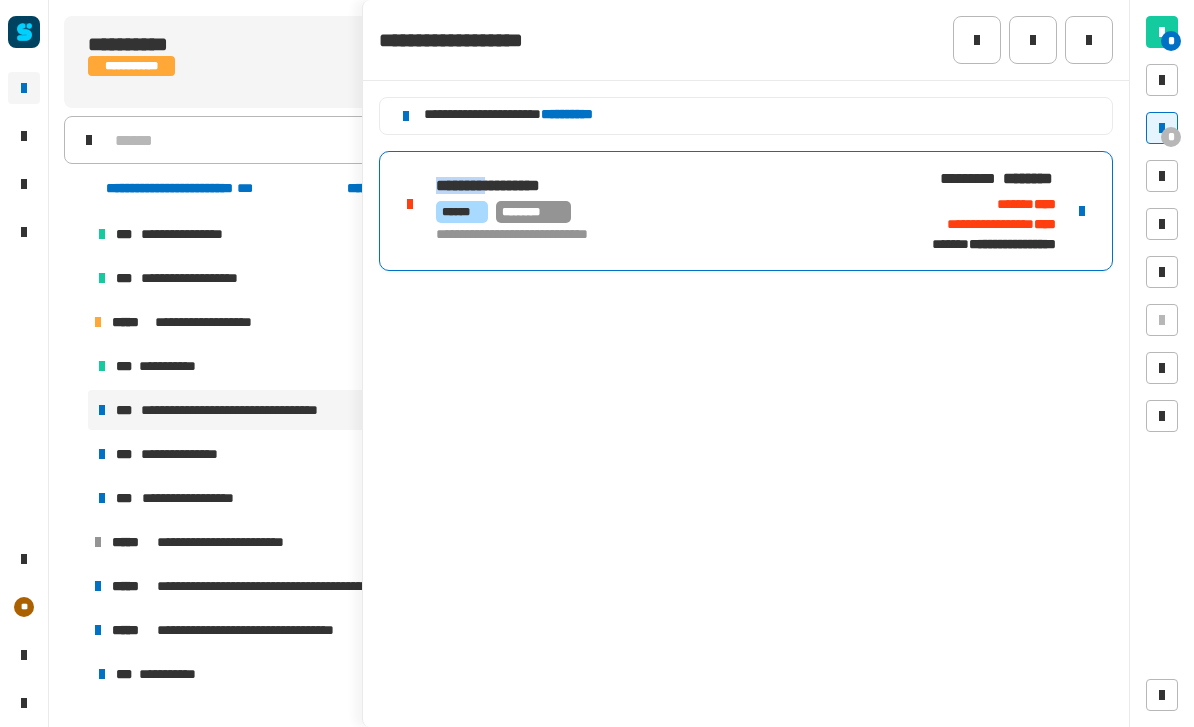 copy on "********" 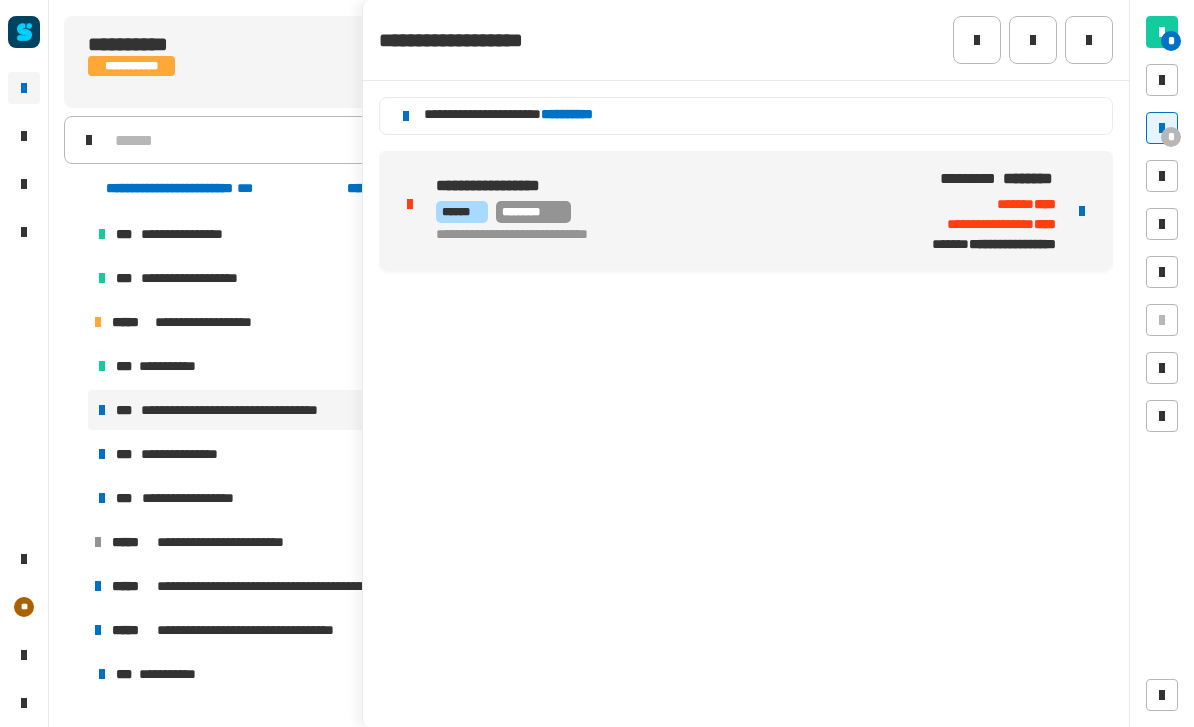 click on "**********" 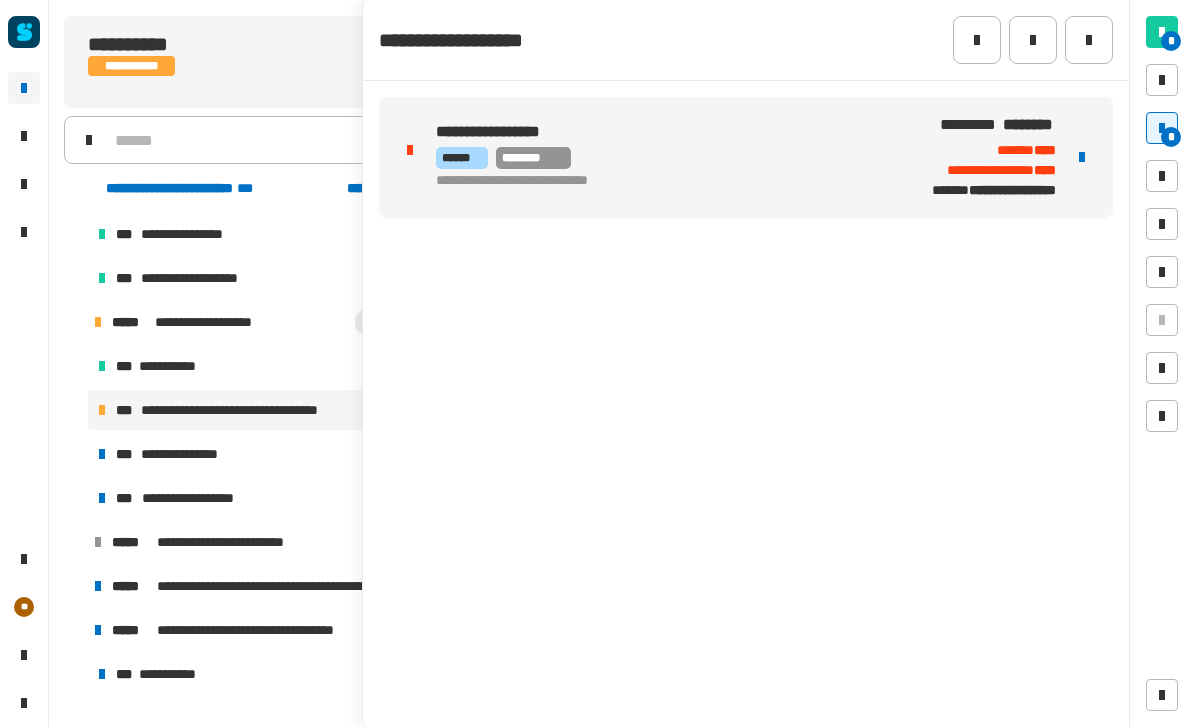 click on "****** ********" at bounding box center (657, 158) 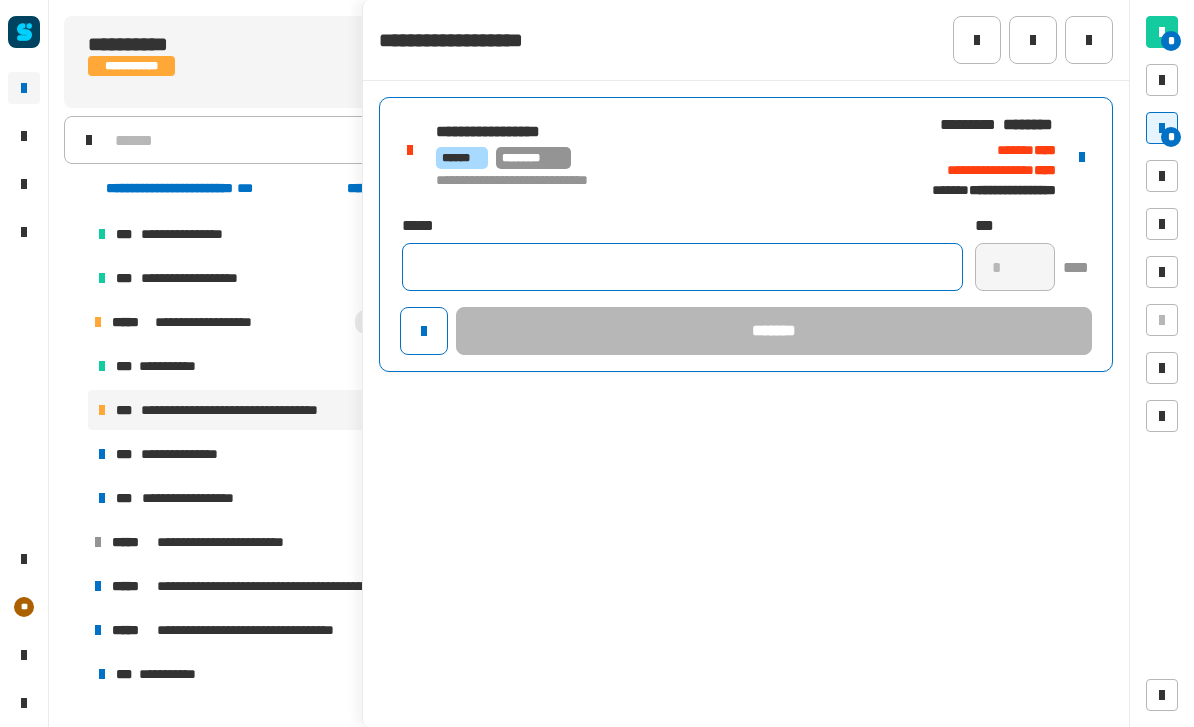 click 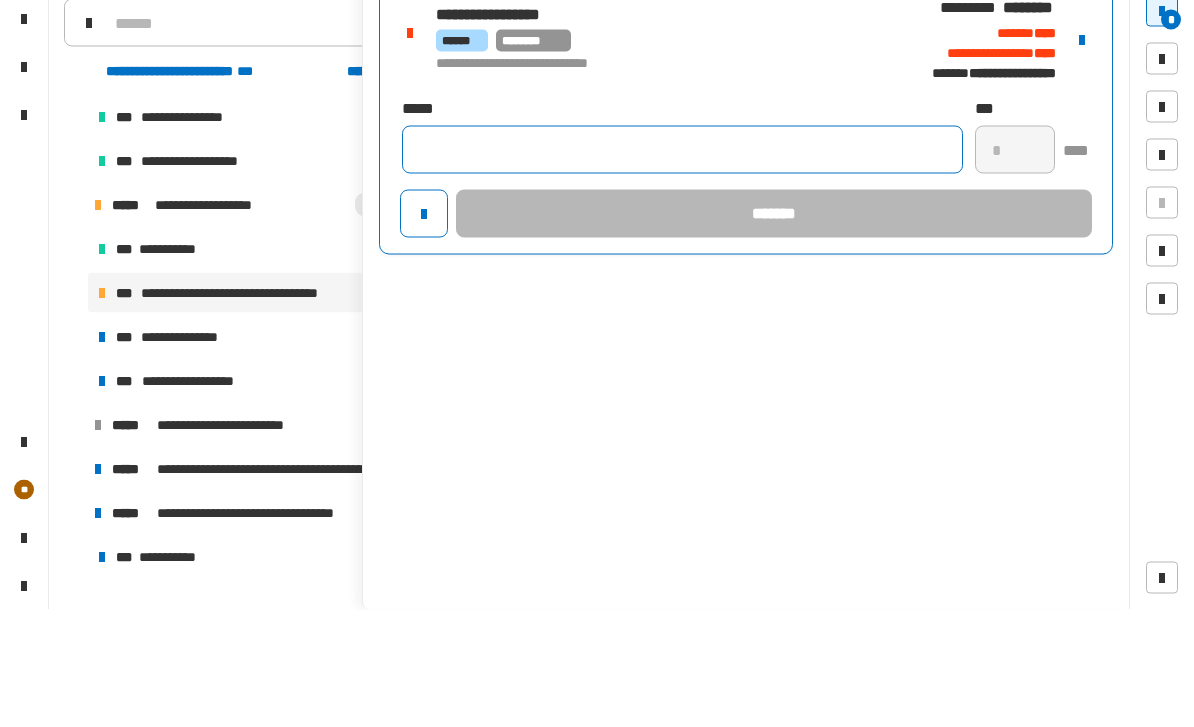 paste on "**********" 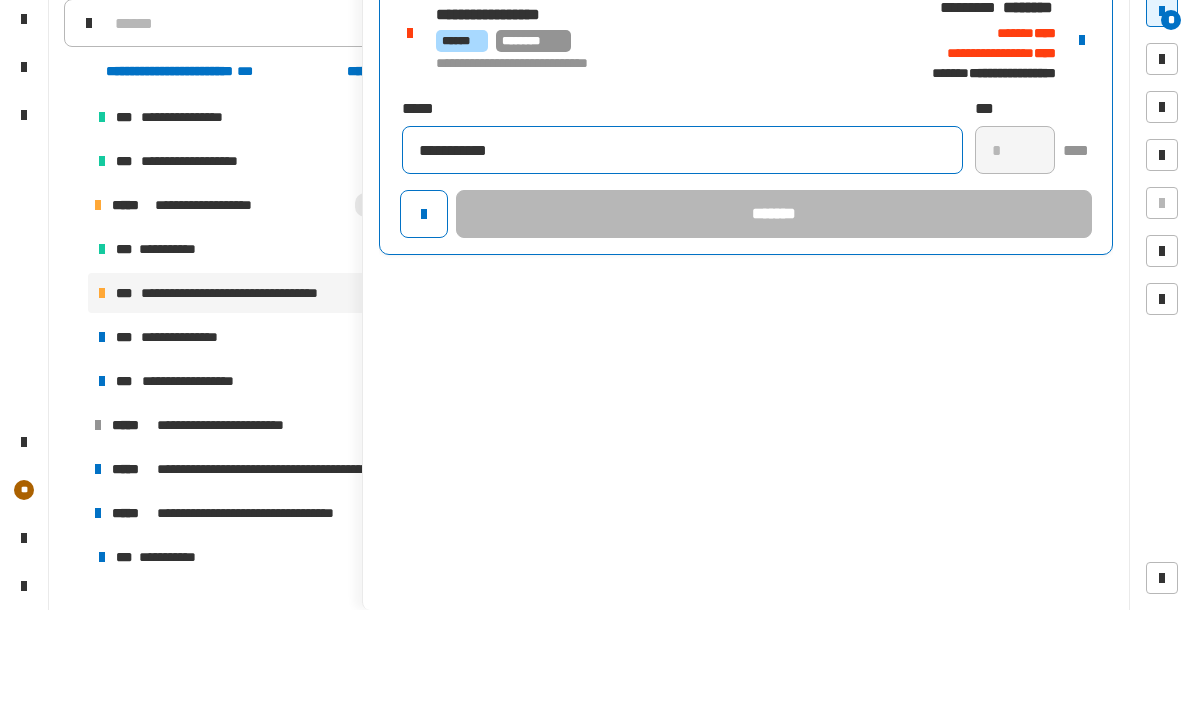 type on "**********" 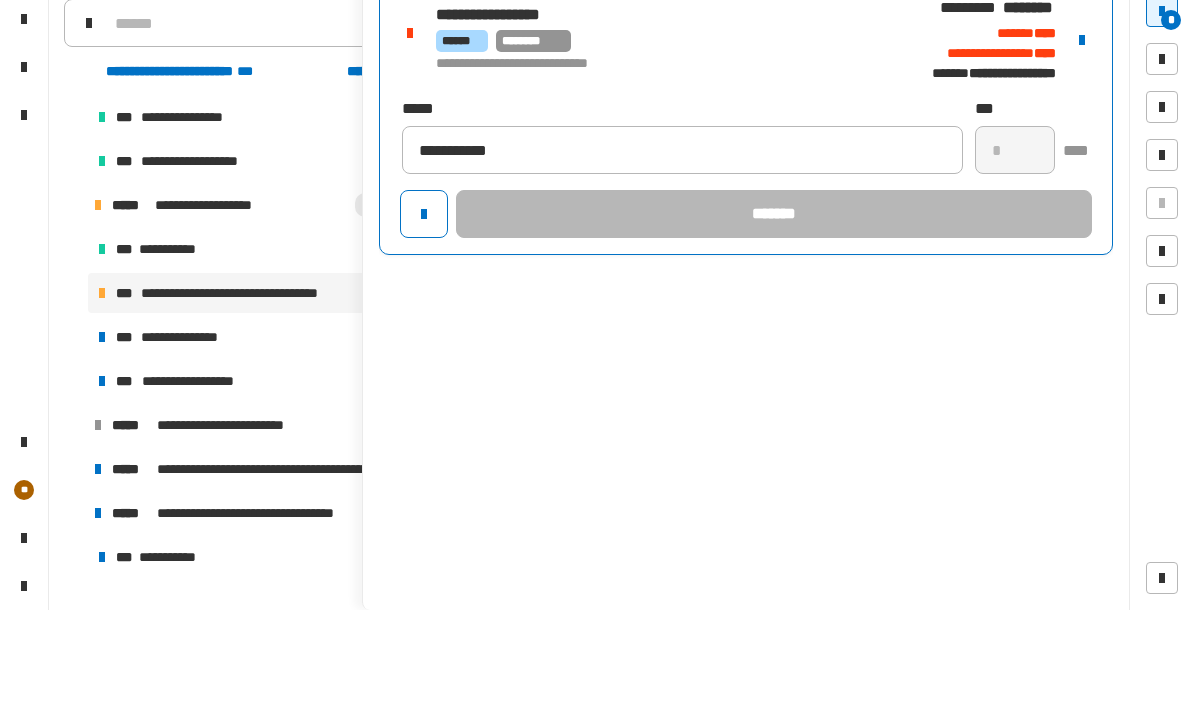 click on "*" 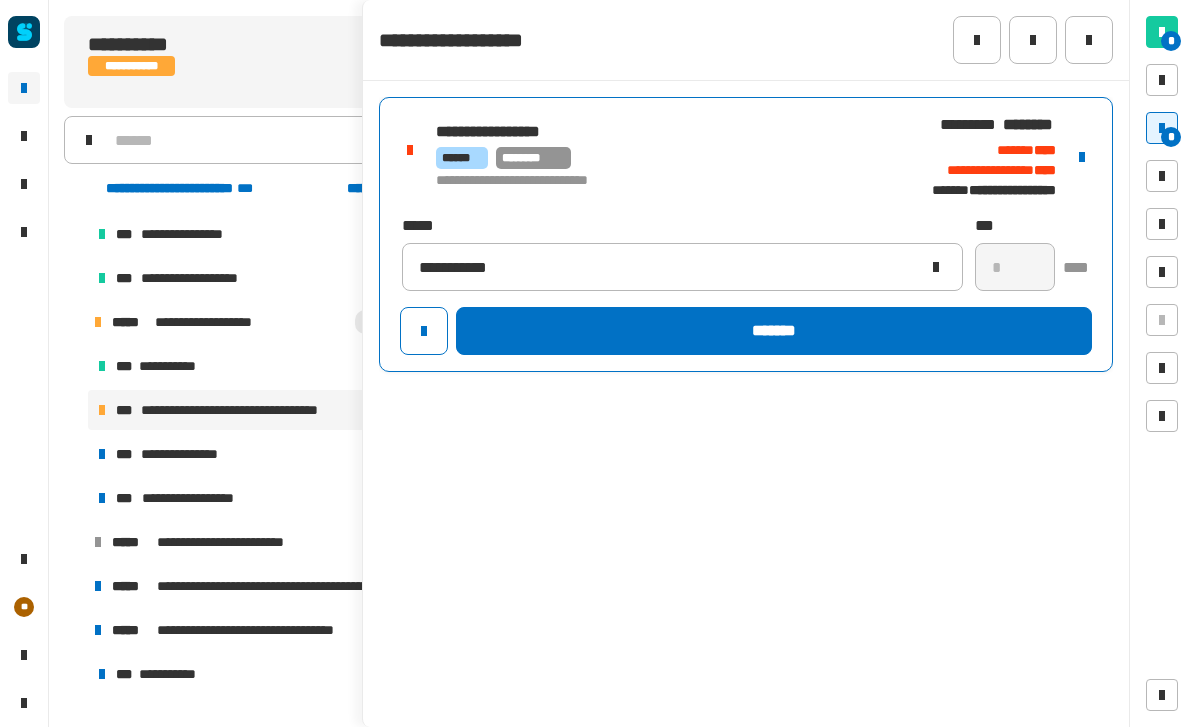 click on "*" 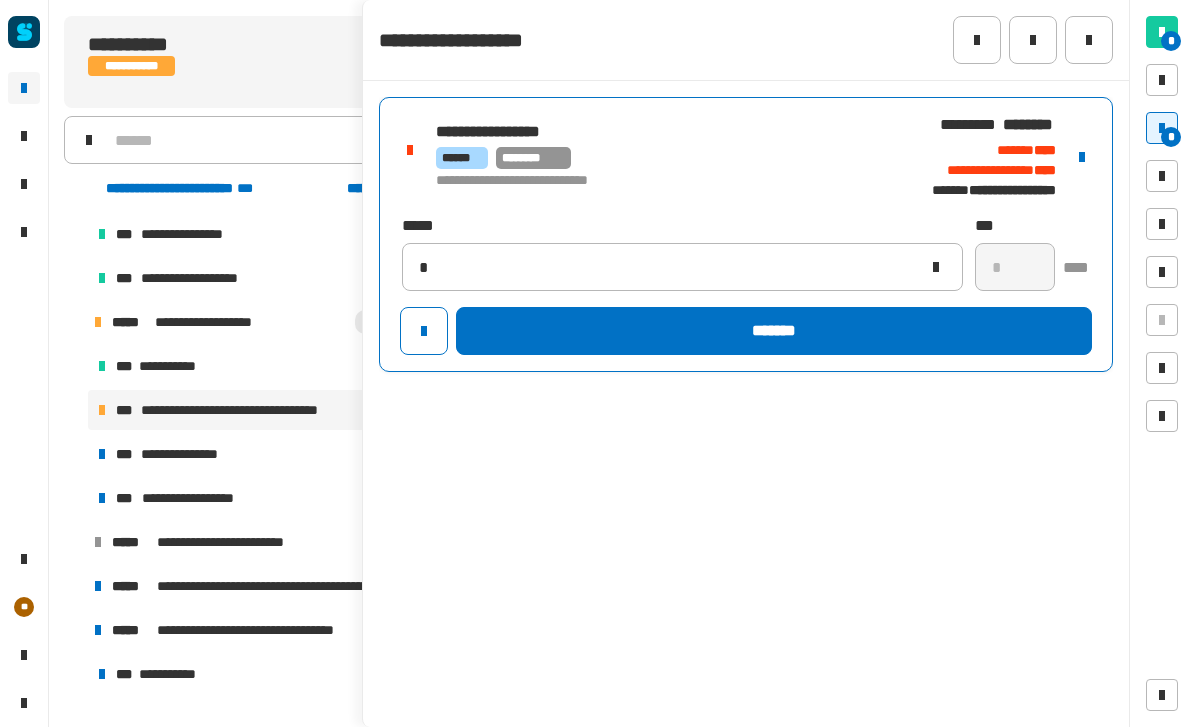 type 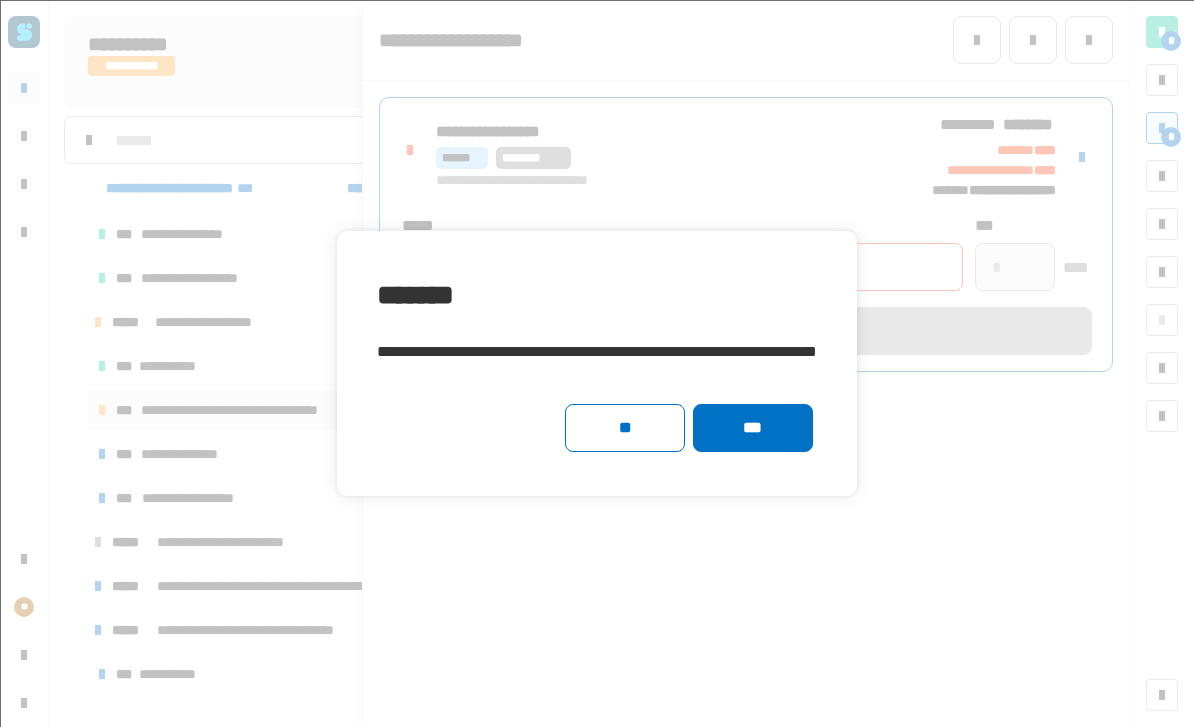 click on "***" 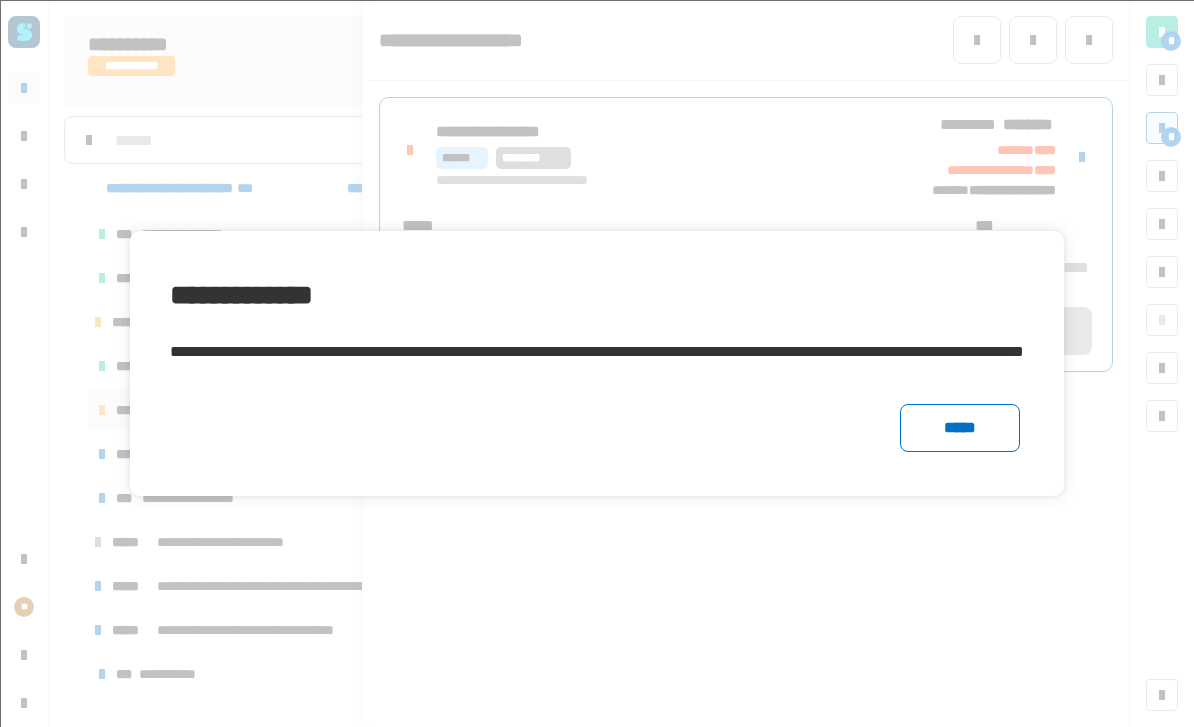 click on "*****" 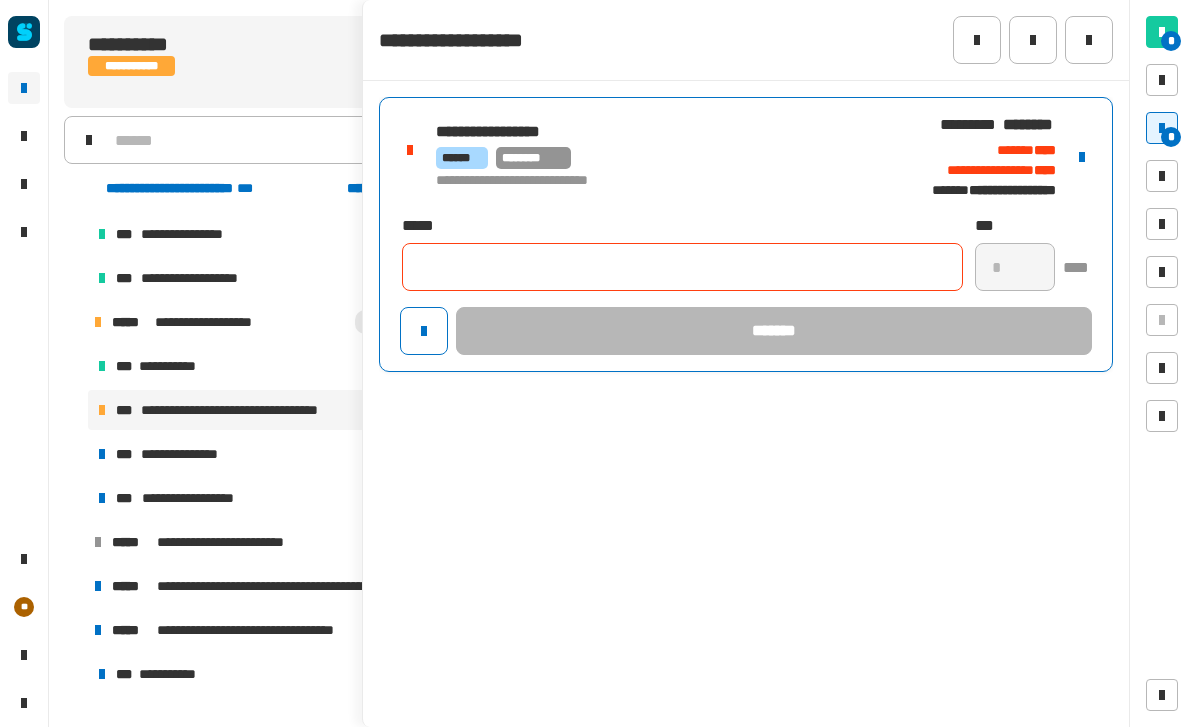 click 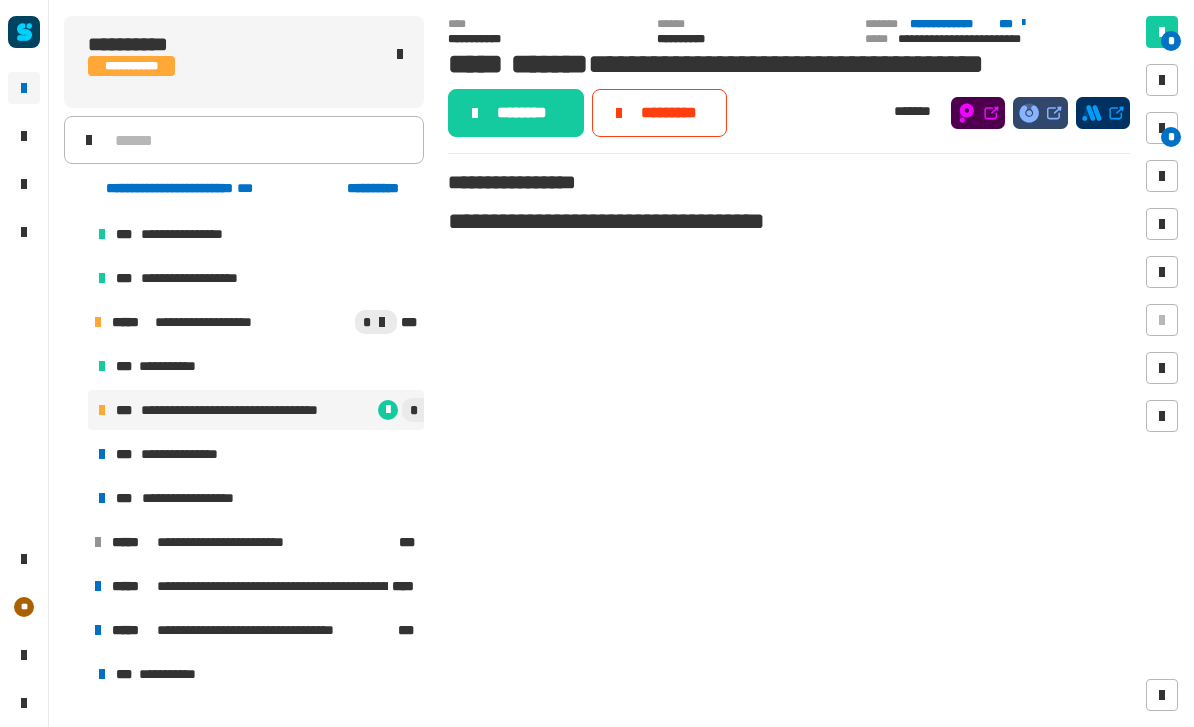 click on "*" at bounding box center (1162, 128) 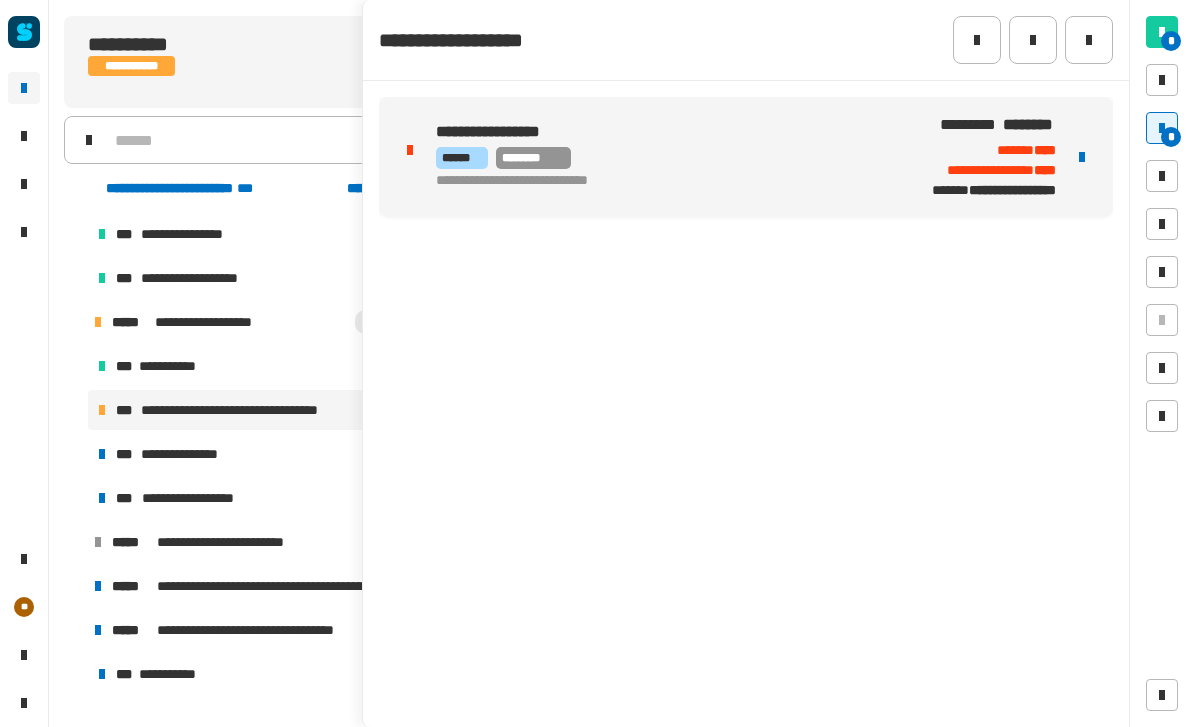 click on "****** ********" at bounding box center (657, 158) 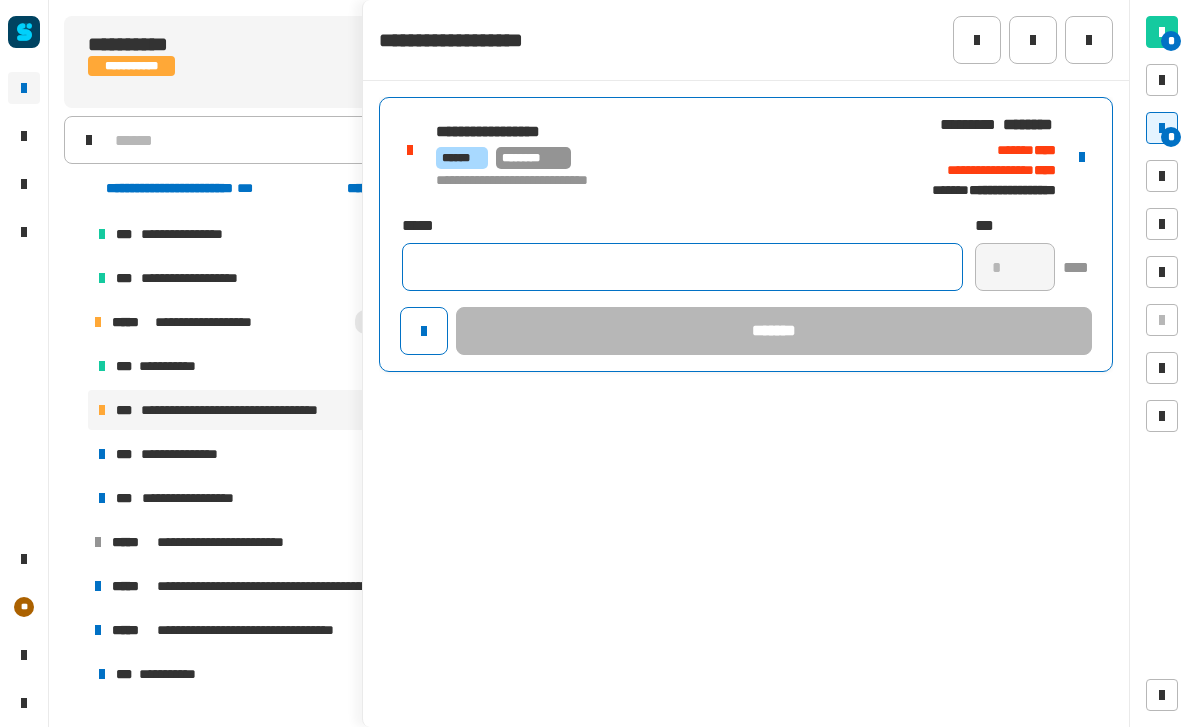 click 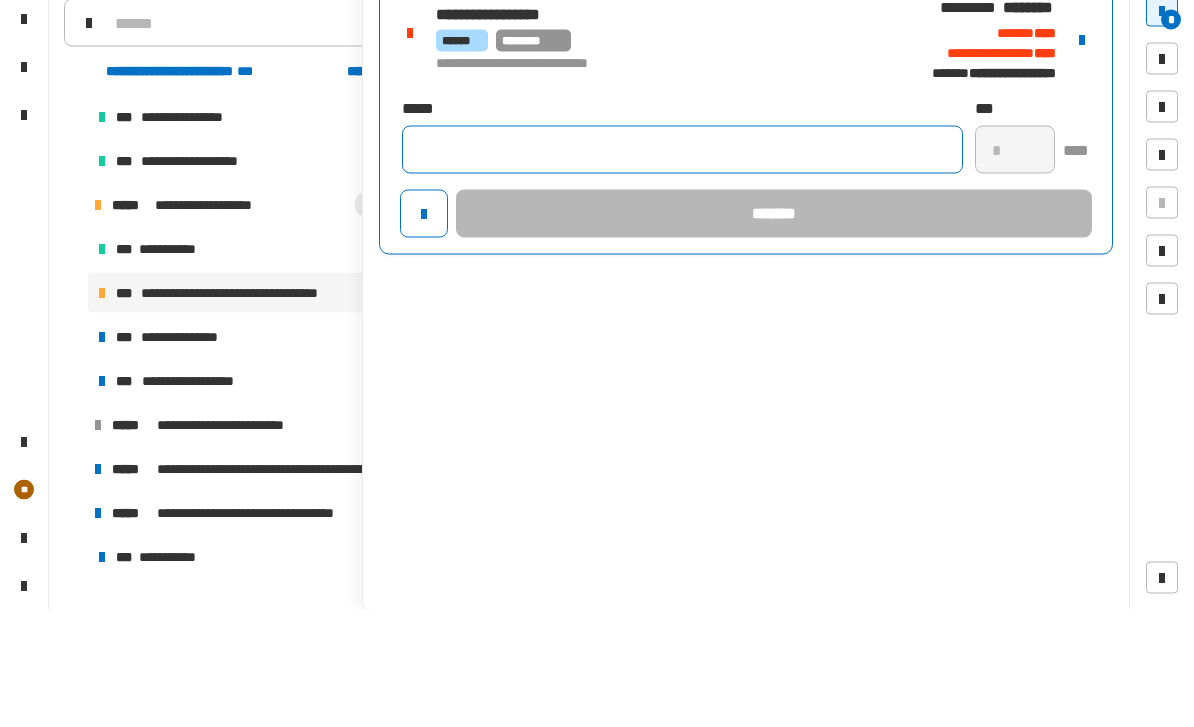 paste on "**********" 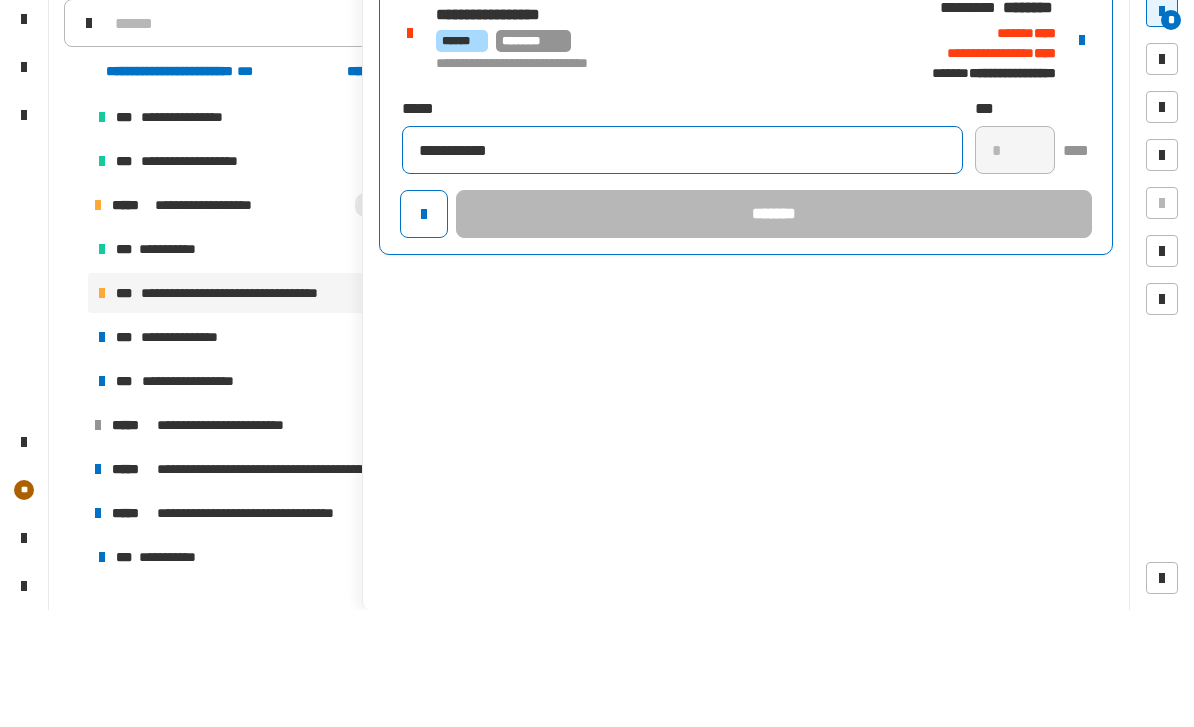 type on "**********" 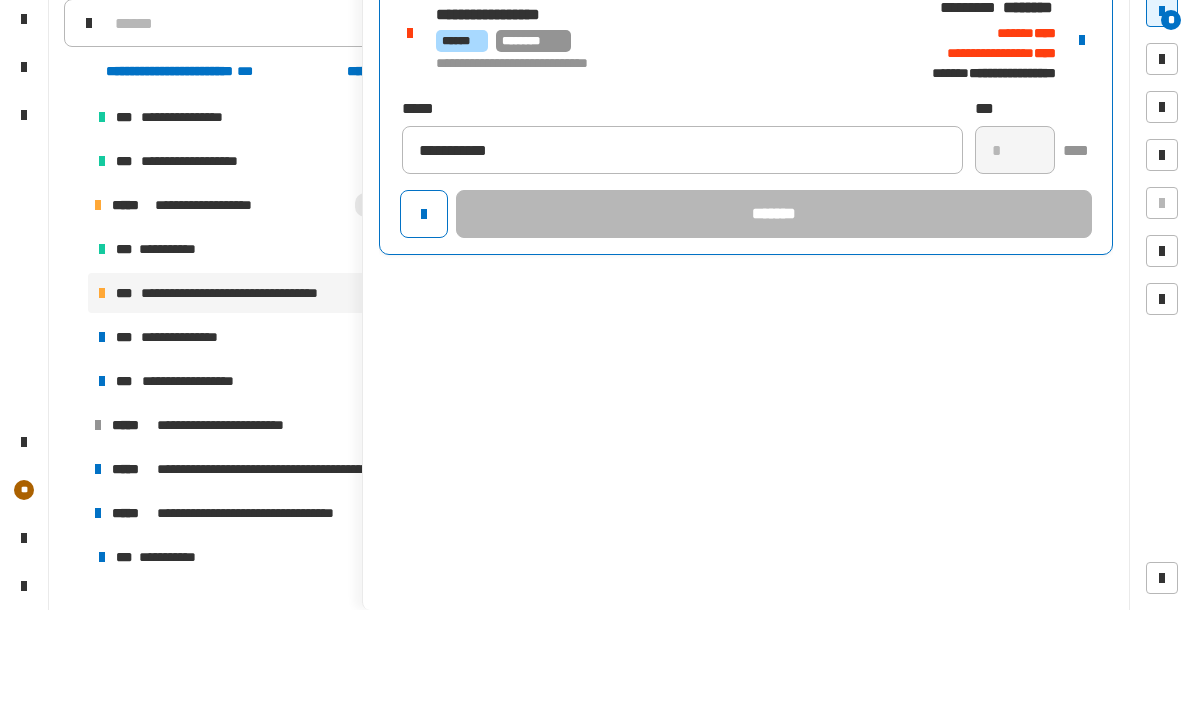 click on "*" 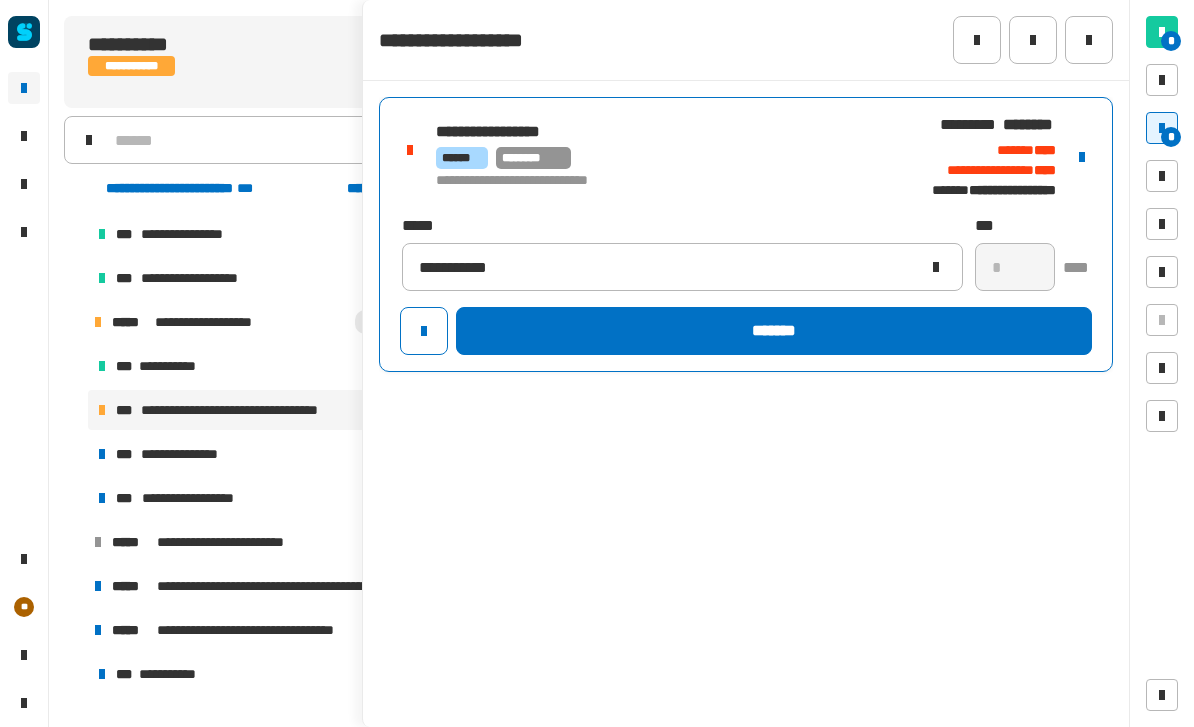 click on "*******" 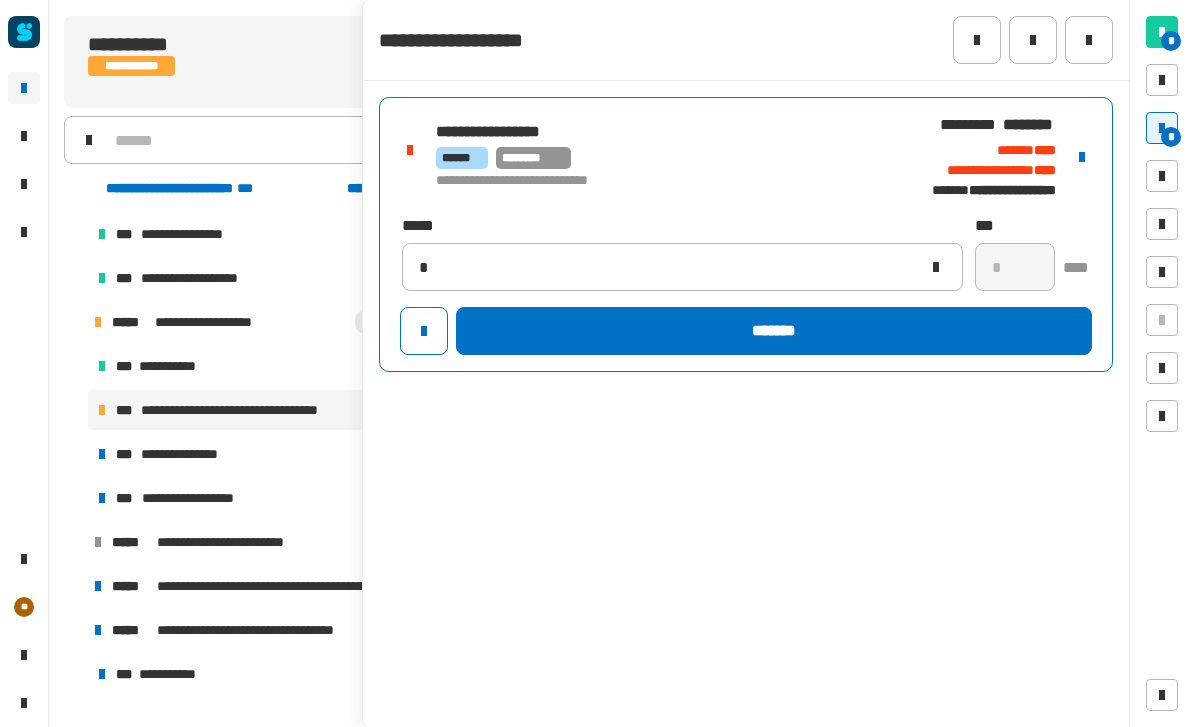 type 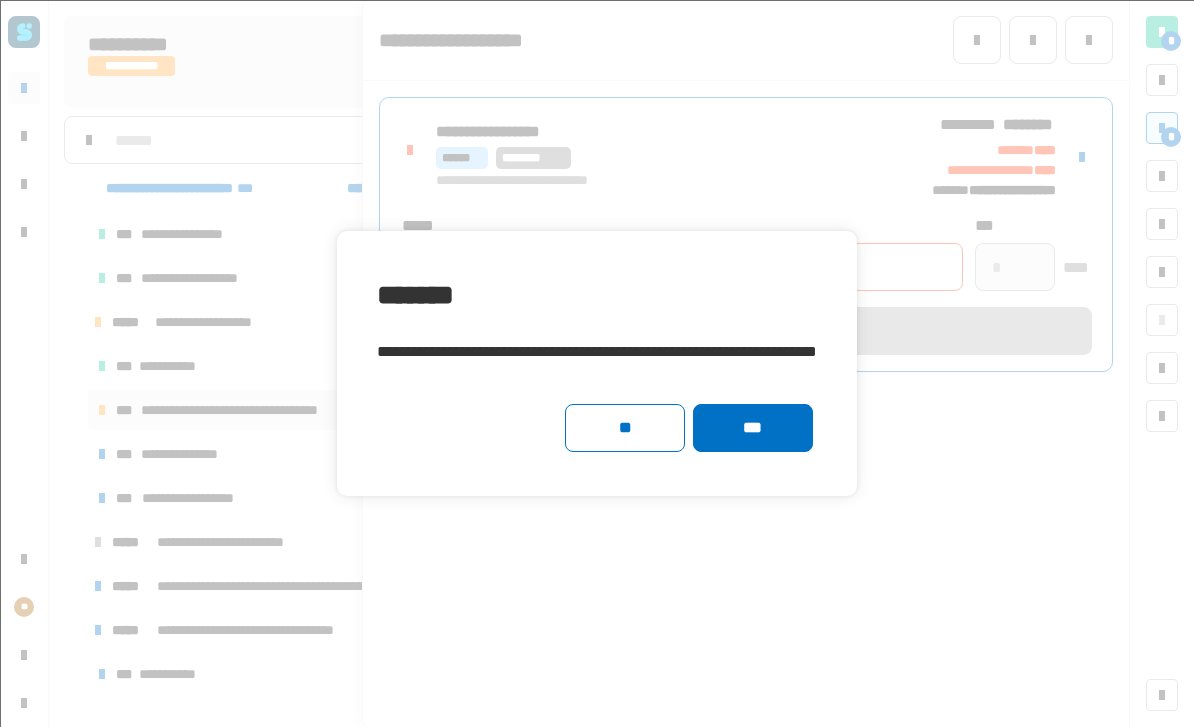 click on "***" 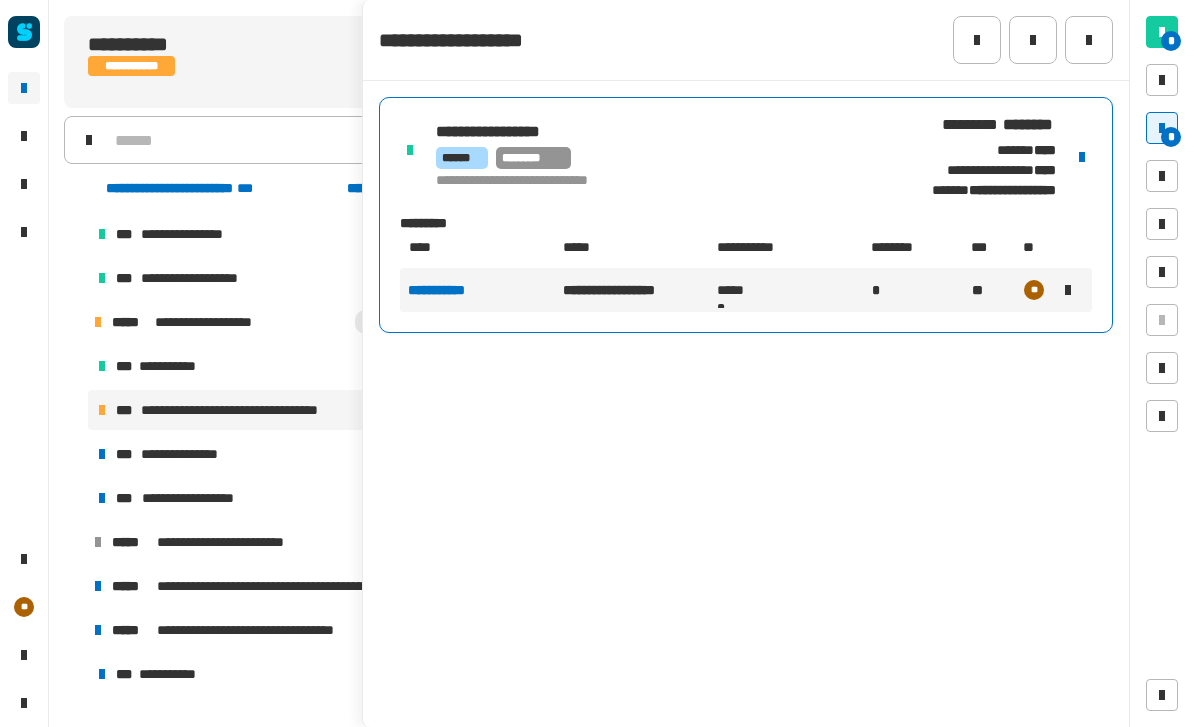 click 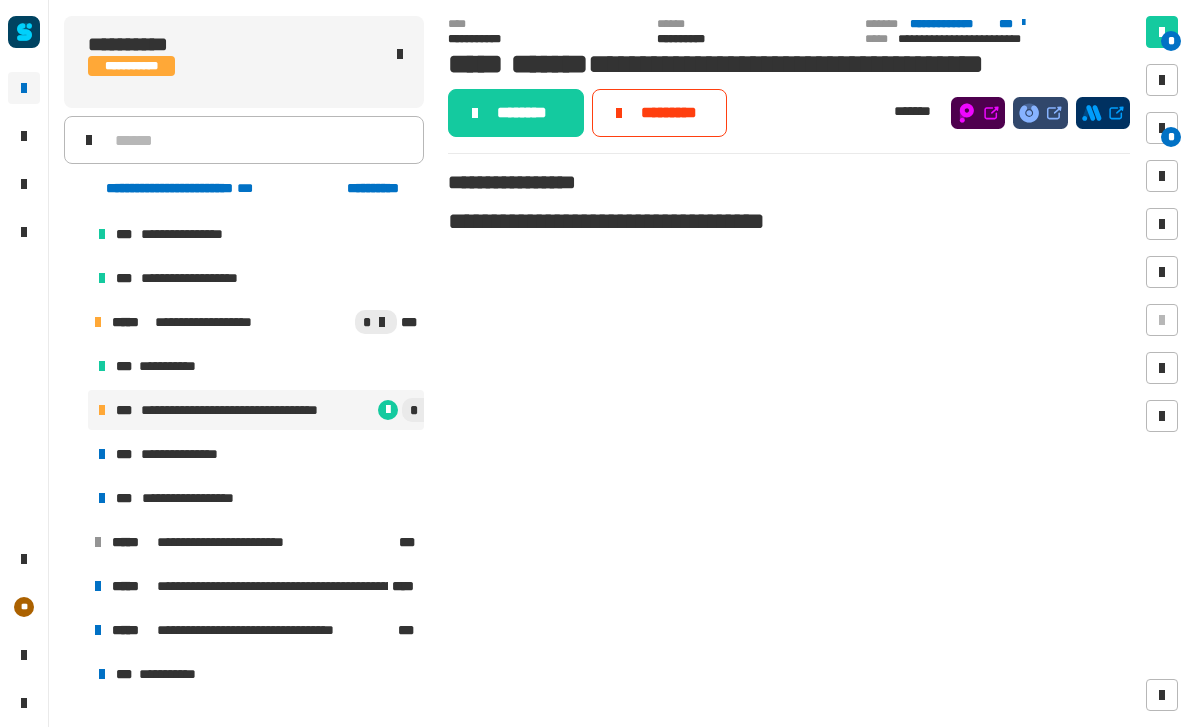 click on "********" 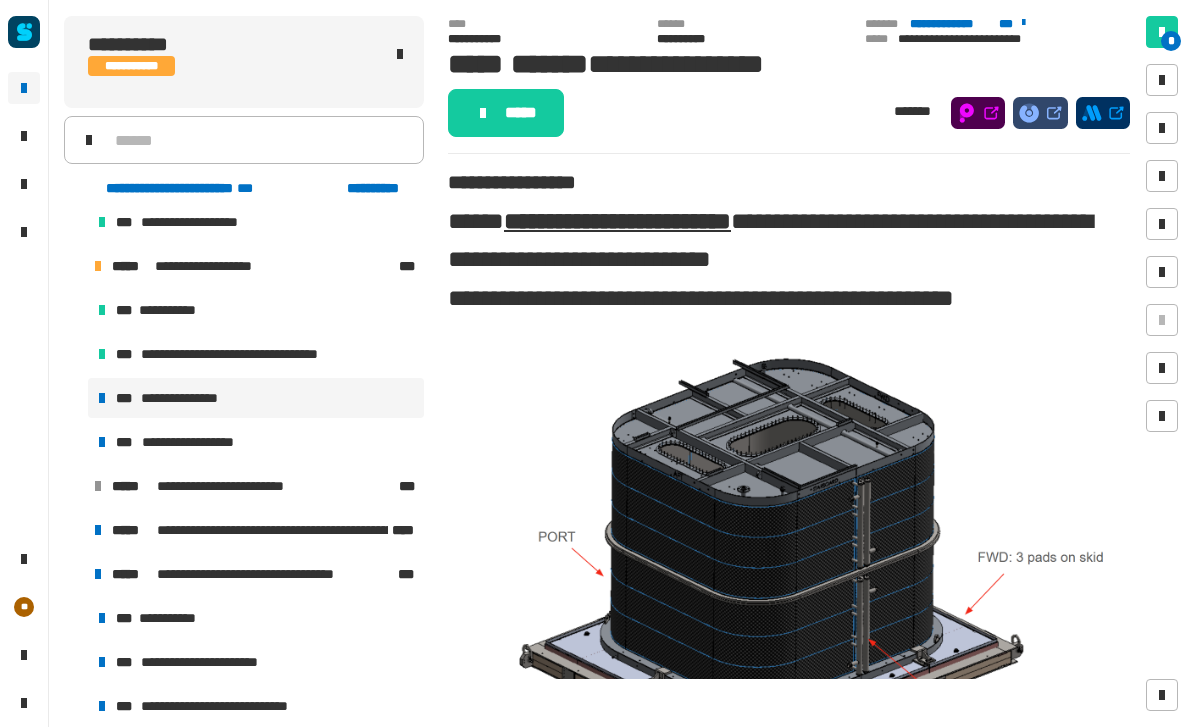scroll, scrollTop: 540, scrollLeft: 0, axis: vertical 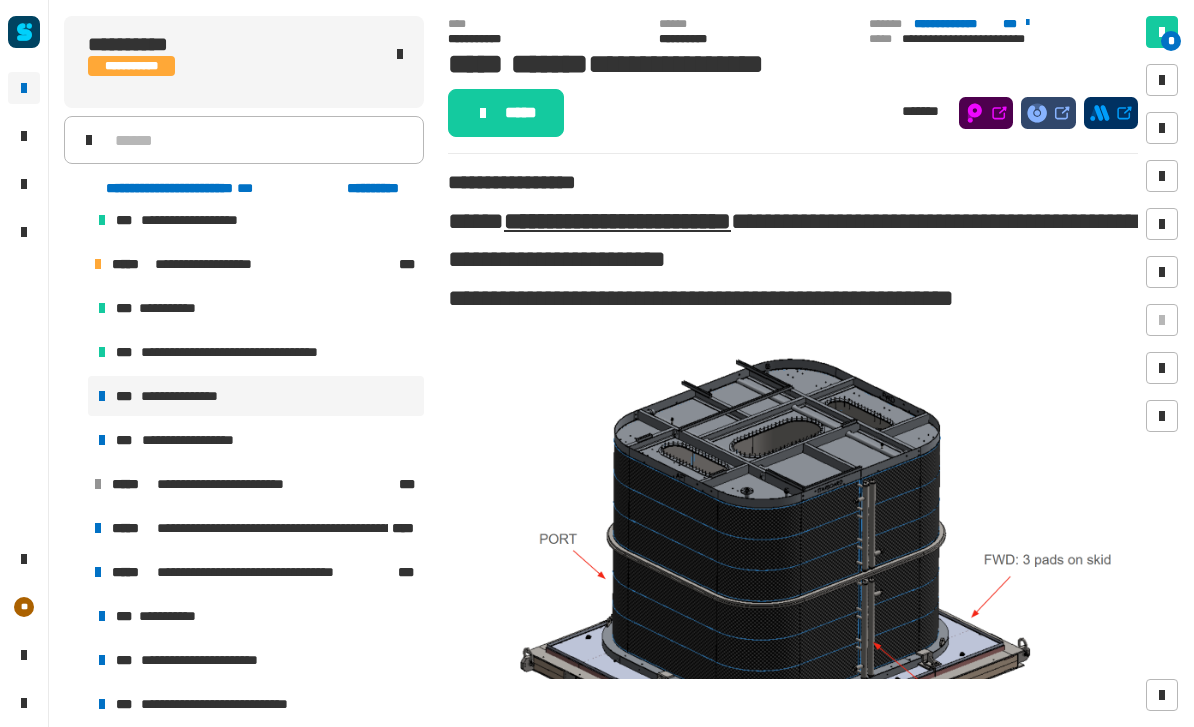 click on "**********" at bounding box center [195, 440] 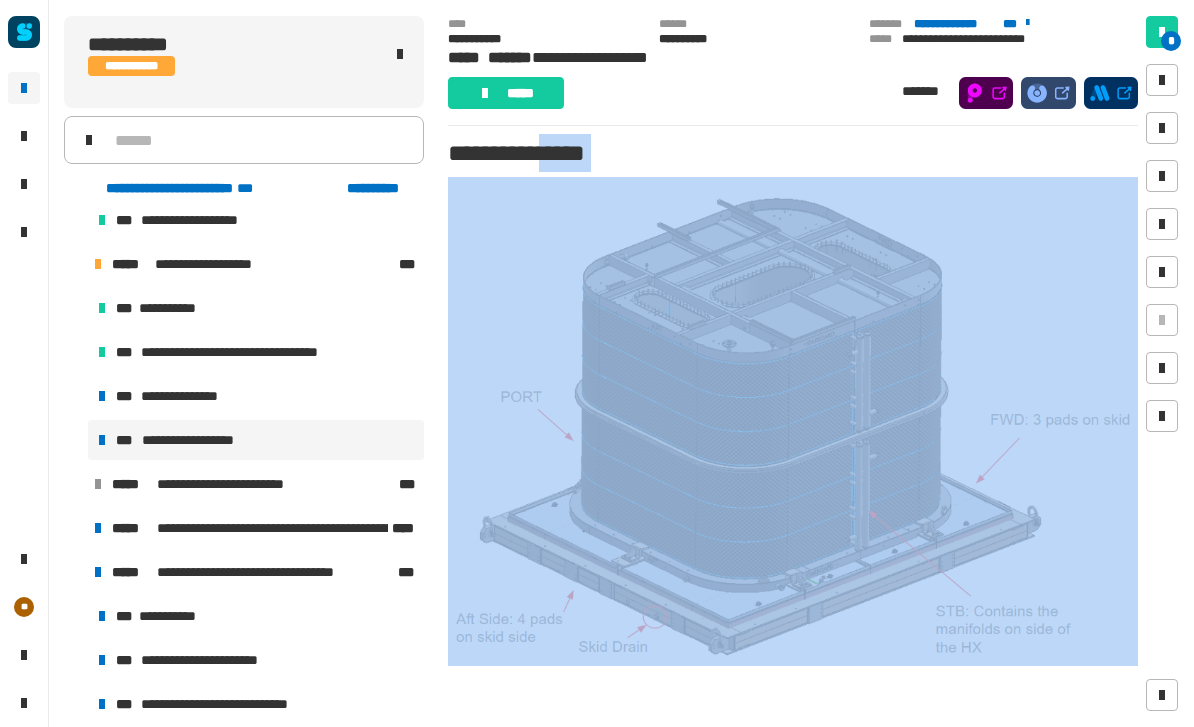 scroll, scrollTop: 212, scrollLeft: 0, axis: vertical 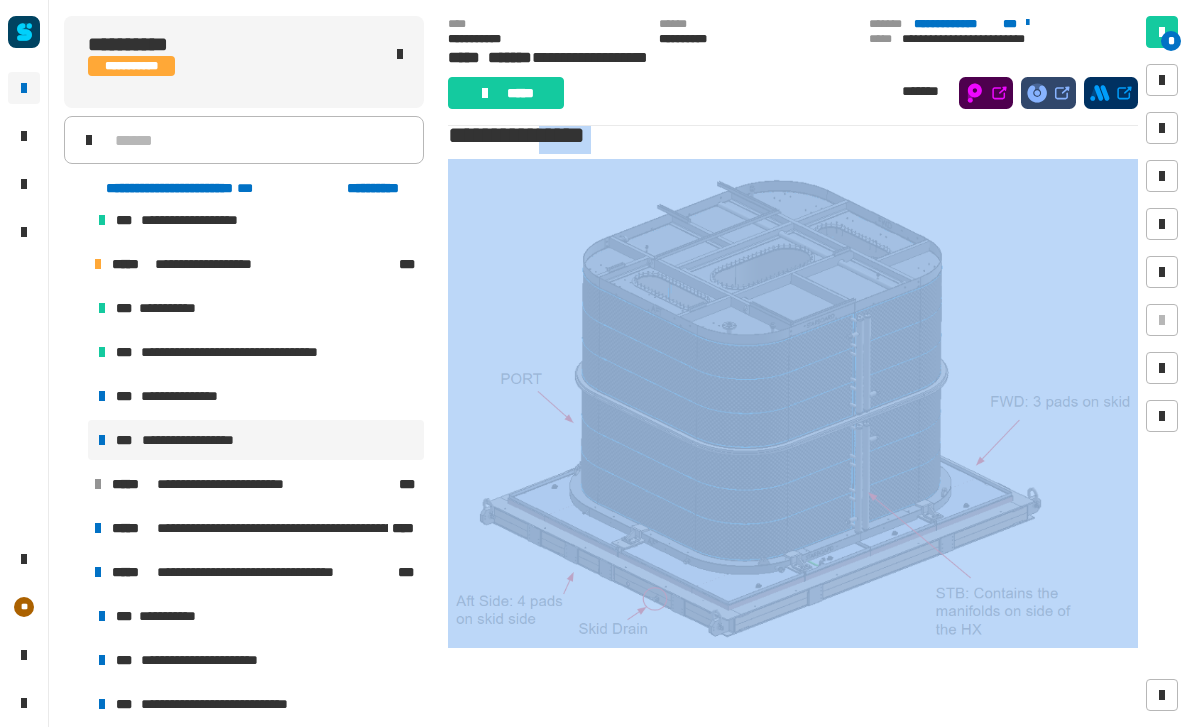 click on "**********" 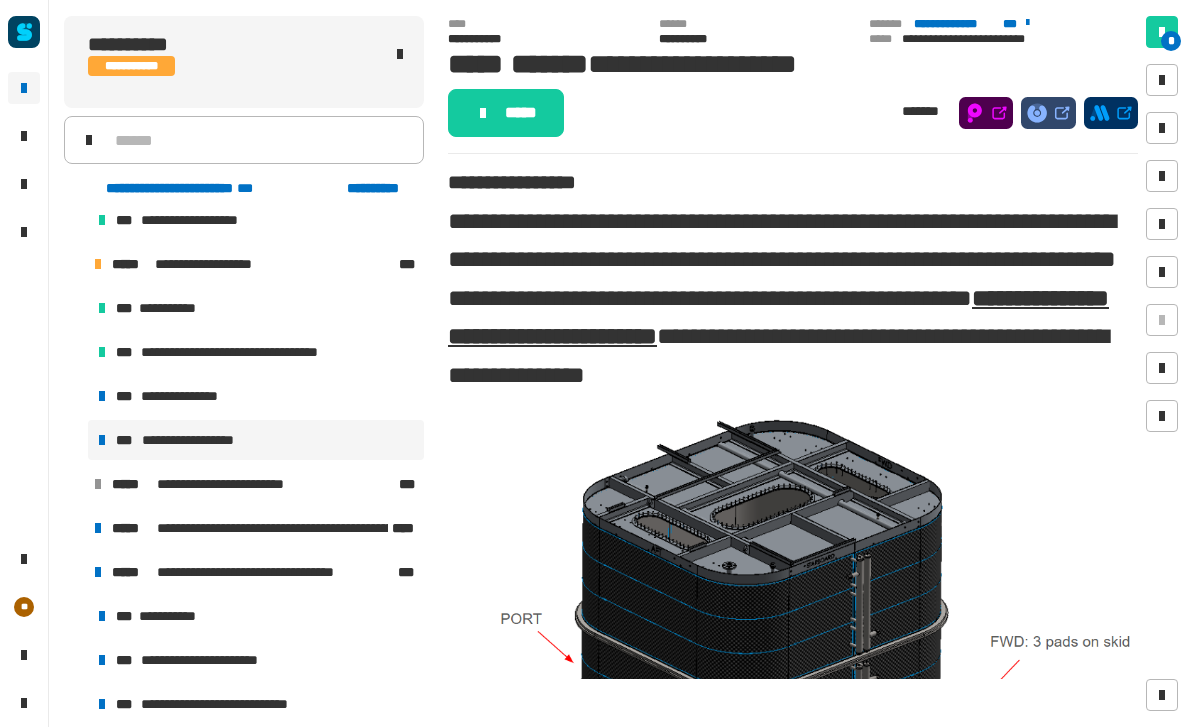 scroll, scrollTop: 0, scrollLeft: 0, axis: both 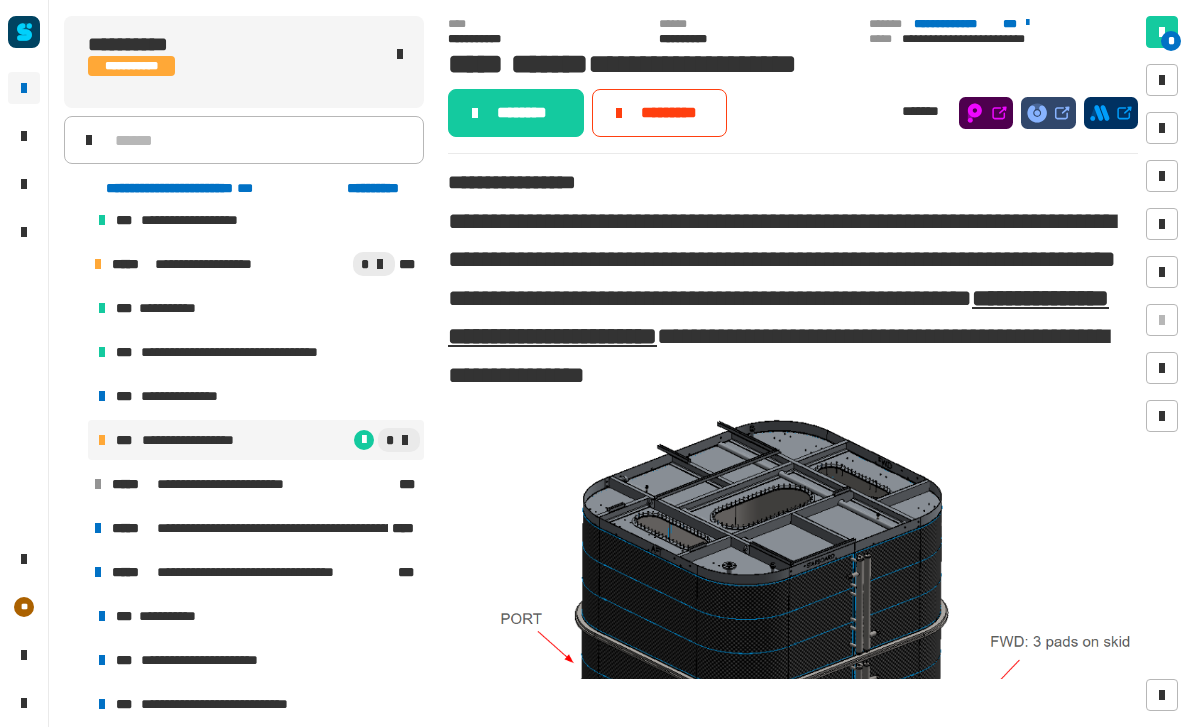 click on "********" 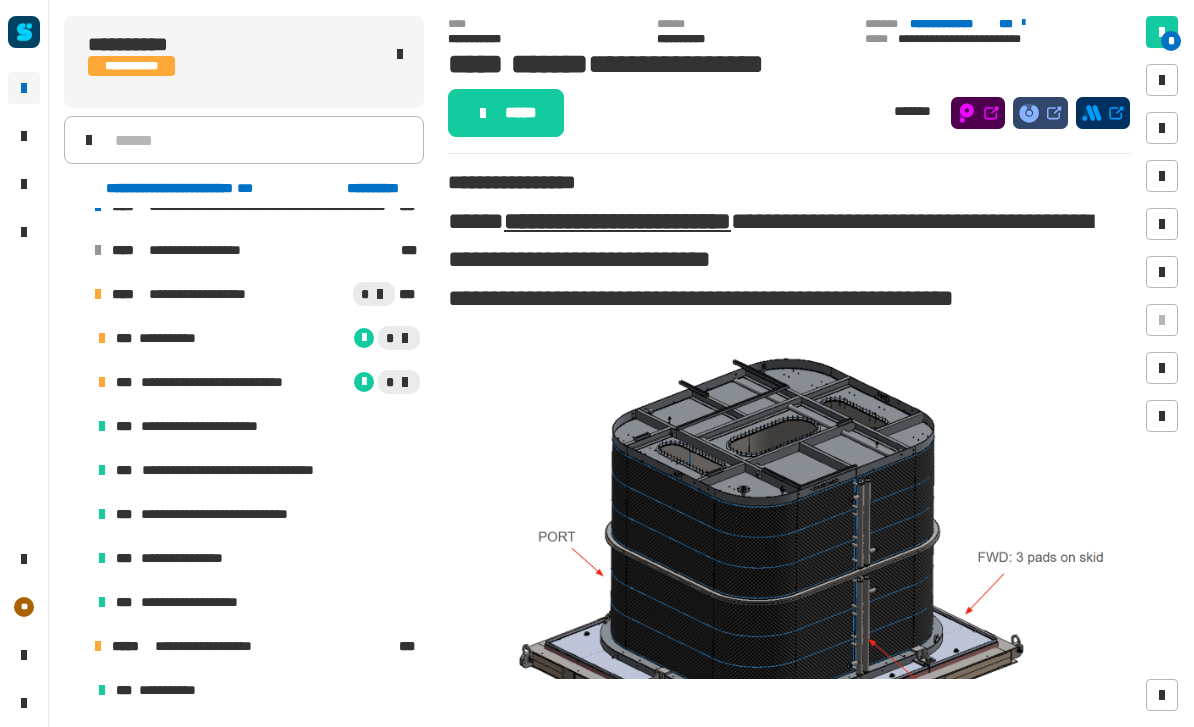 scroll, scrollTop: 143, scrollLeft: 0, axis: vertical 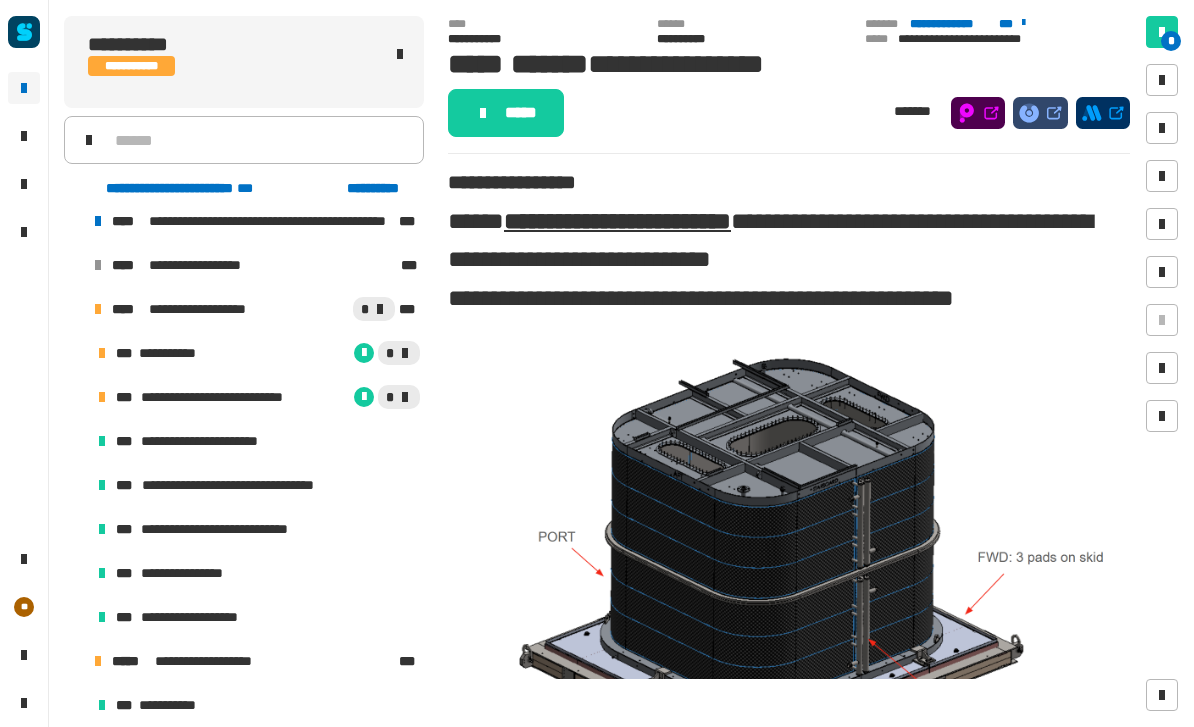 click on "**********" at bounding box center (229, 397) 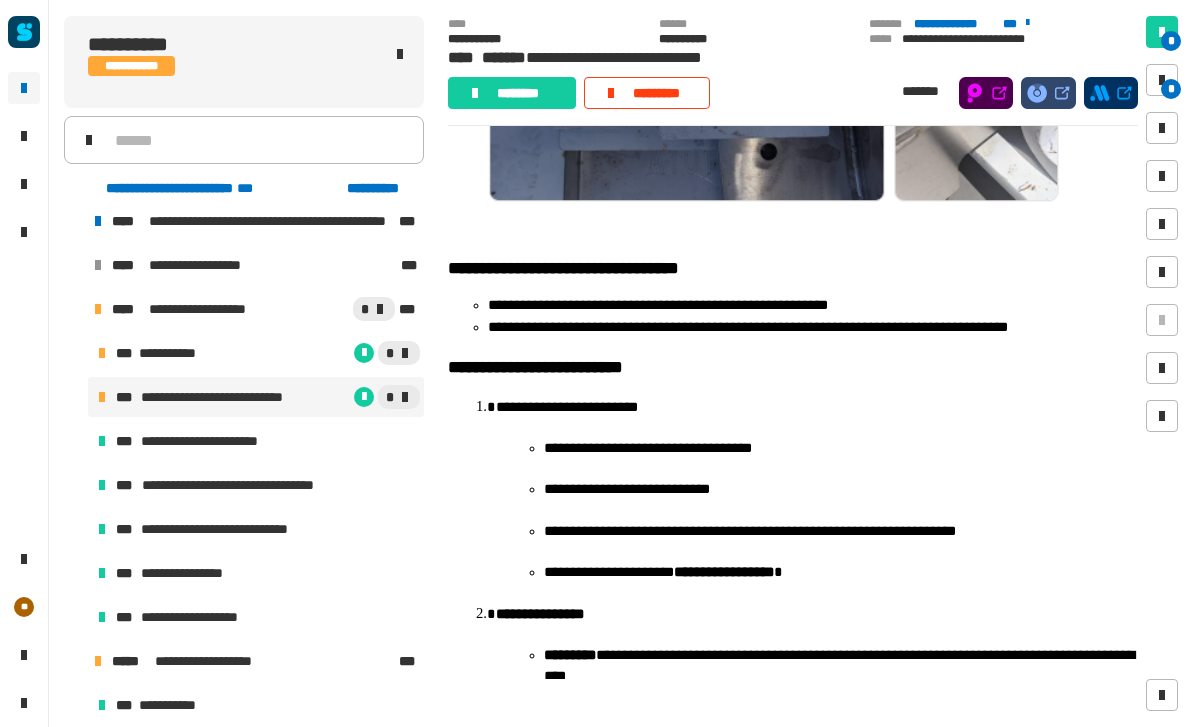 scroll, scrollTop: 438, scrollLeft: 0, axis: vertical 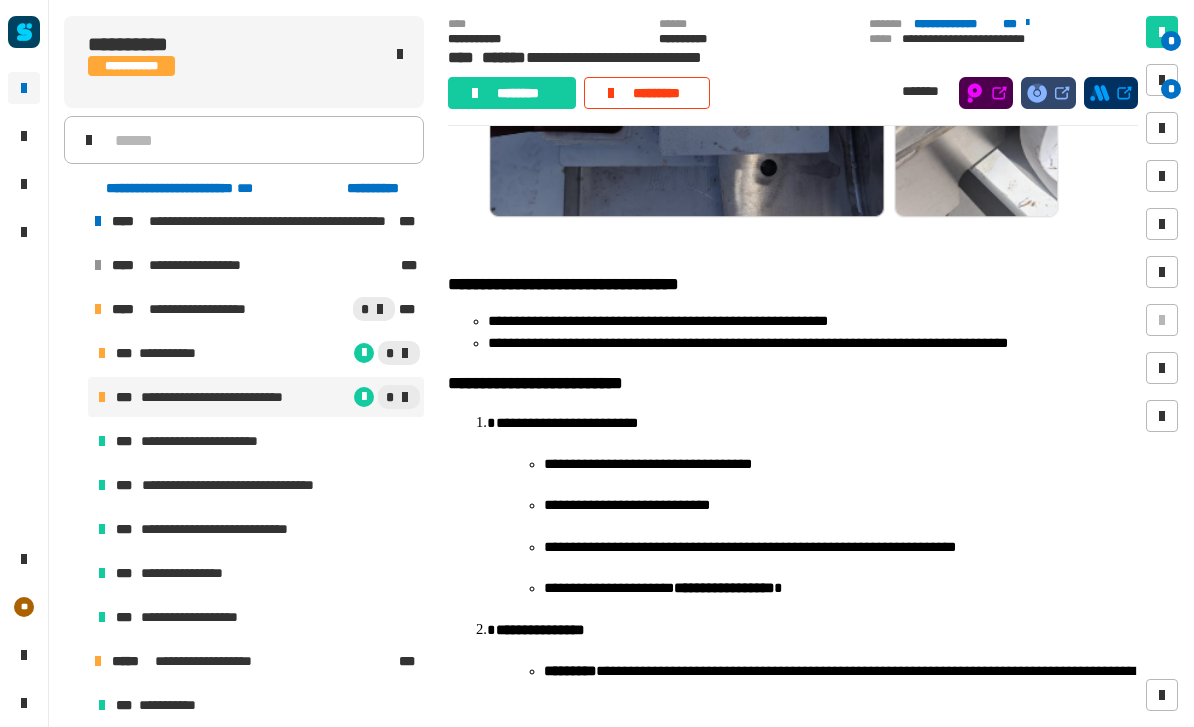 click on "*" at bounding box center [317, 353] 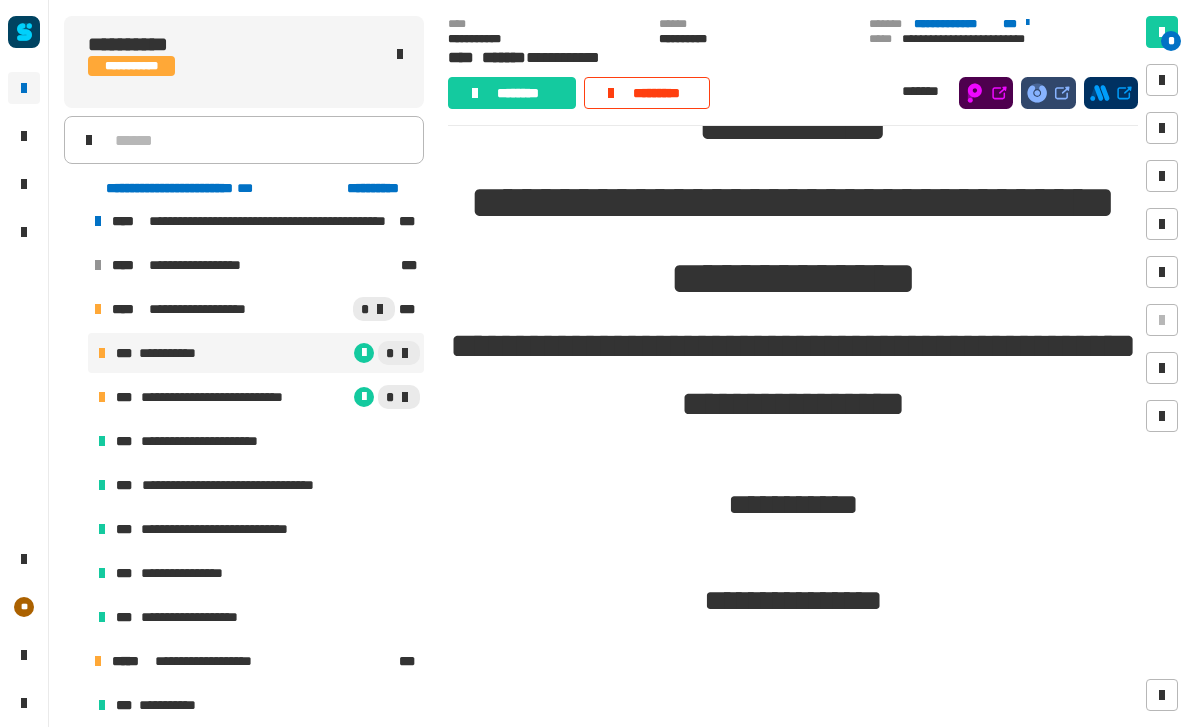 scroll, scrollTop: 162, scrollLeft: 0, axis: vertical 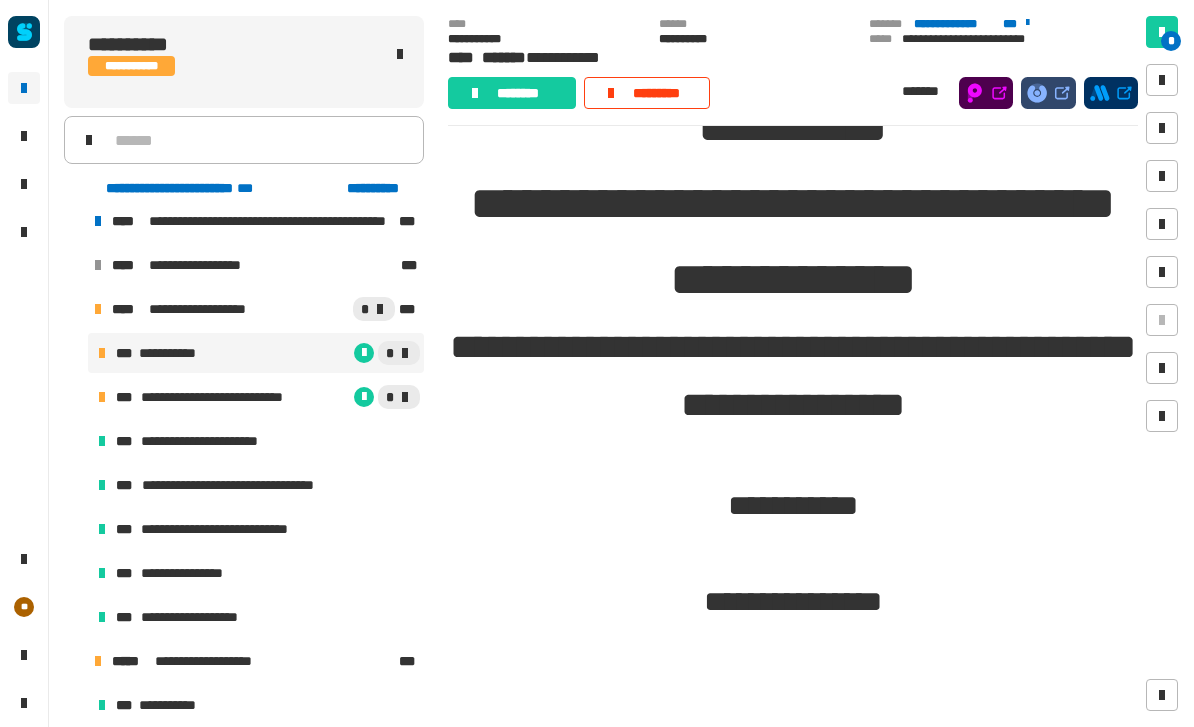 click on "********" 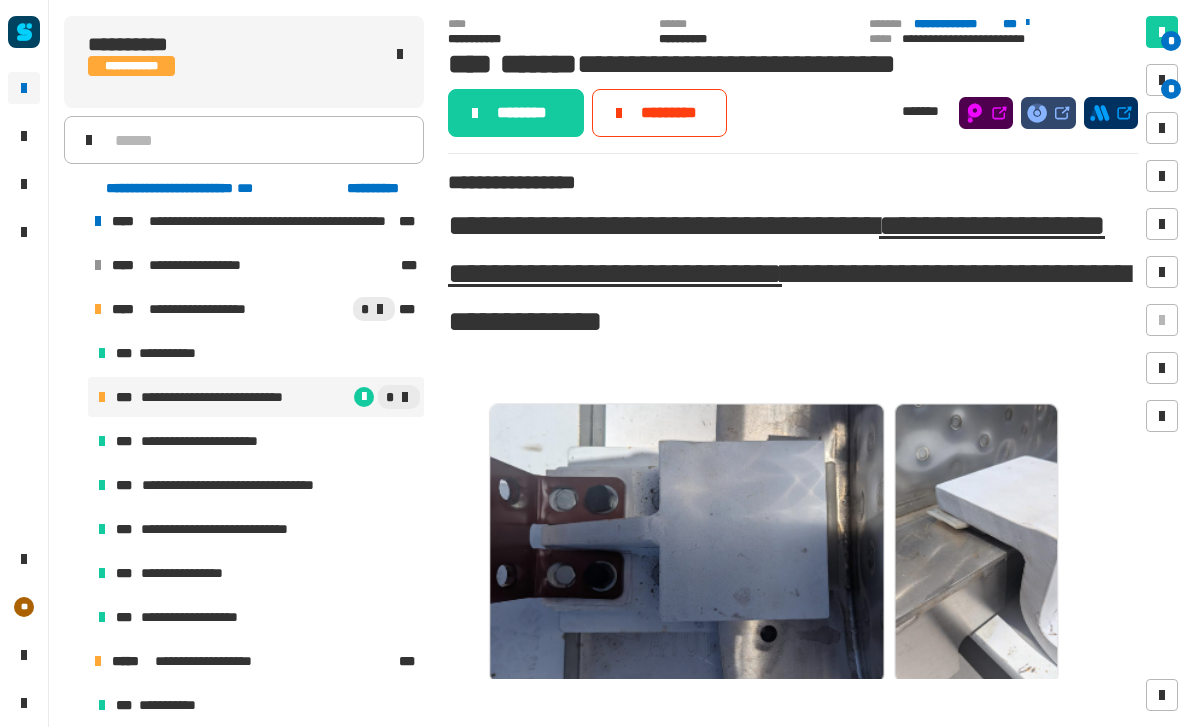 scroll, scrollTop: 0, scrollLeft: 0, axis: both 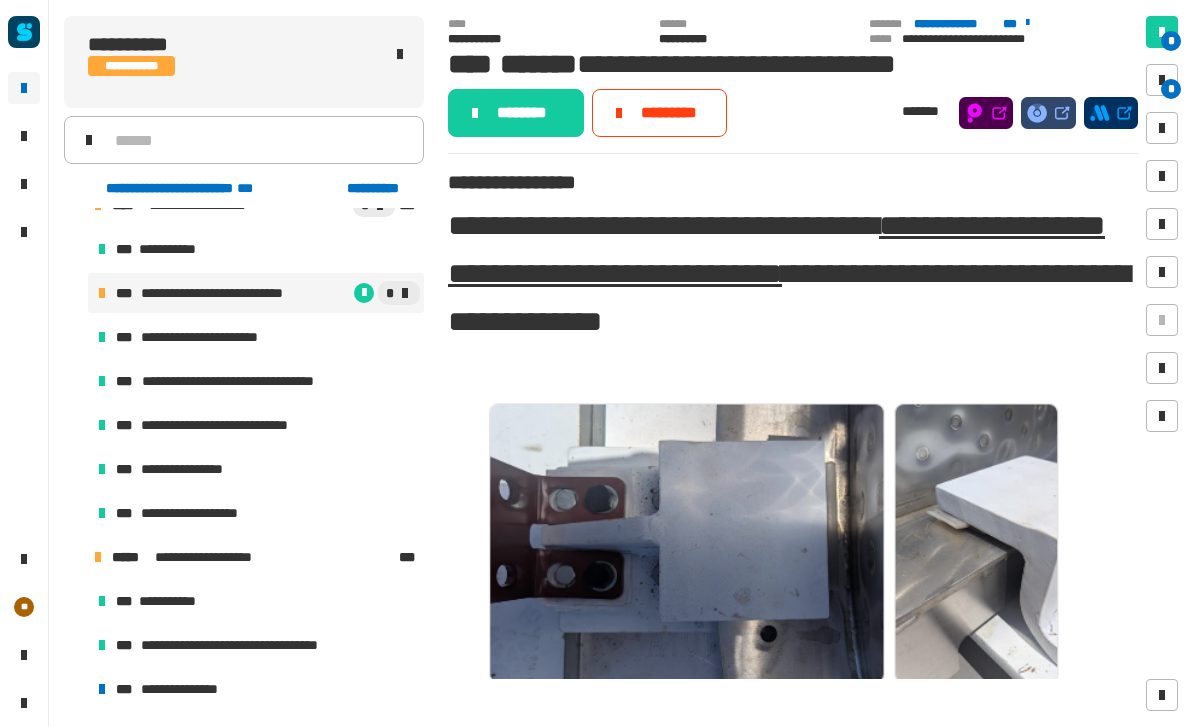 click on "********" 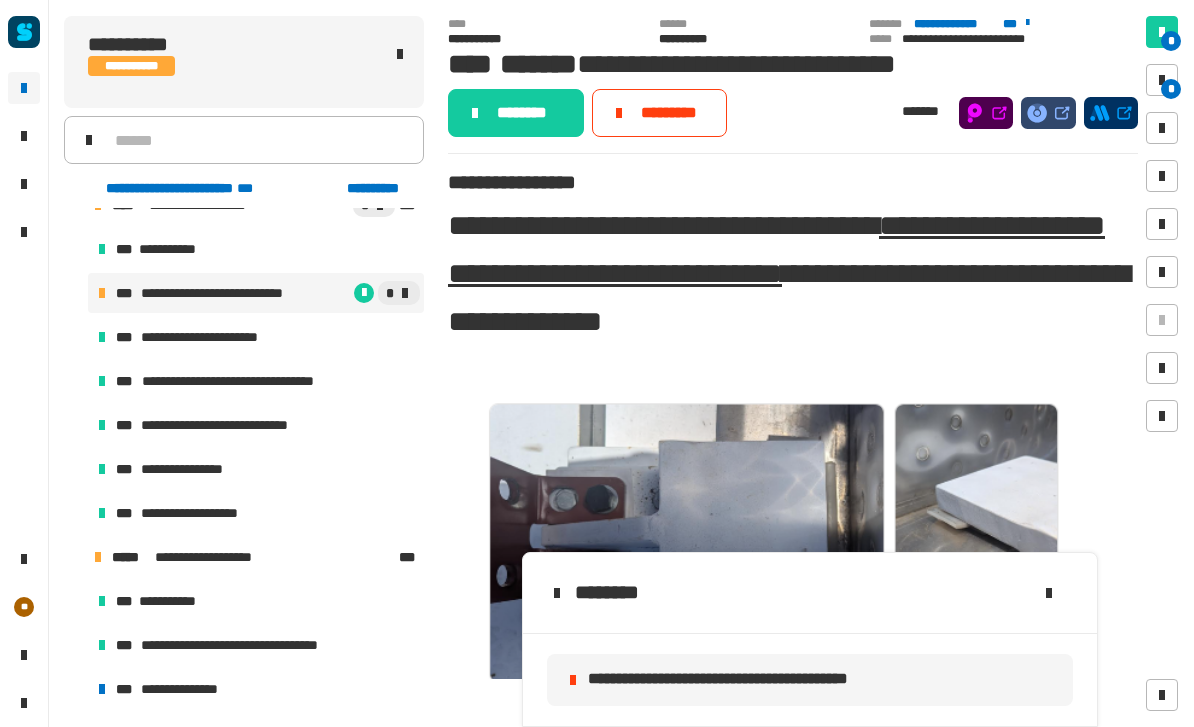 click at bounding box center [1162, 80] 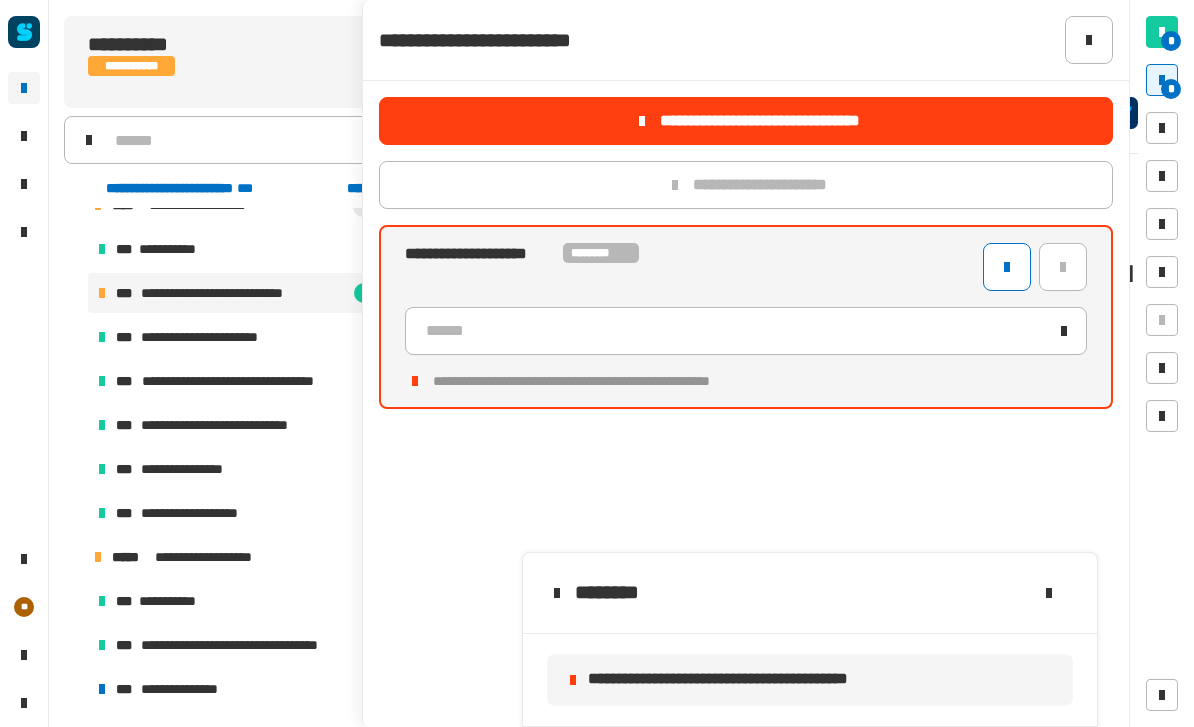 click on "******" 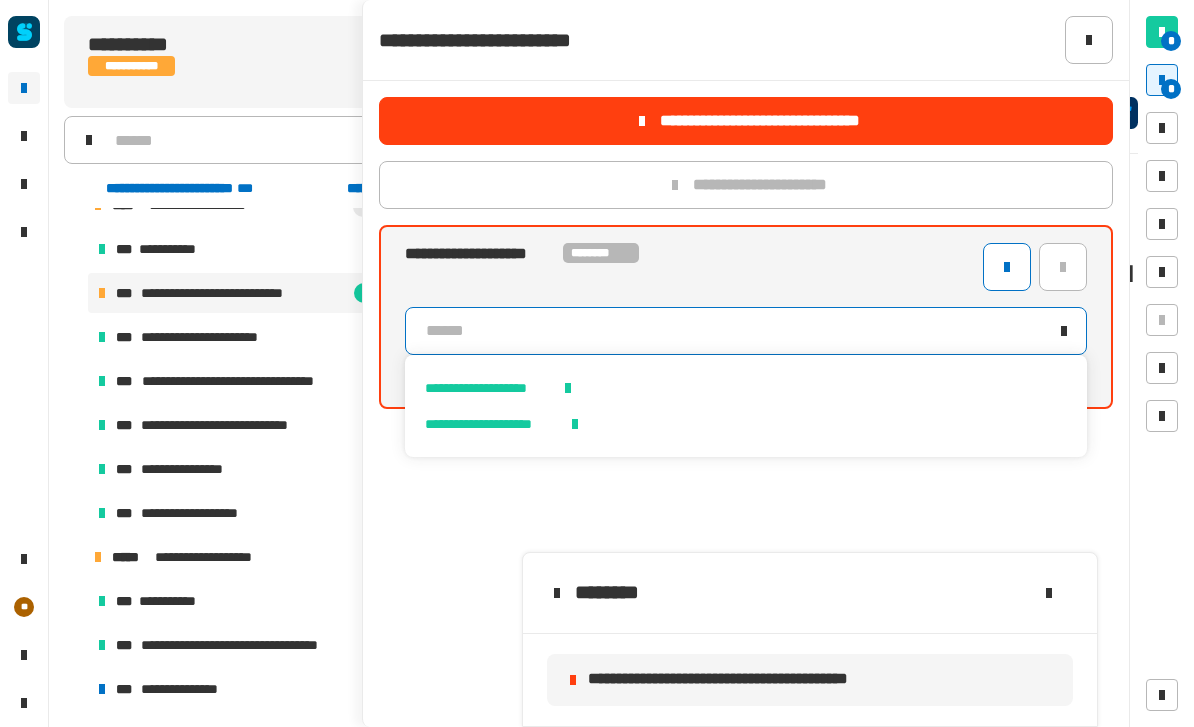 click on "******" 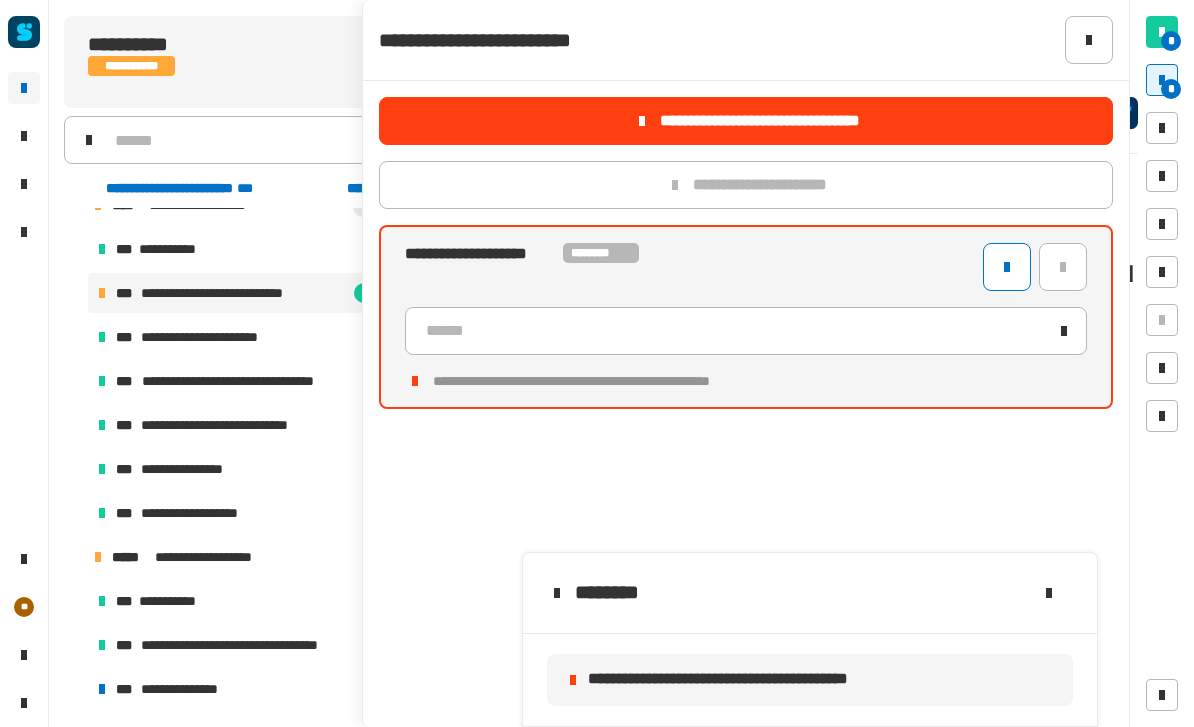 click on "******" 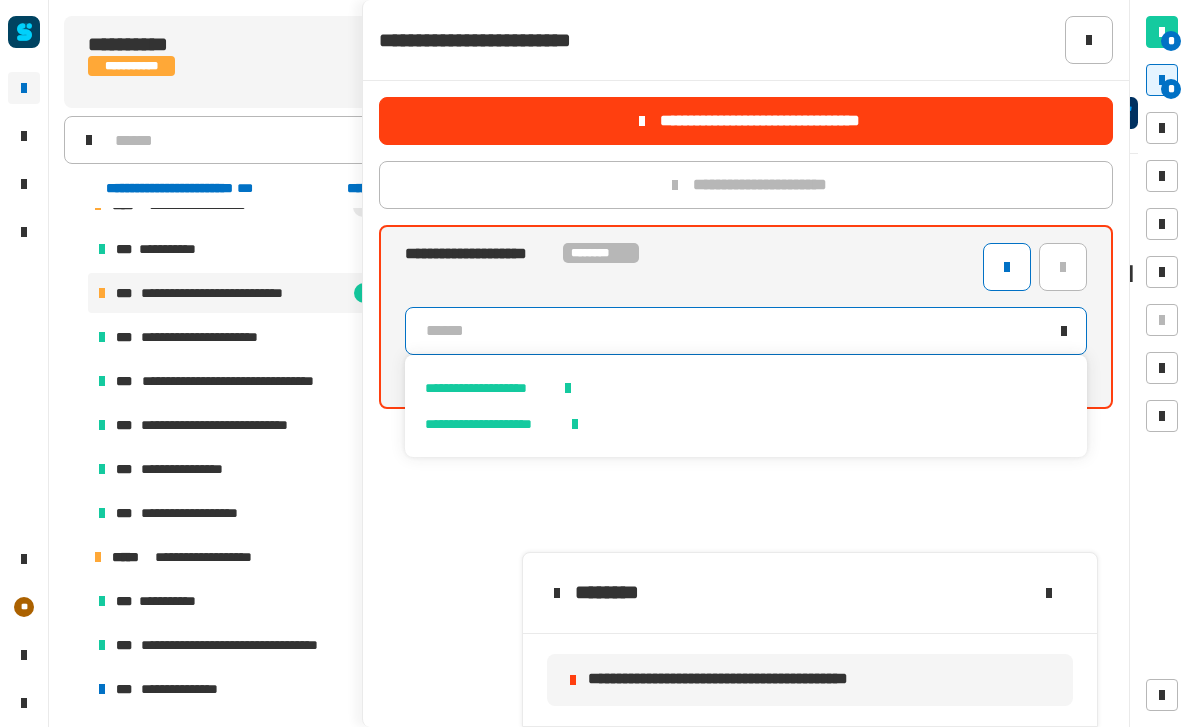 click on "**********" at bounding box center [489, 388] 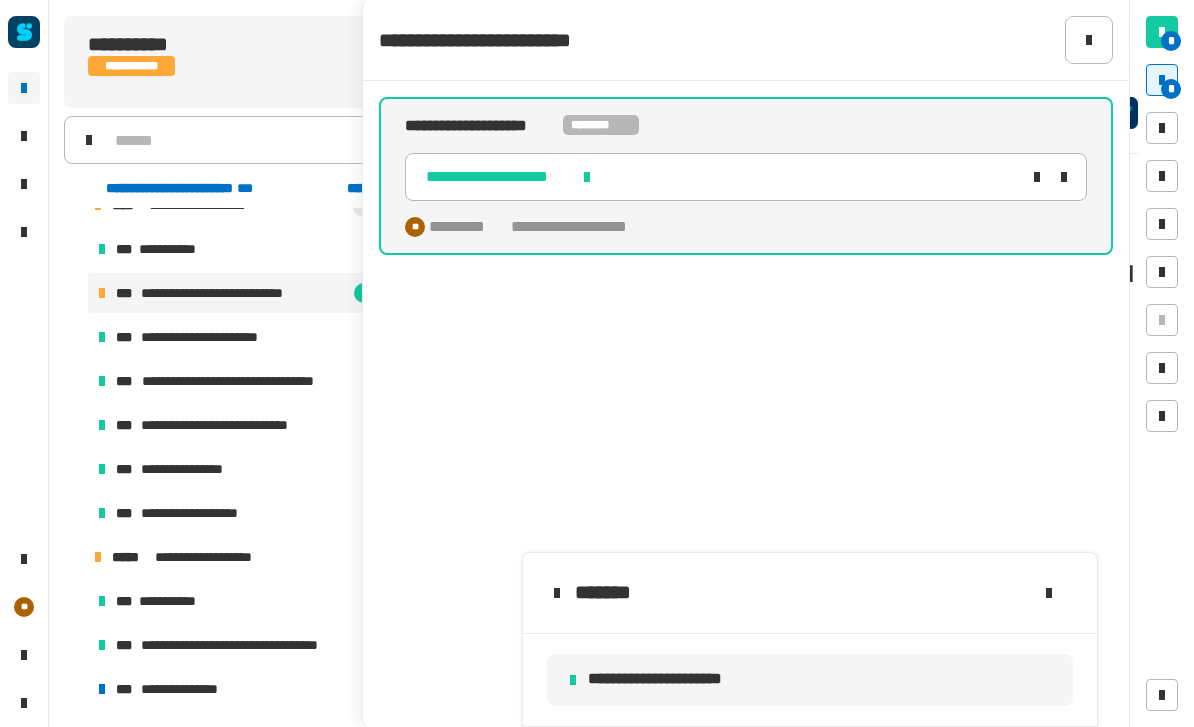 click 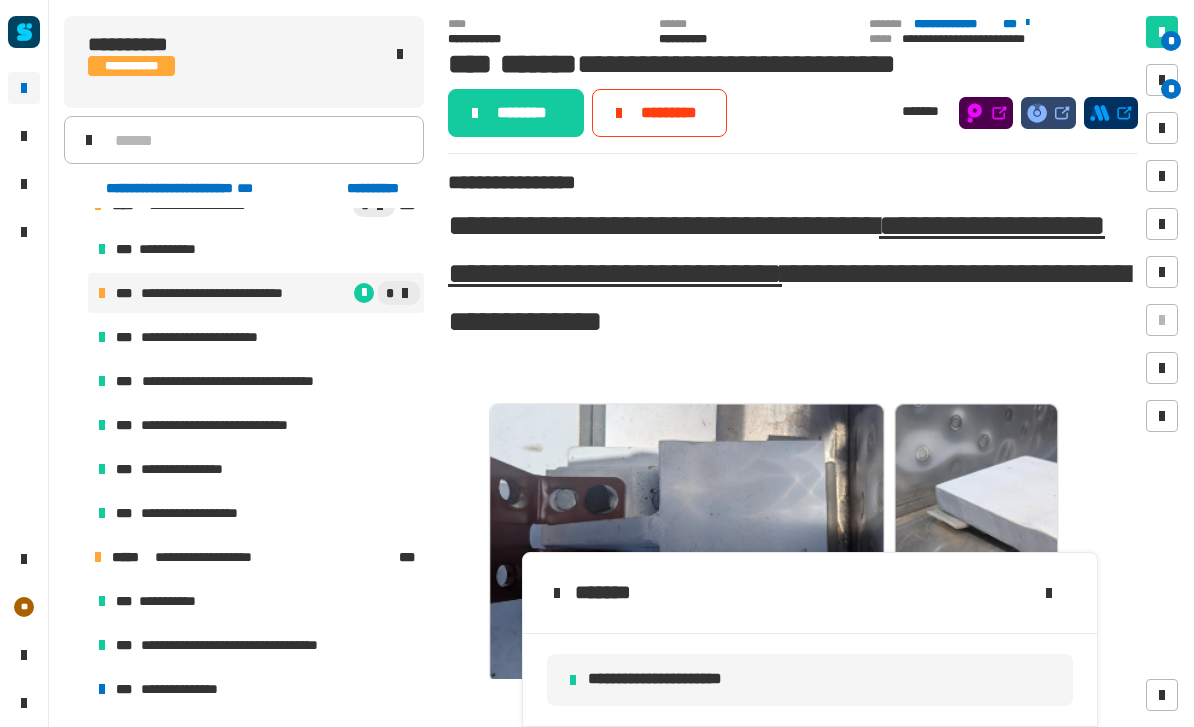 click on "********" 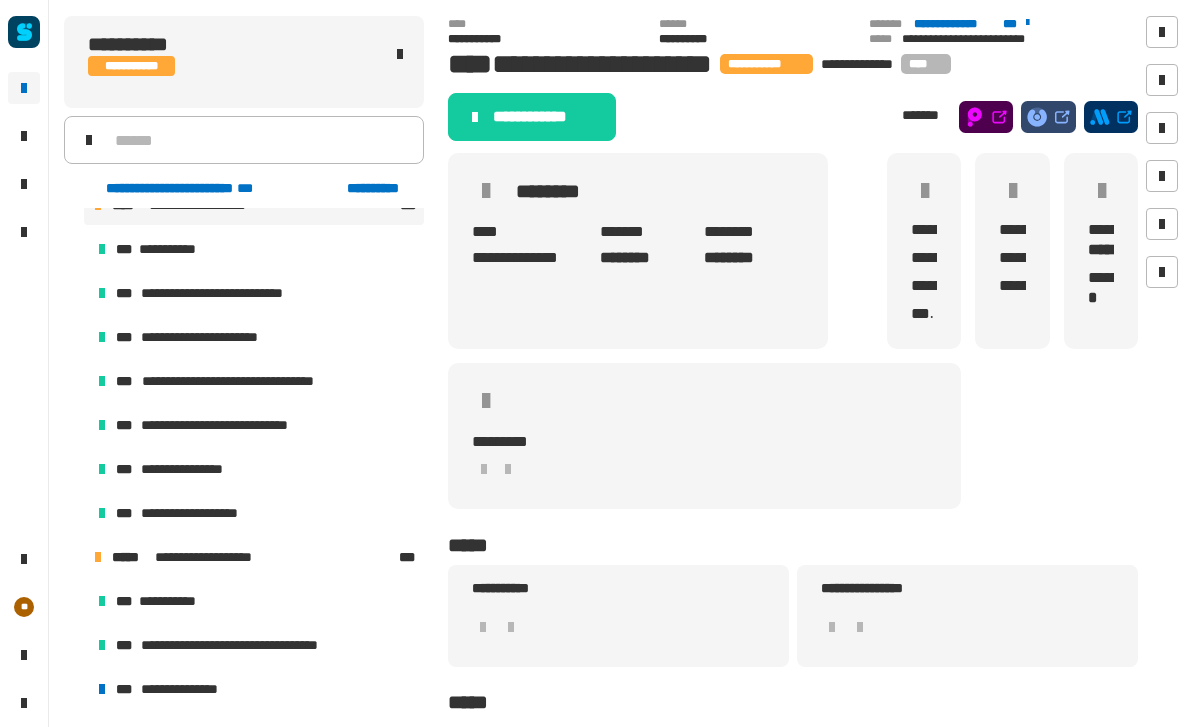 scroll, scrollTop: 0, scrollLeft: 0, axis: both 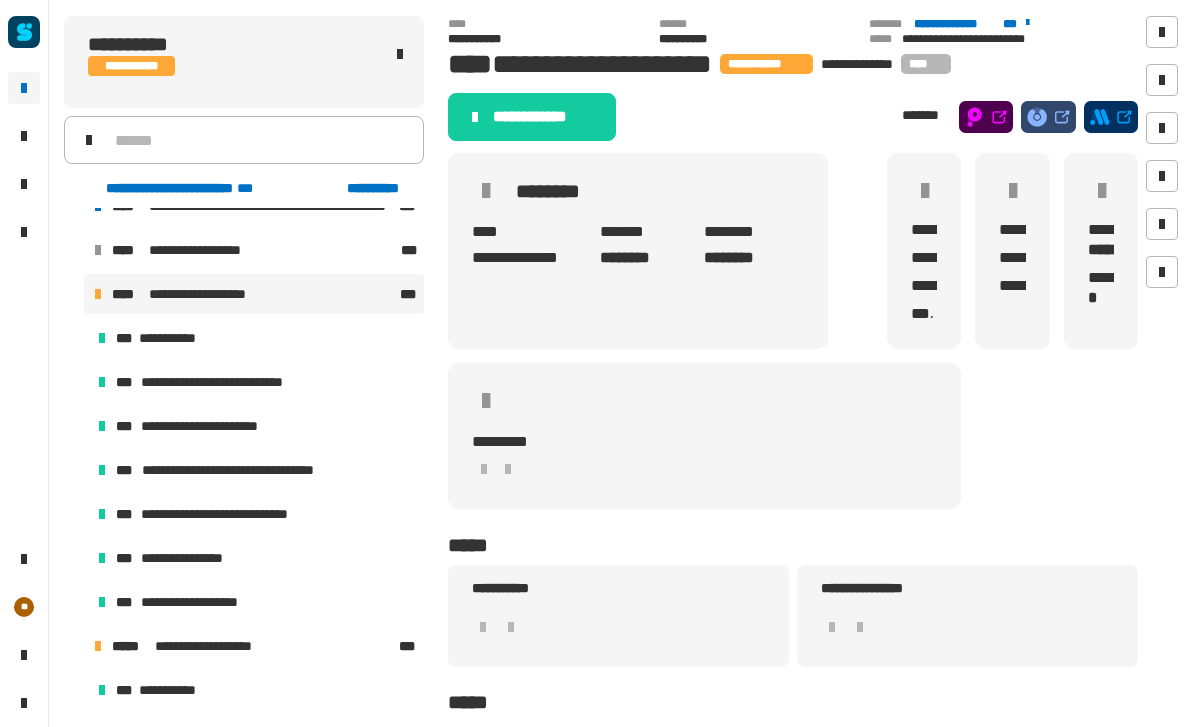 click on "**********" at bounding box center [236, 514] 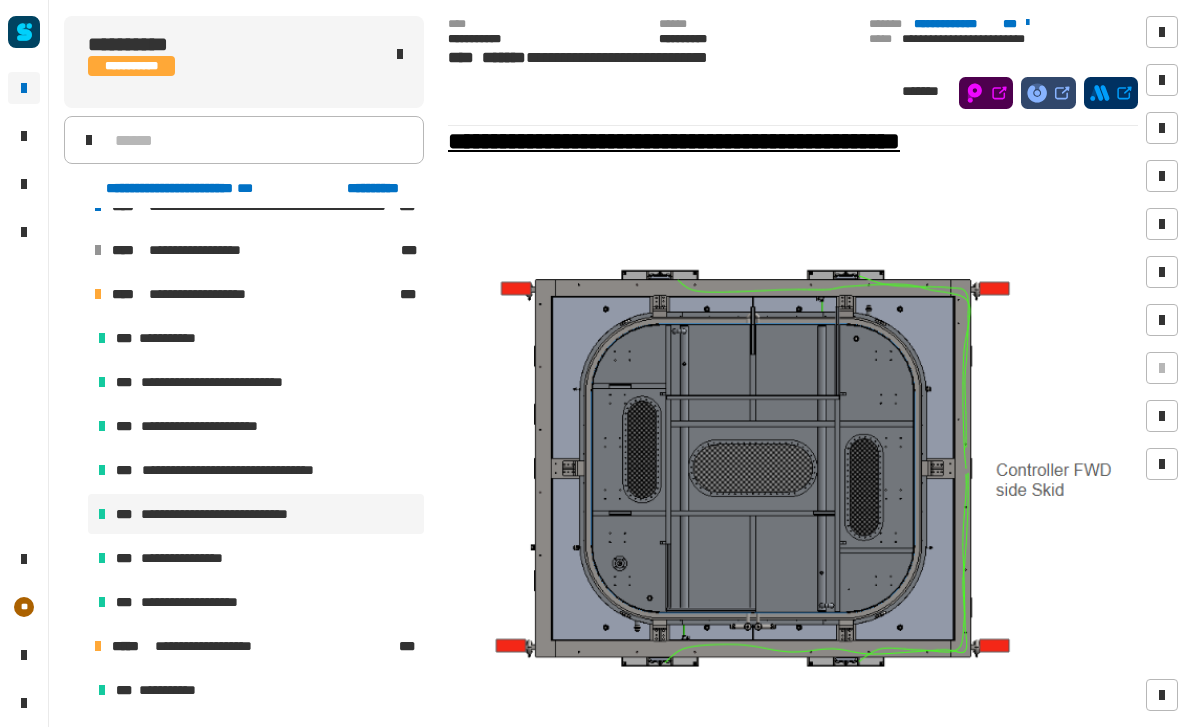 scroll, scrollTop: 307, scrollLeft: 0, axis: vertical 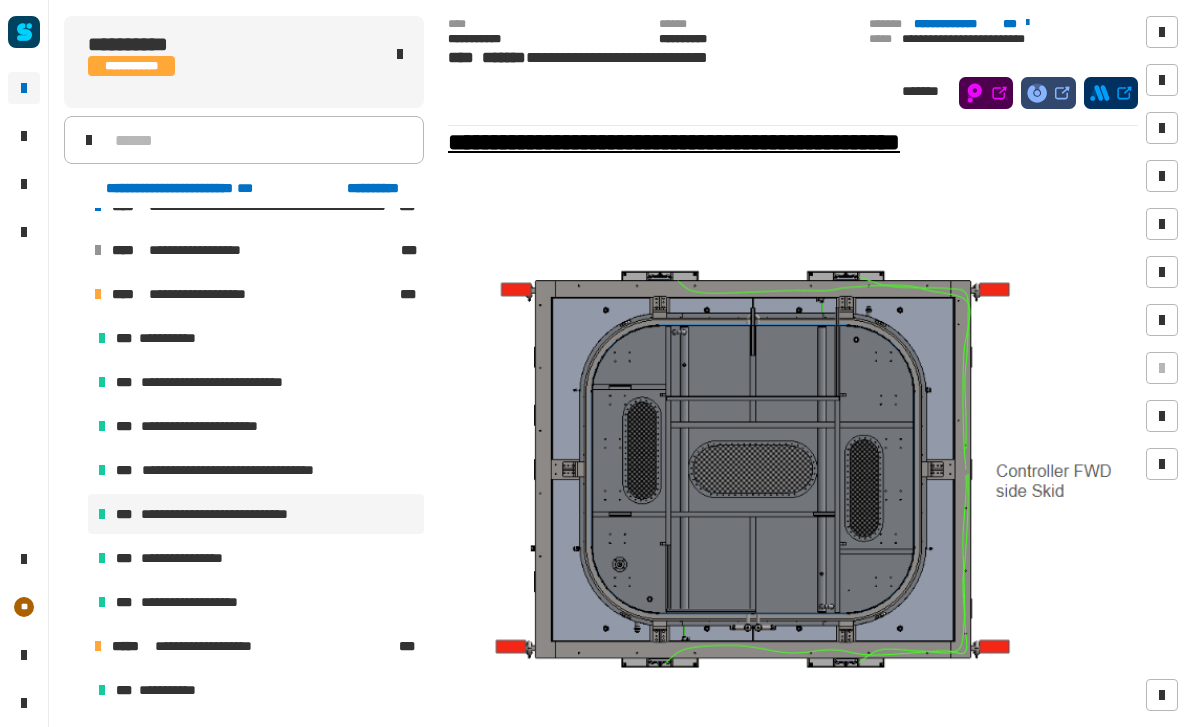 click on "**********" at bounding box center (197, 558) 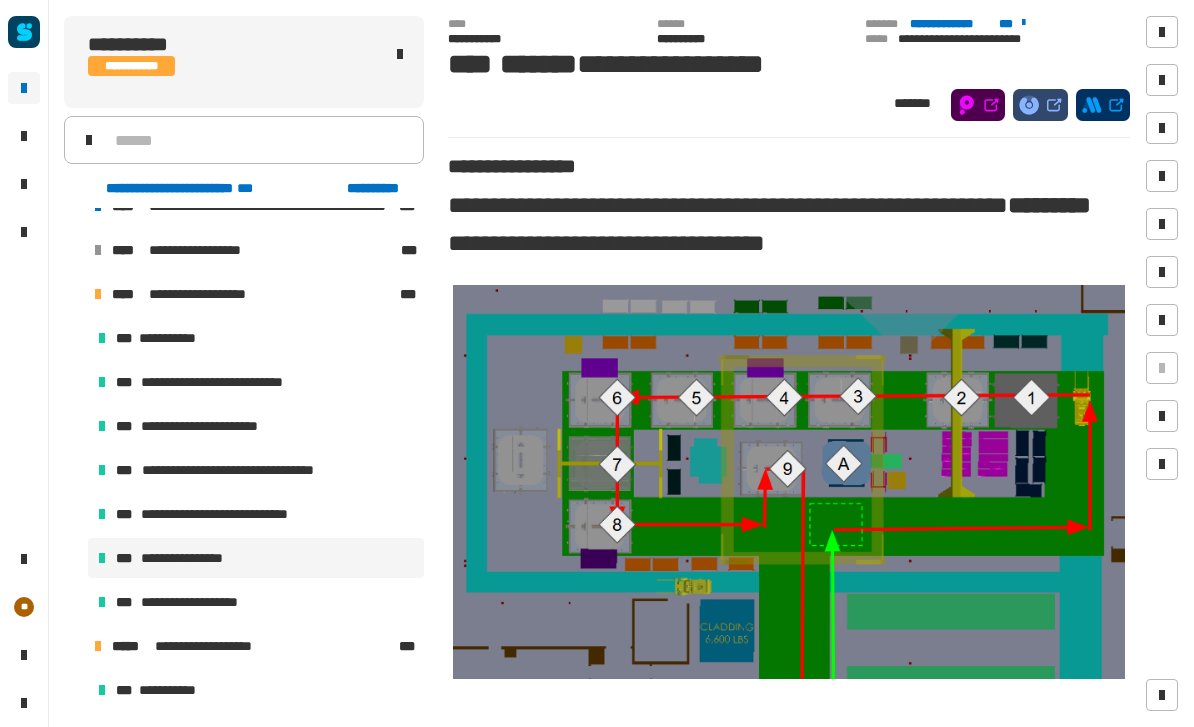click on "**********" at bounding box center (202, 602) 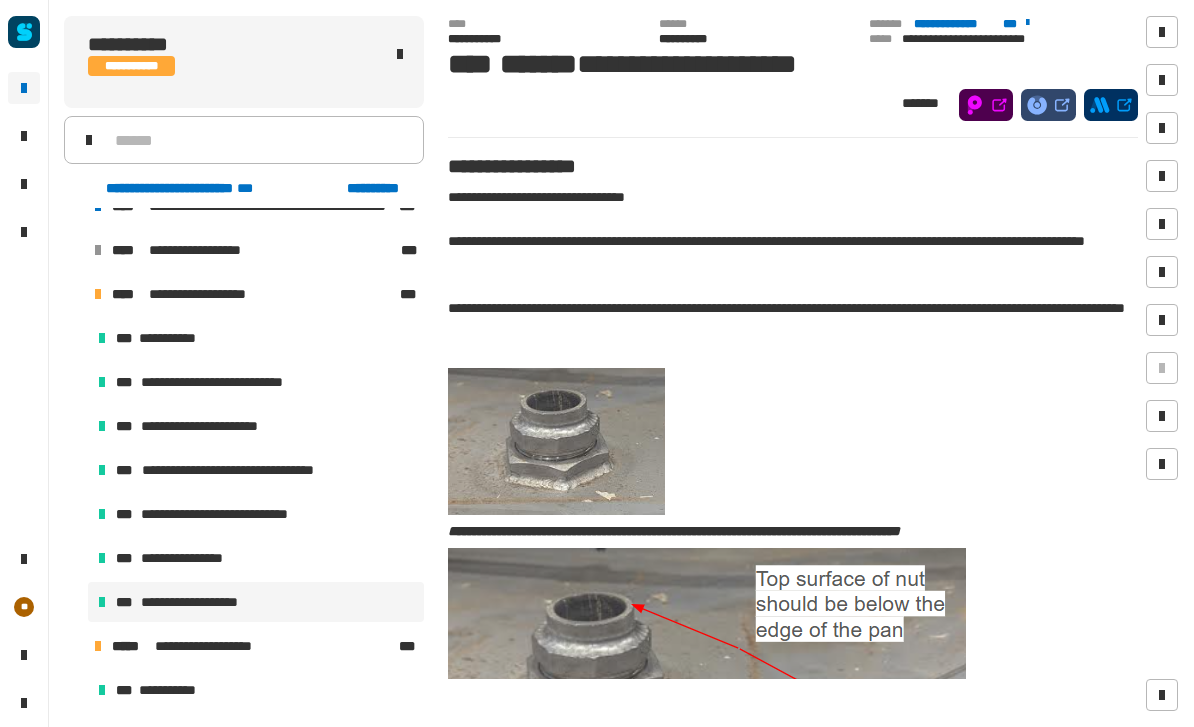 scroll, scrollTop: 0, scrollLeft: 0, axis: both 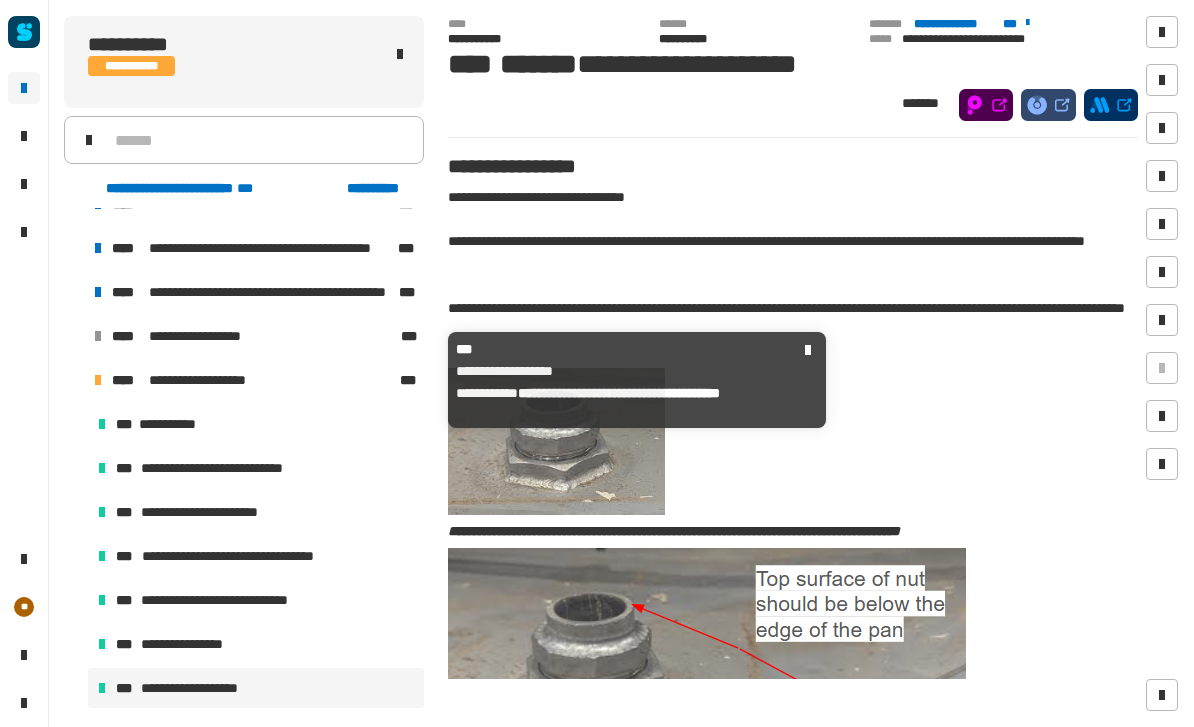 click on "**********" at bounding box center [215, 380] 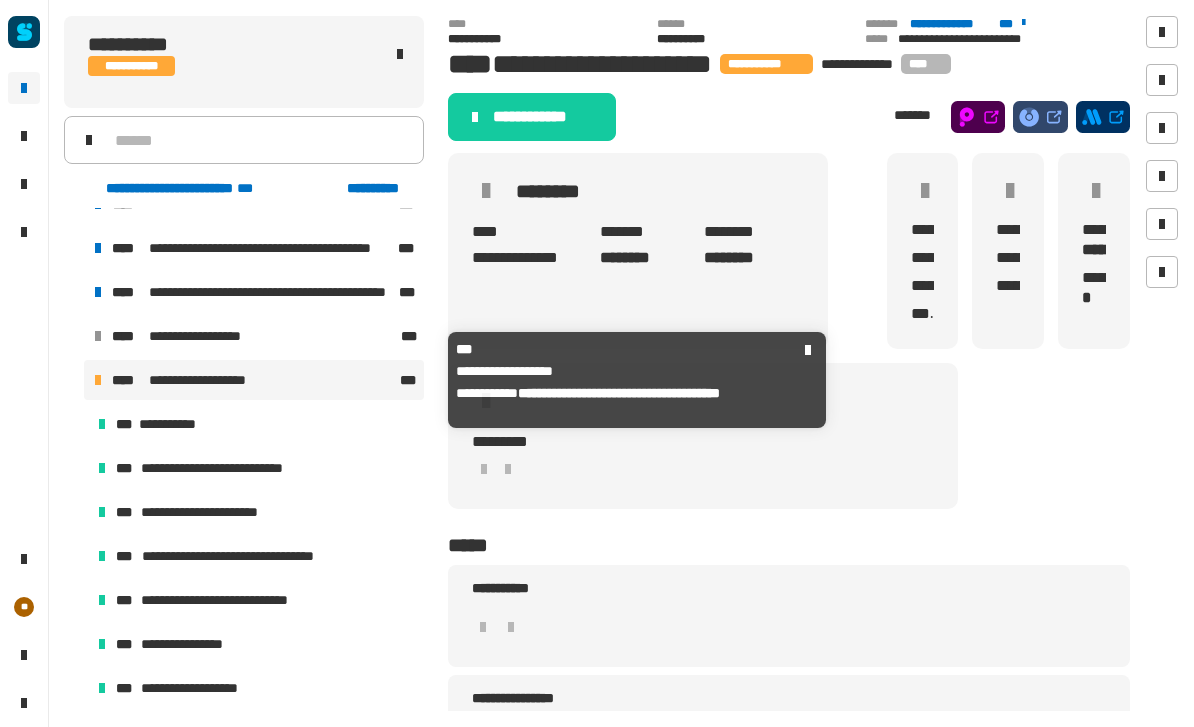 click 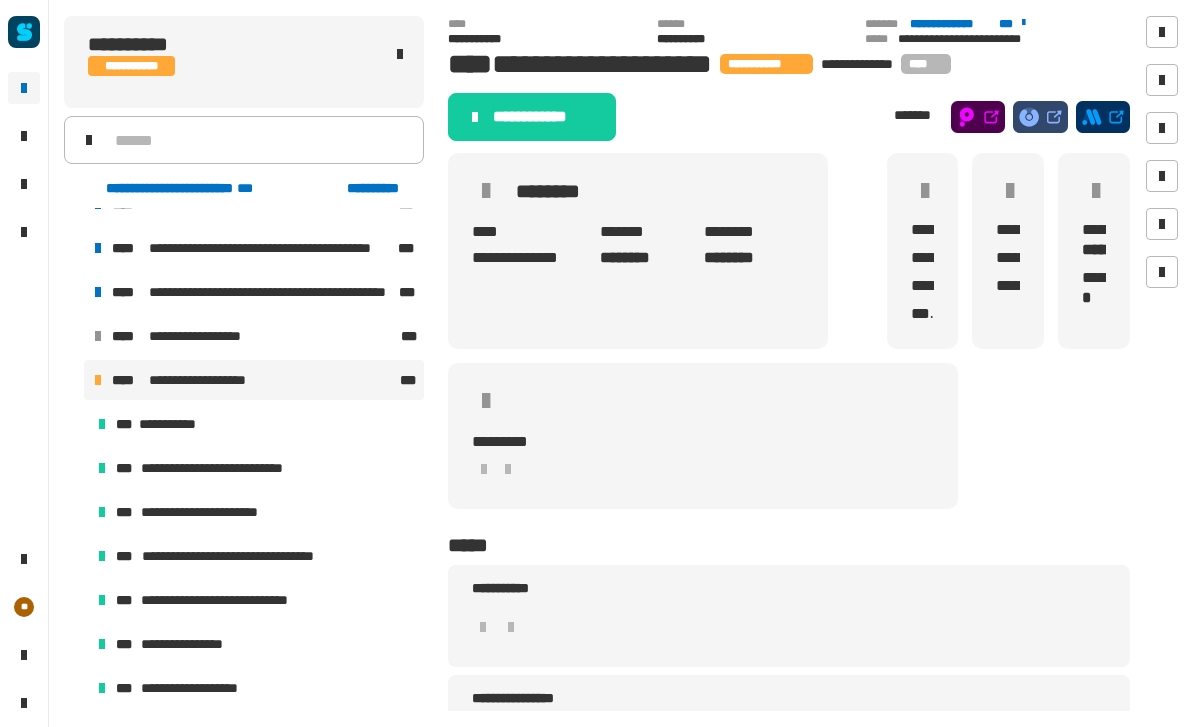 click on "**********" 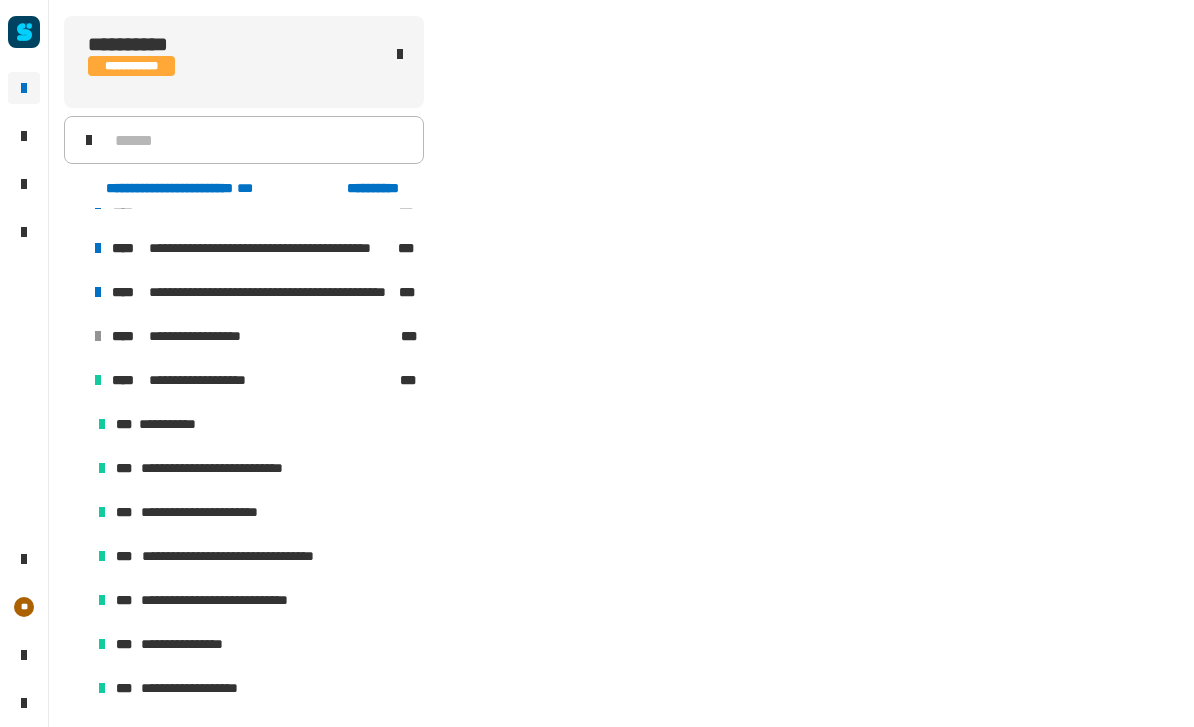 scroll, scrollTop: 0, scrollLeft: 0, axis: both 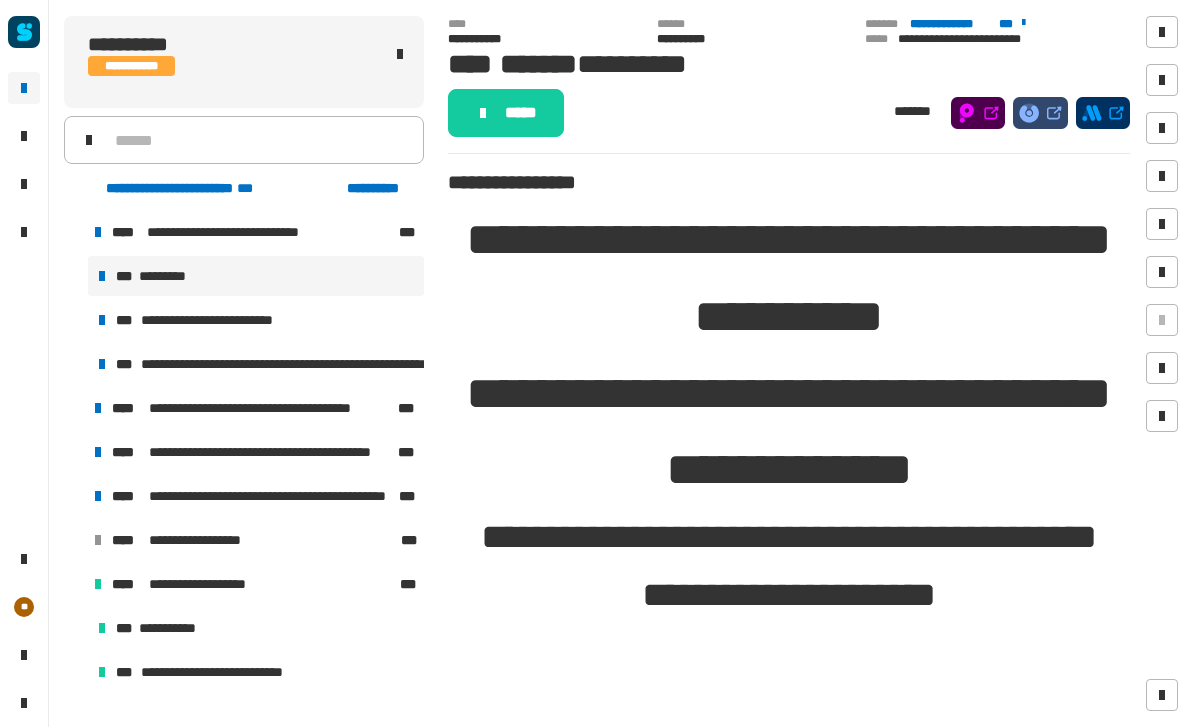 click on "**********" 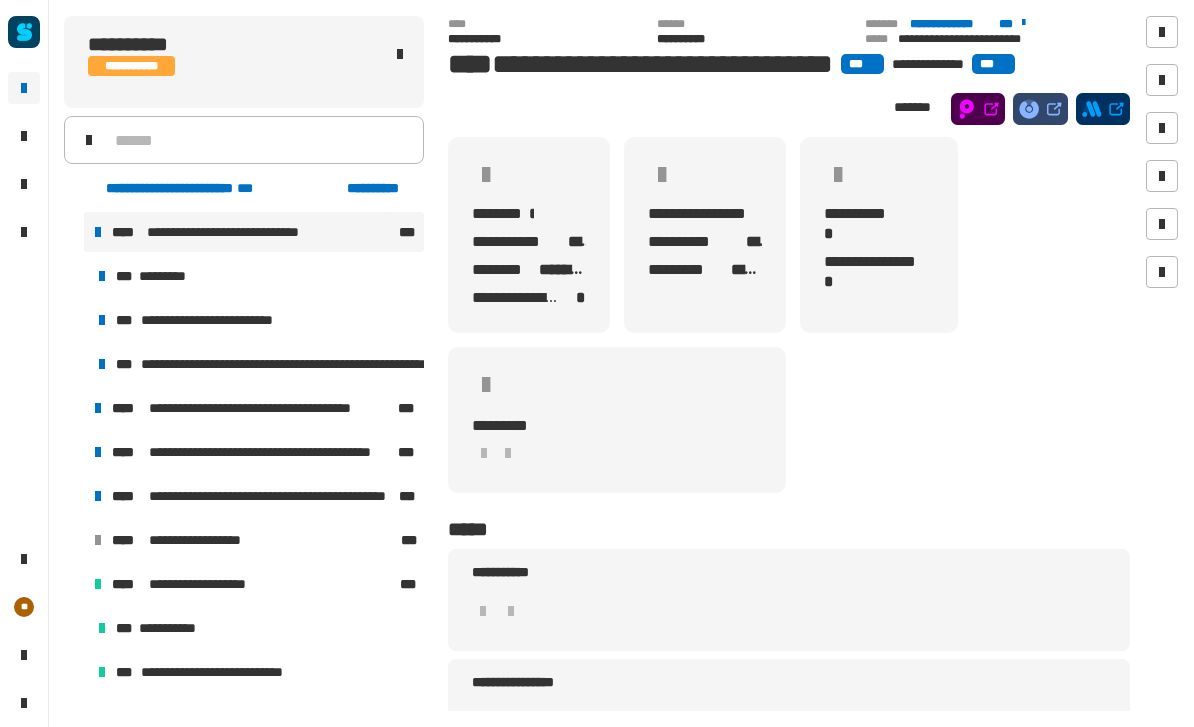 click at bounding box center (74, 232) 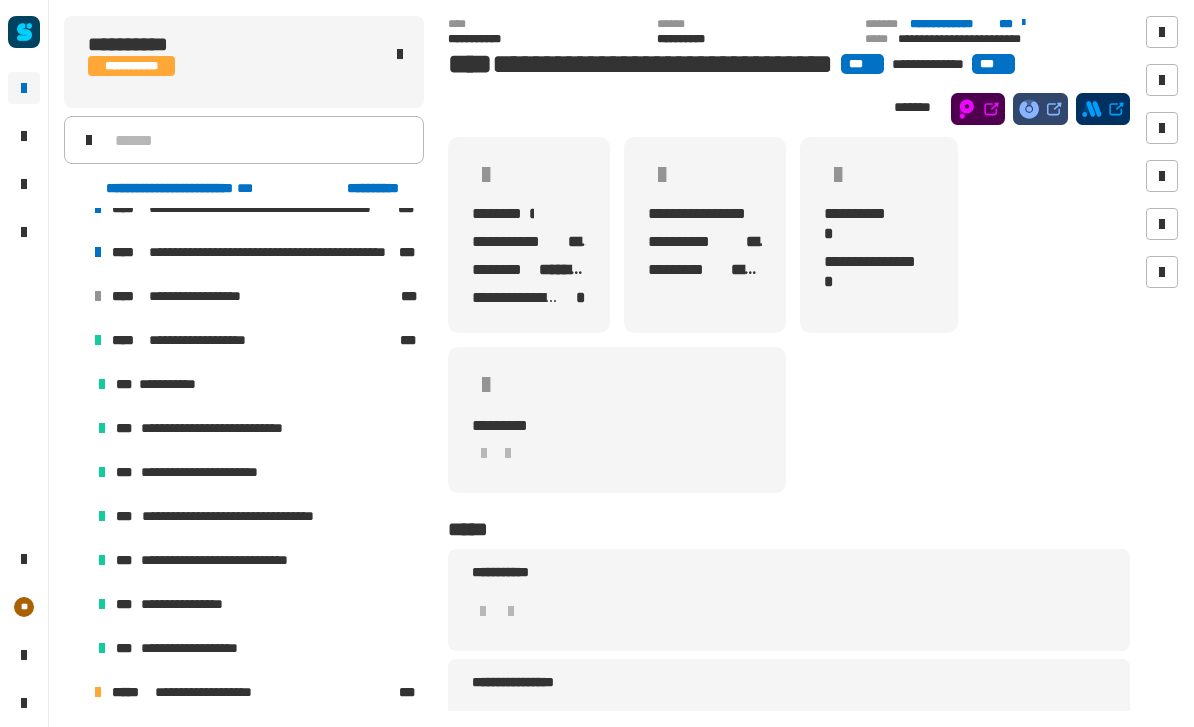scroll, scrollTop: 111, scrollLeft: 0, axis: vertical 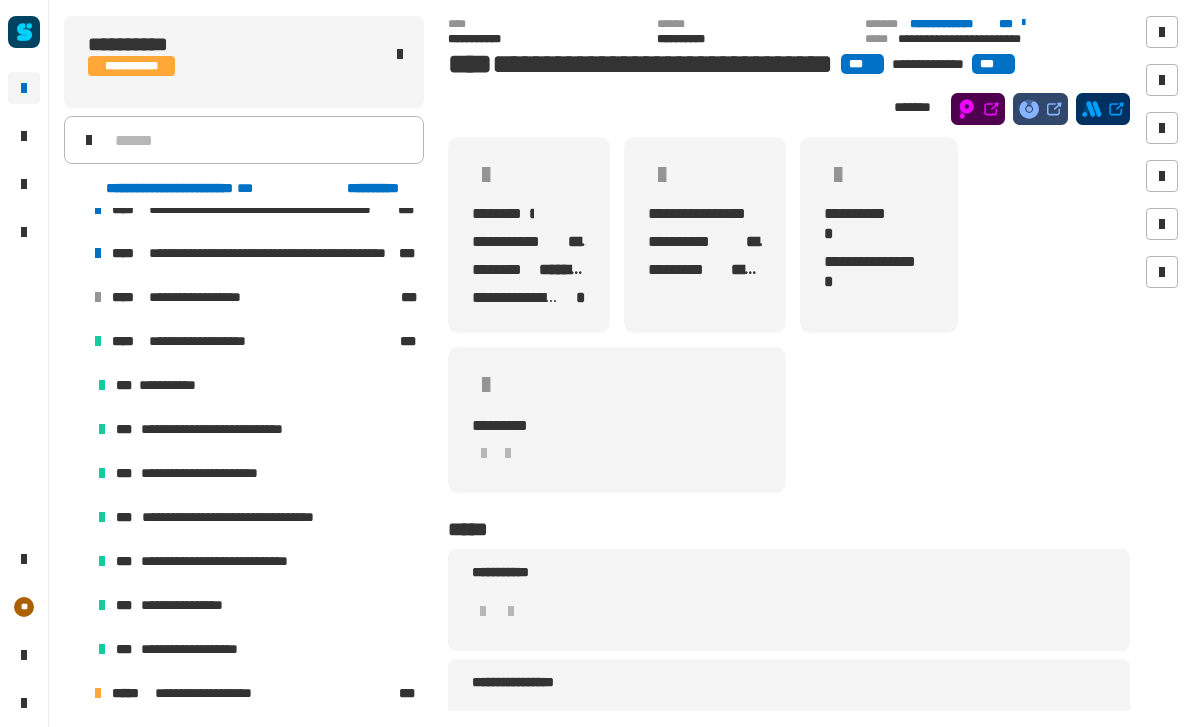 click at bounding box center (74, 341) 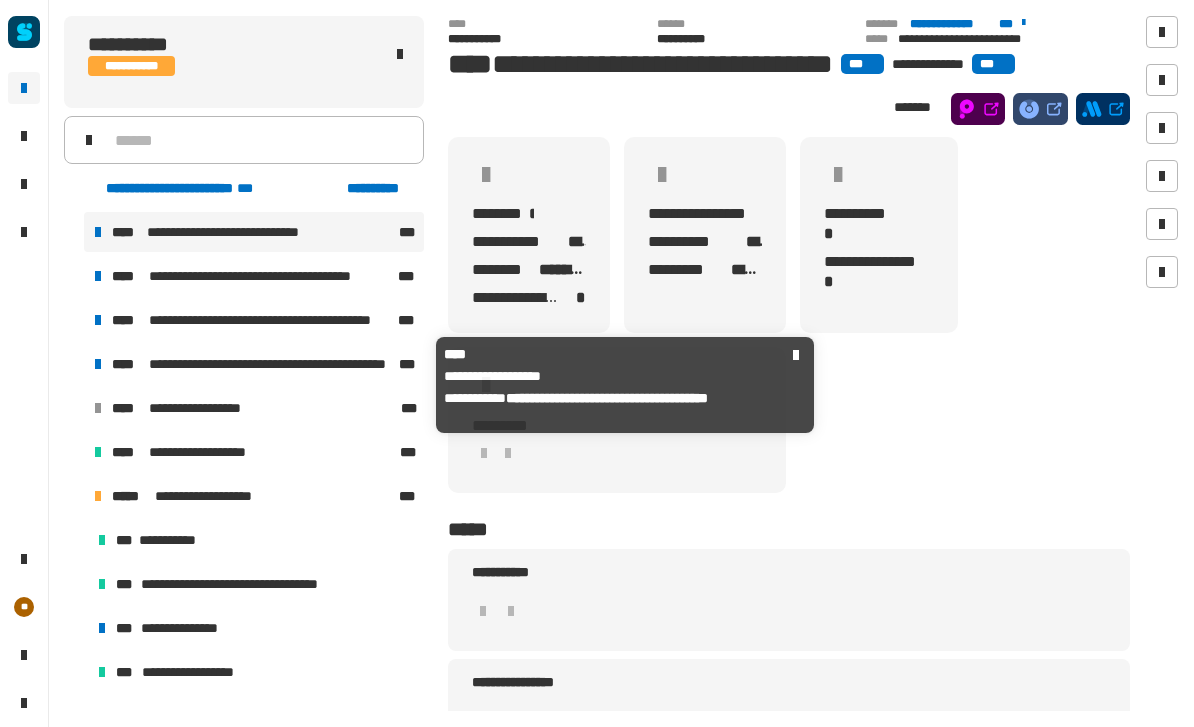 scroll, scrollTop: 0, scrollLeft: 0, axis: both 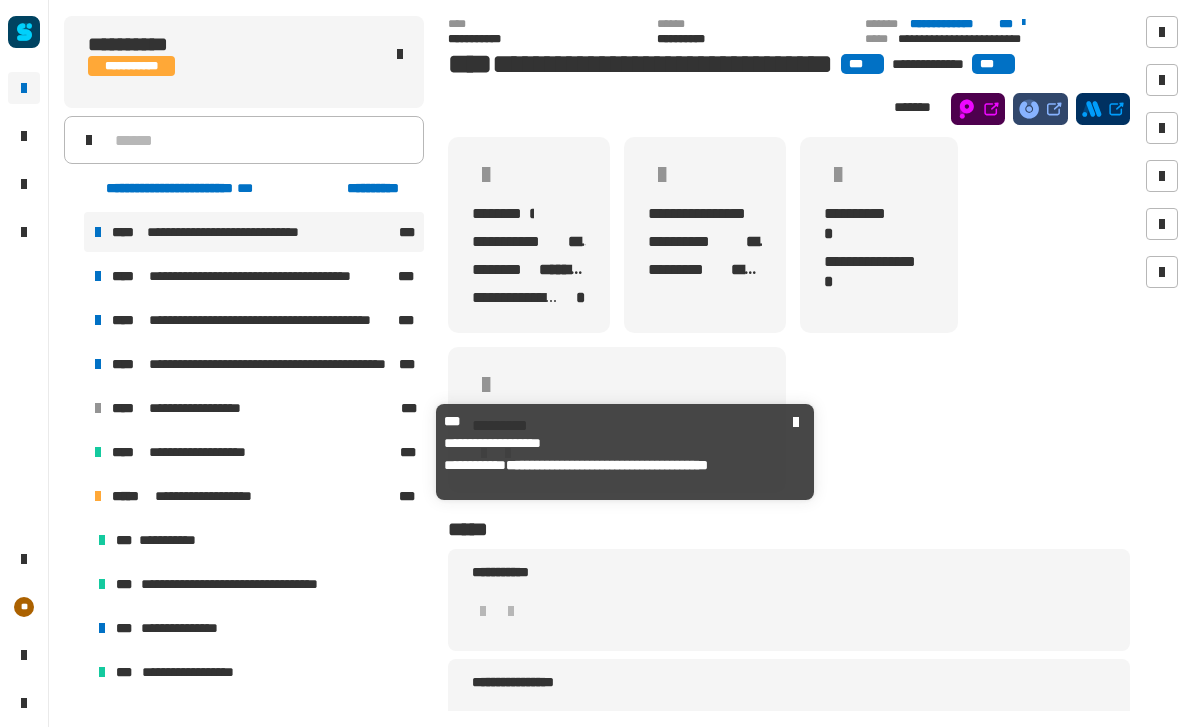 click on "**********" at bounding box center (215, 452) 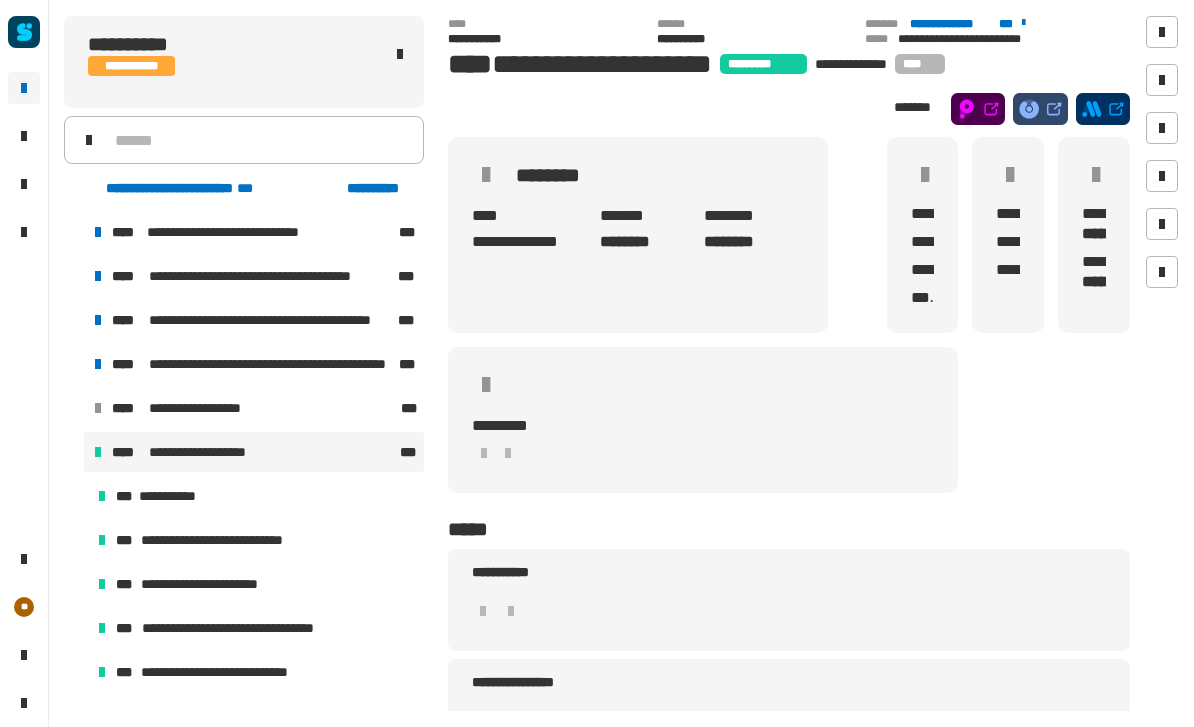 click on "**********" at bounding box center [174, 496] 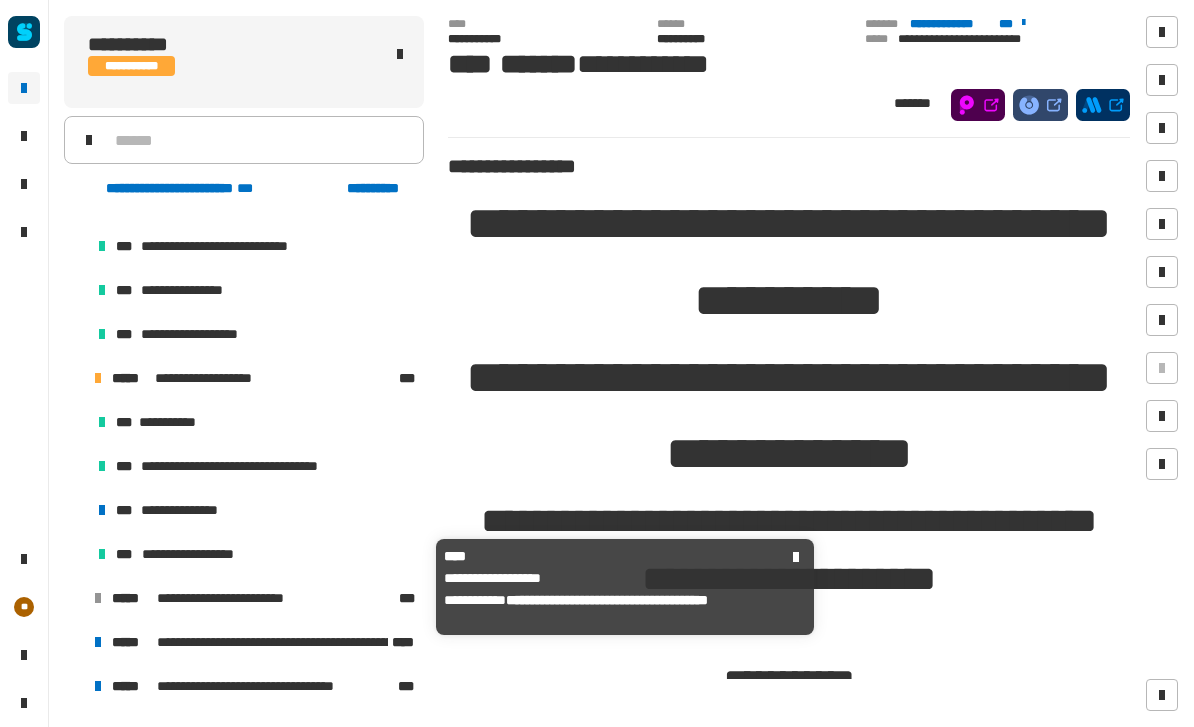 scroll, scrollTop: 561, scrollLeft: 0, axis: vertical 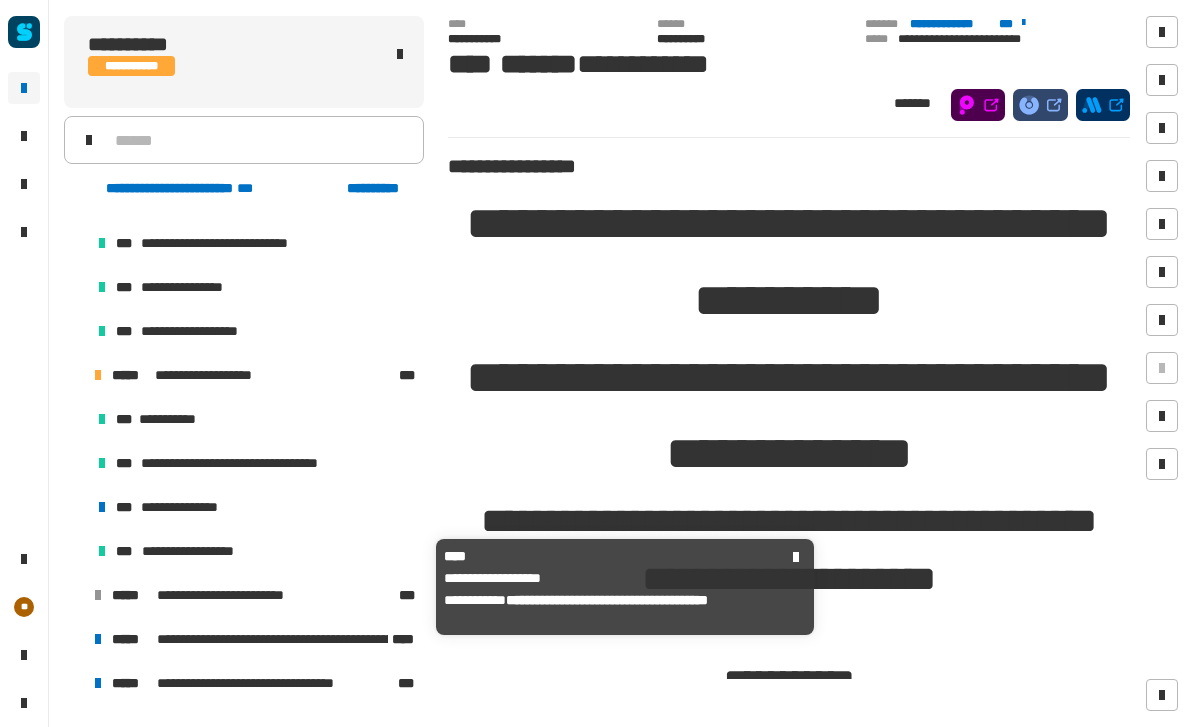 click on "**********" at bounding box center [221, 375] 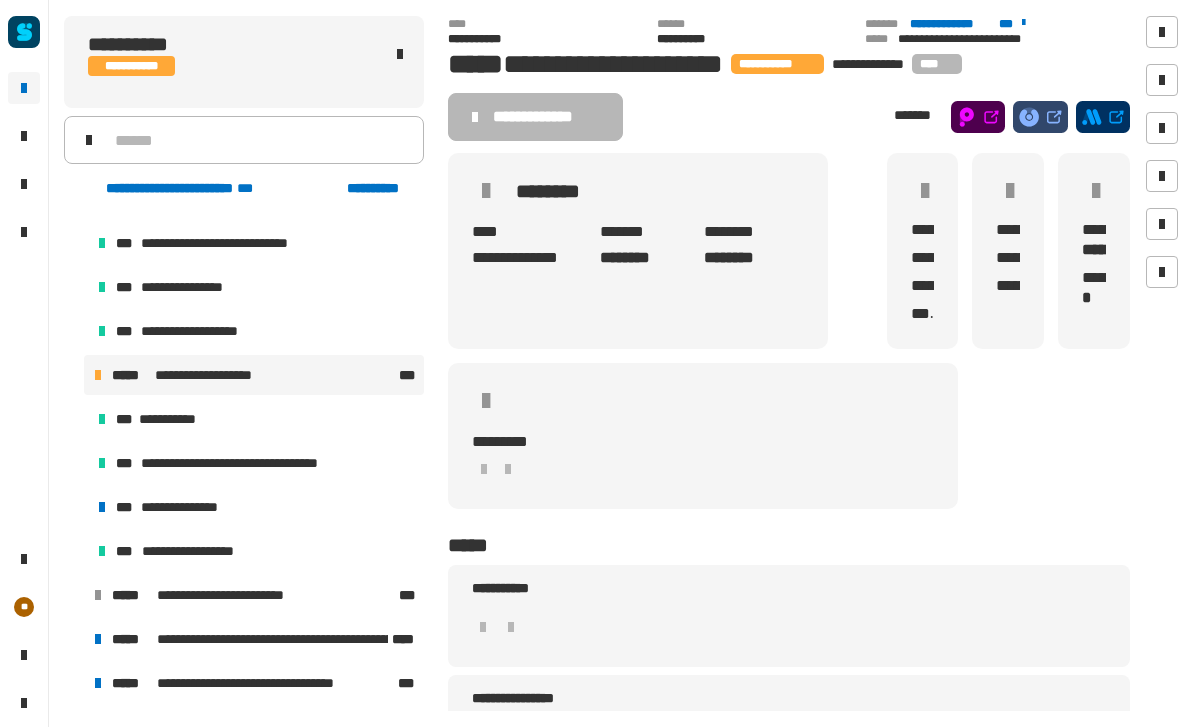 click on "**********" at bounding box center (200, 507) 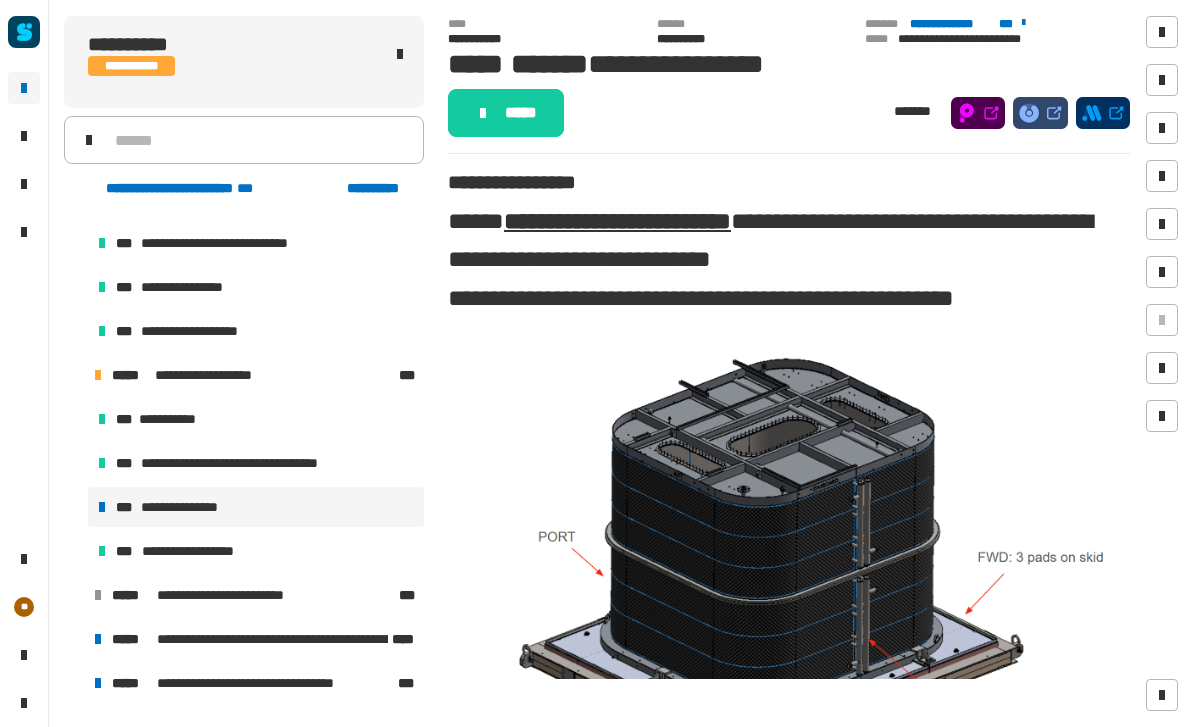 click on "*****" 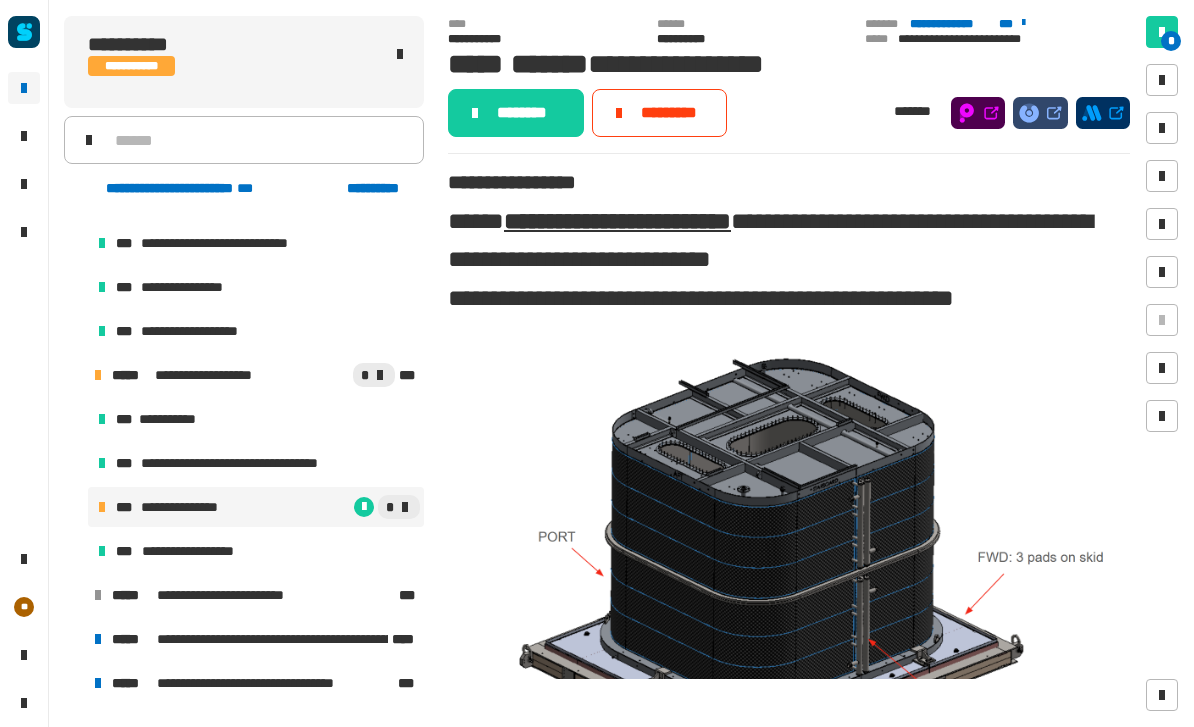click on "********" 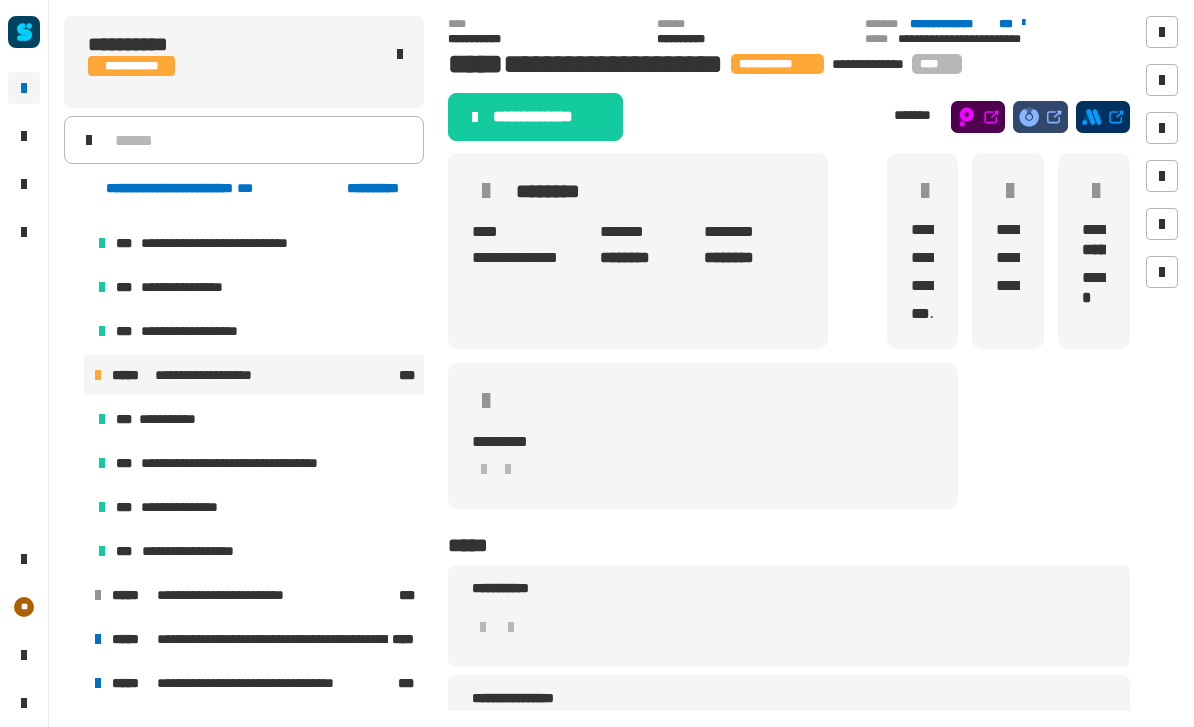 click on "**********" 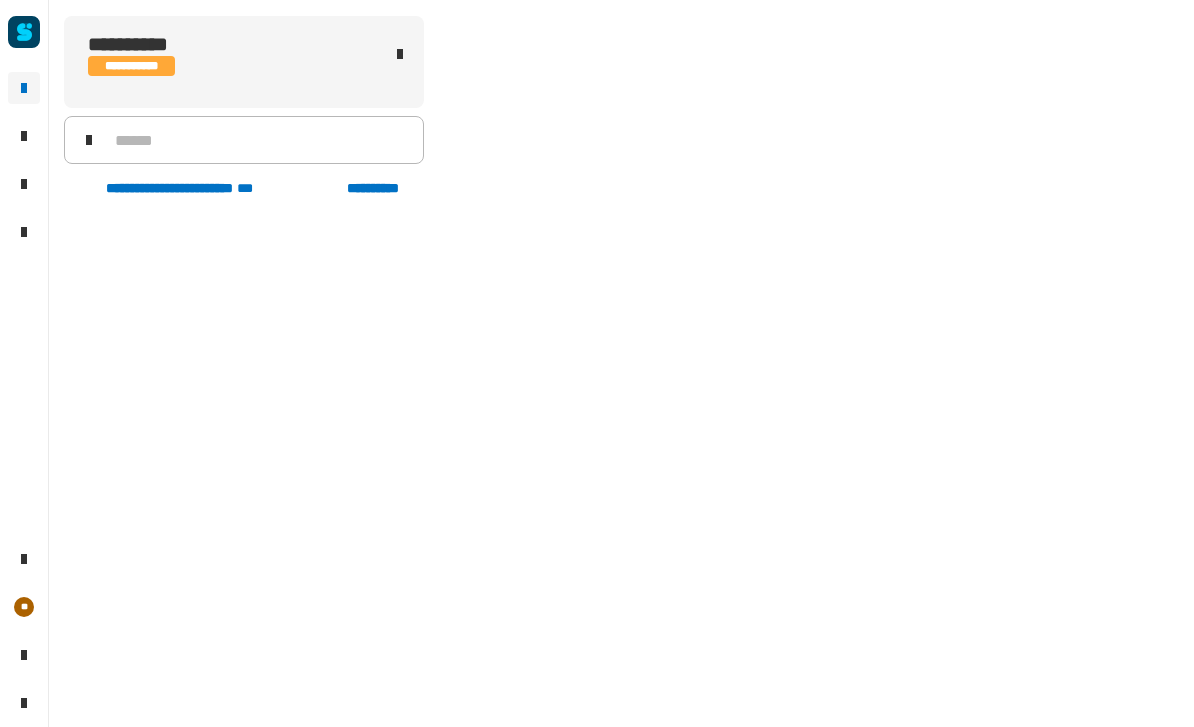scroll, scrollTop: 0, scrollLeft: 0, axis: both 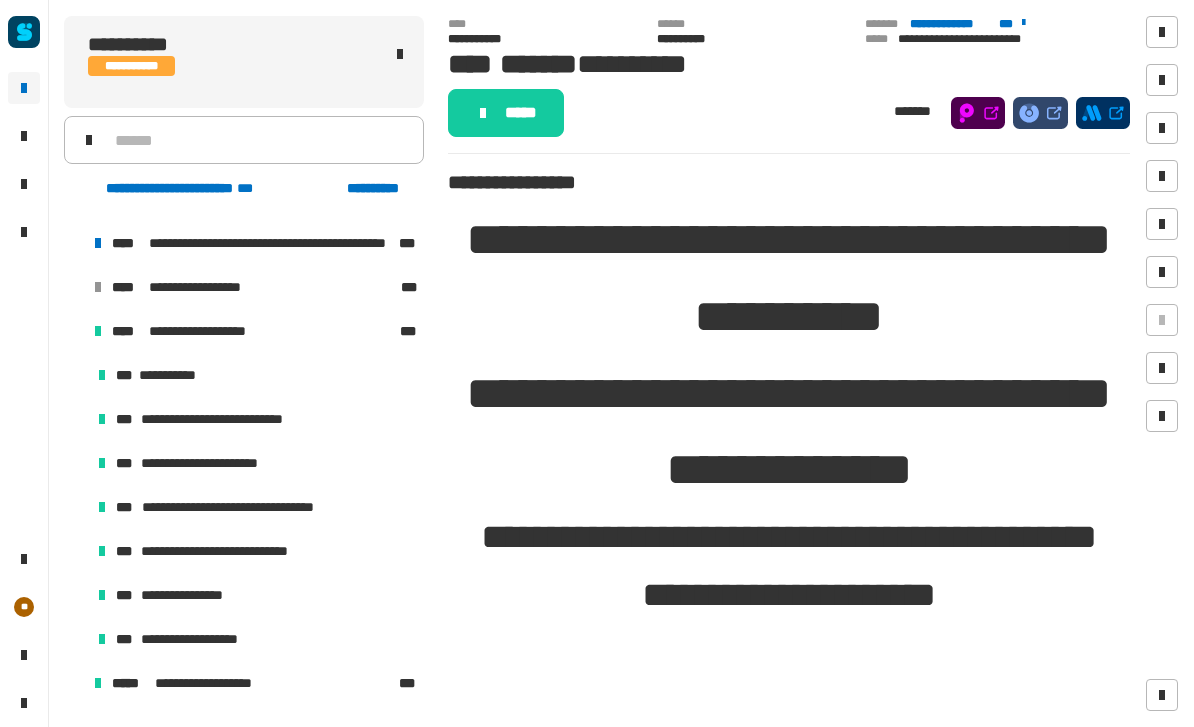 click at bounding box center [74, 331] 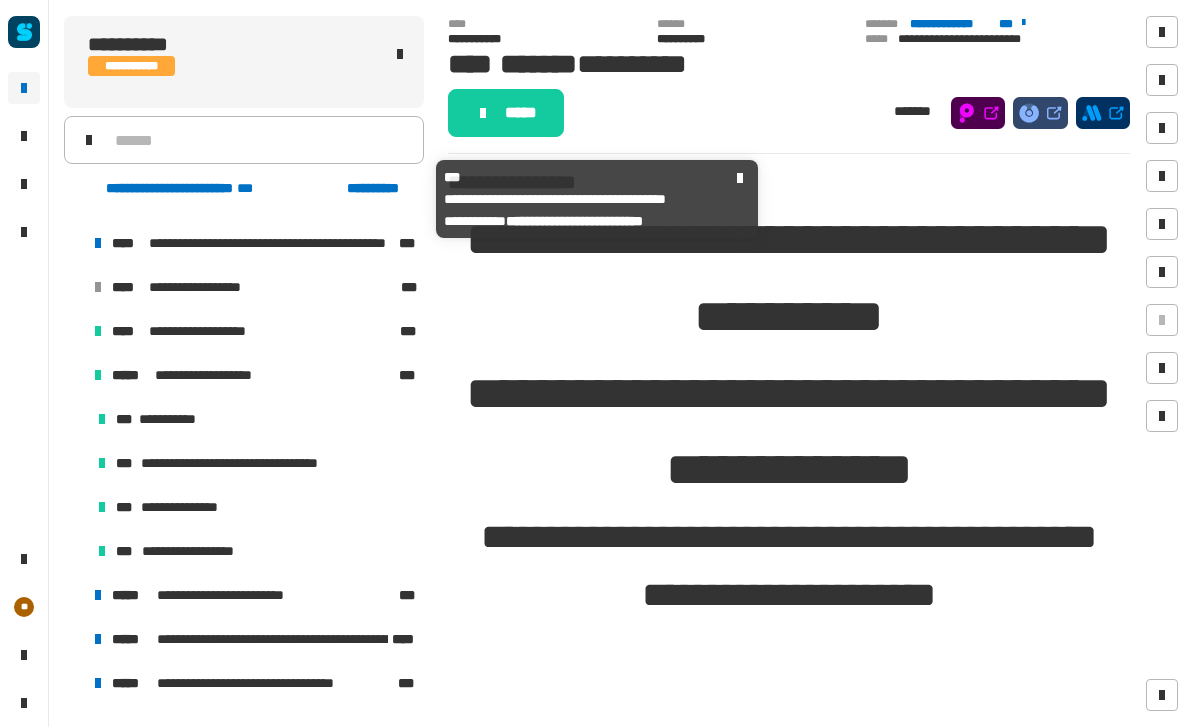 click on "**********" 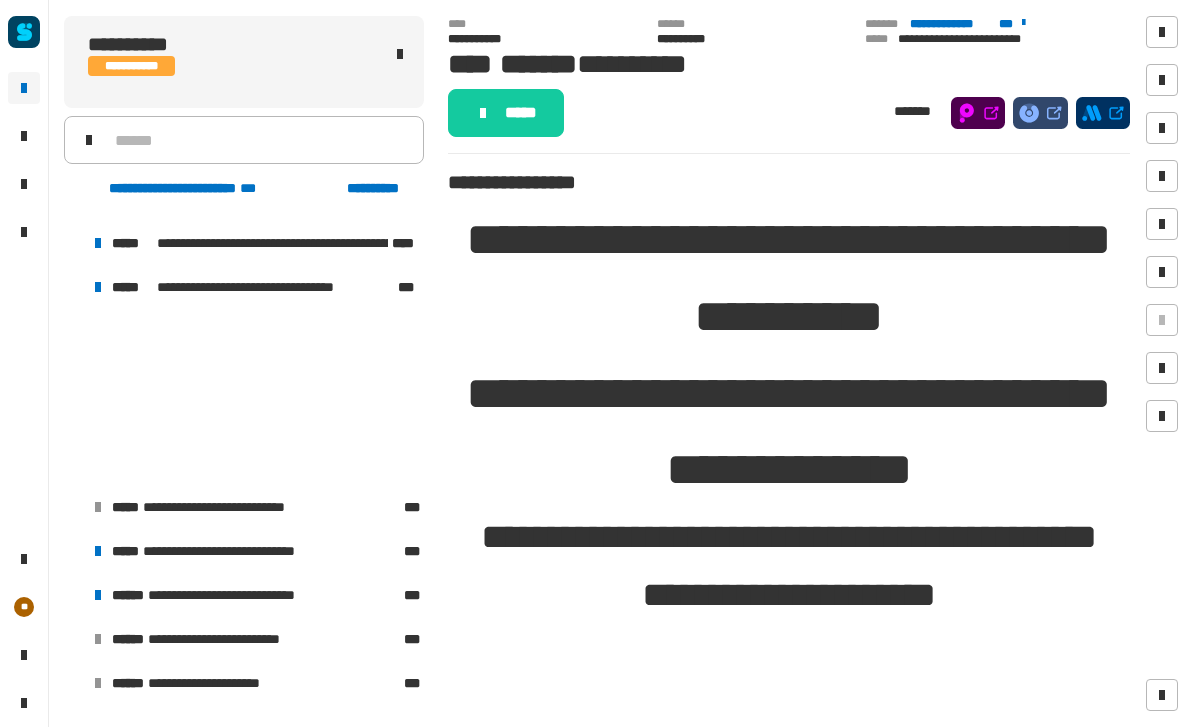 scroll, scrollTop: 0, scrollLeft: 0, axis: both 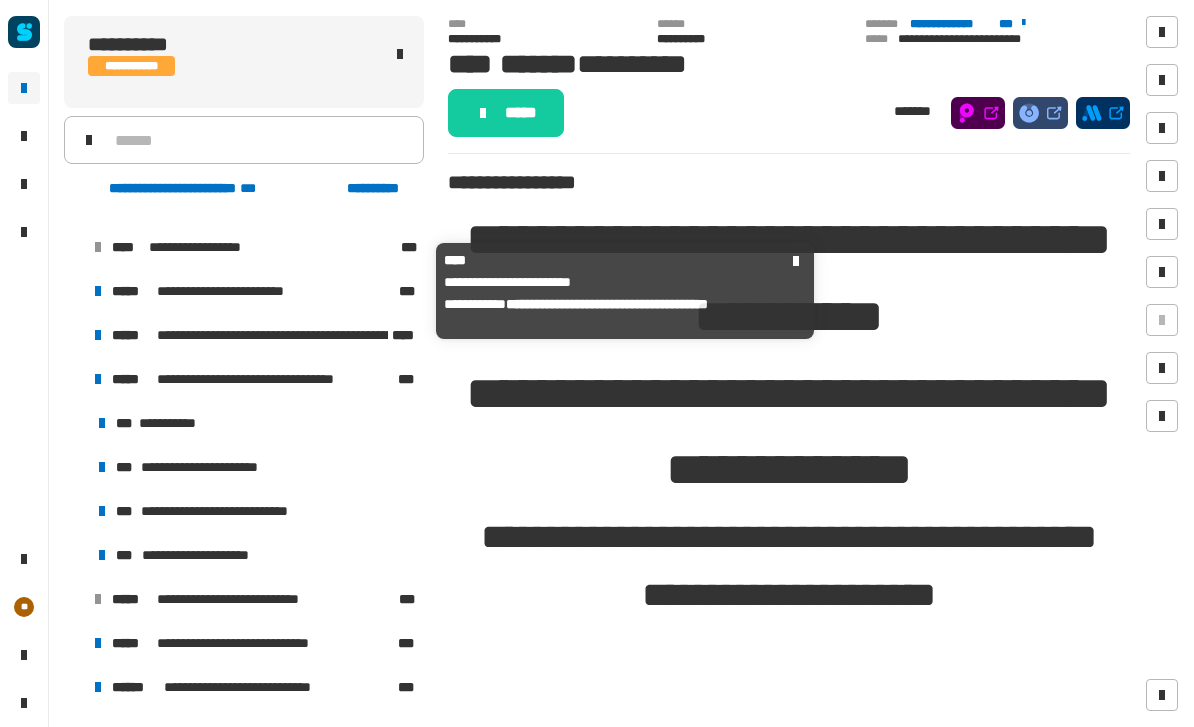 click at bounding box center (74, 291) 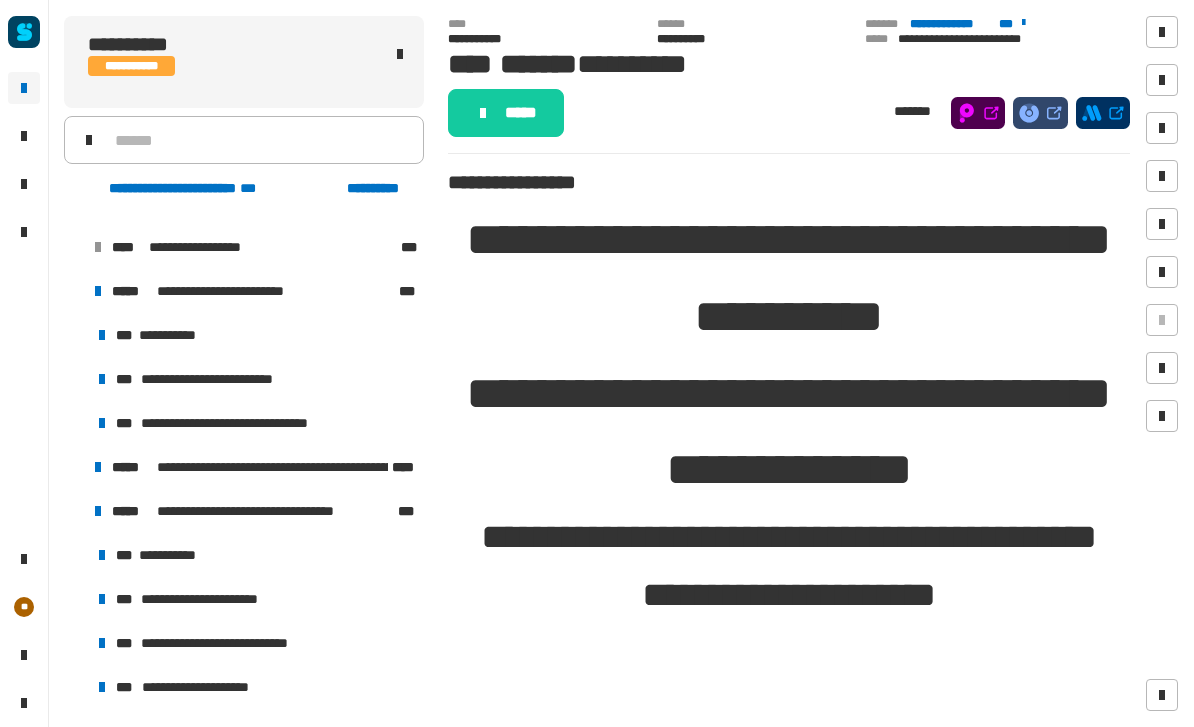 click on "**********" at bounding box center [254, 291] 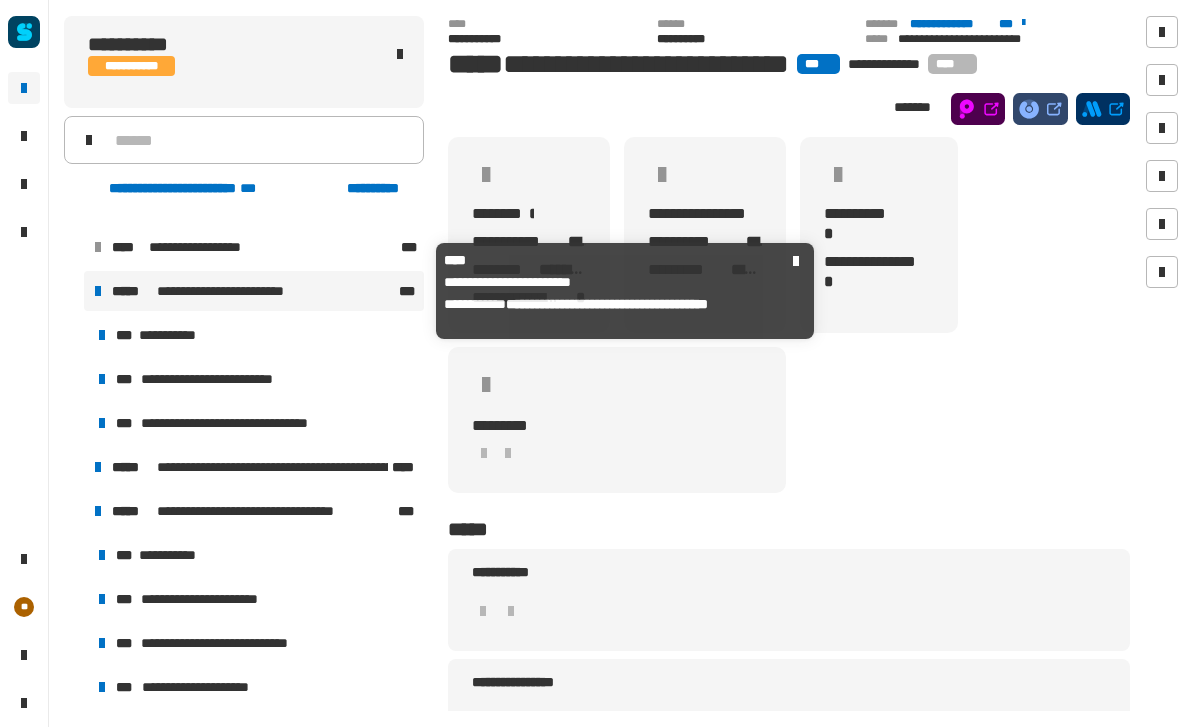 click on "**********" at bounding box center (254, 291) 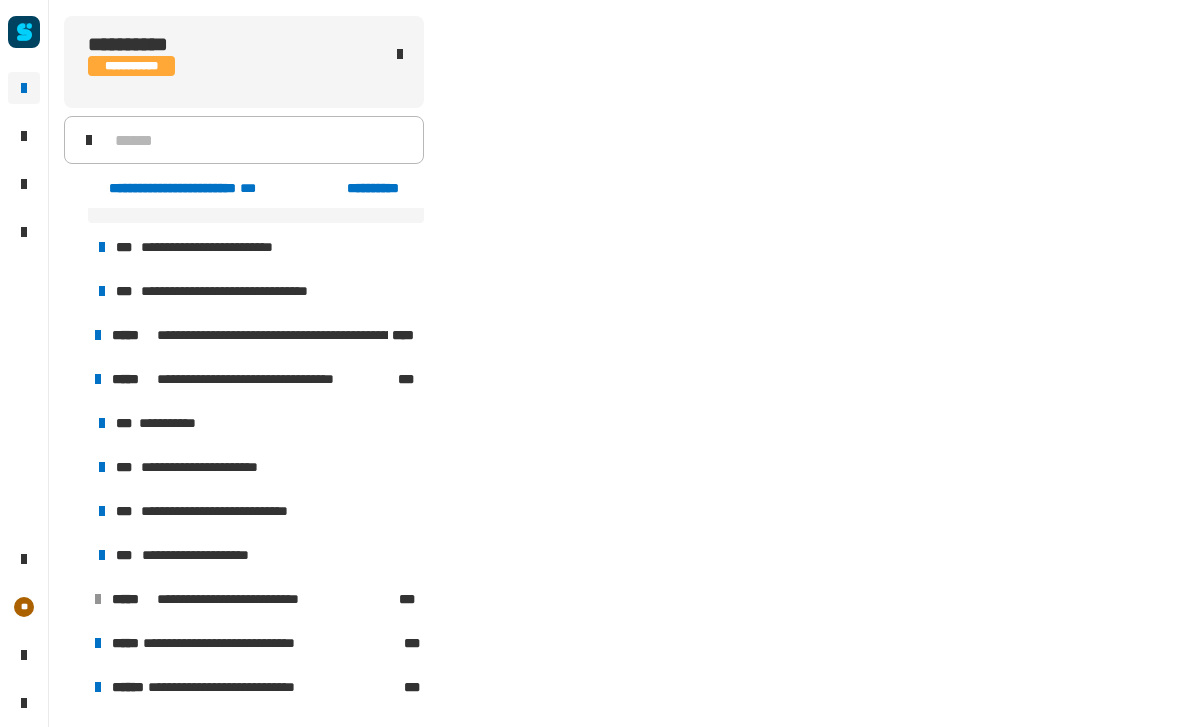 scroll, scrollTop: 0, scrollLeft: 0, axis: both 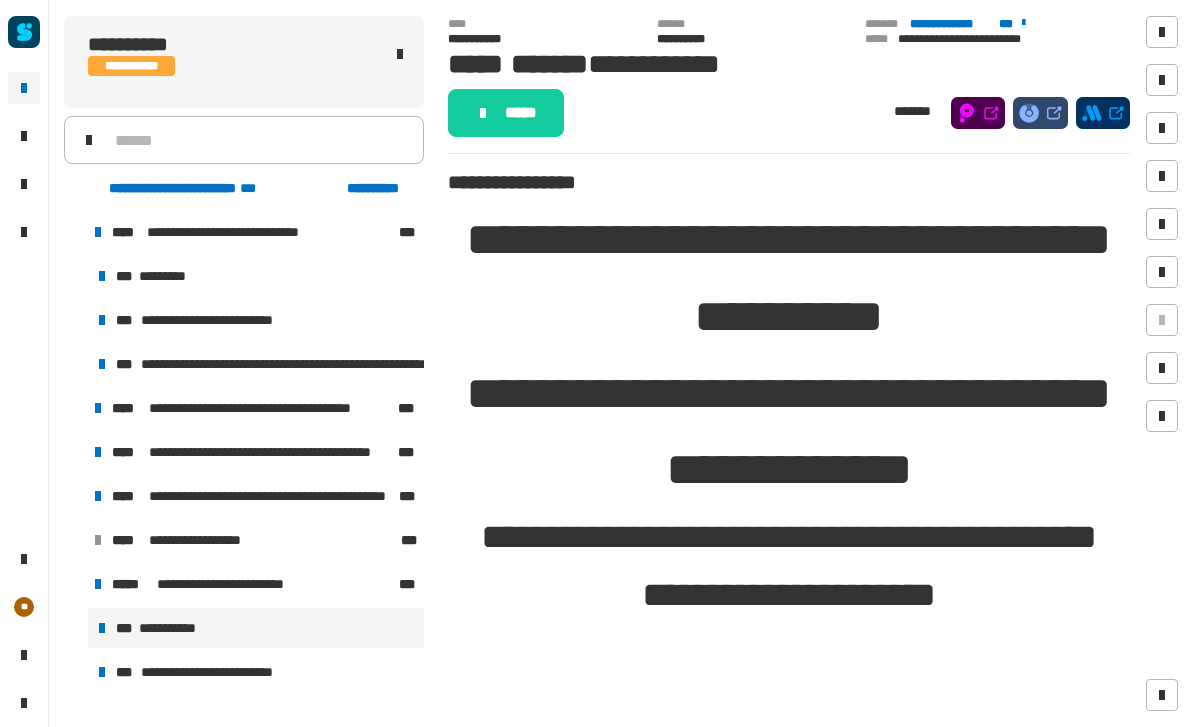 click on "*****" 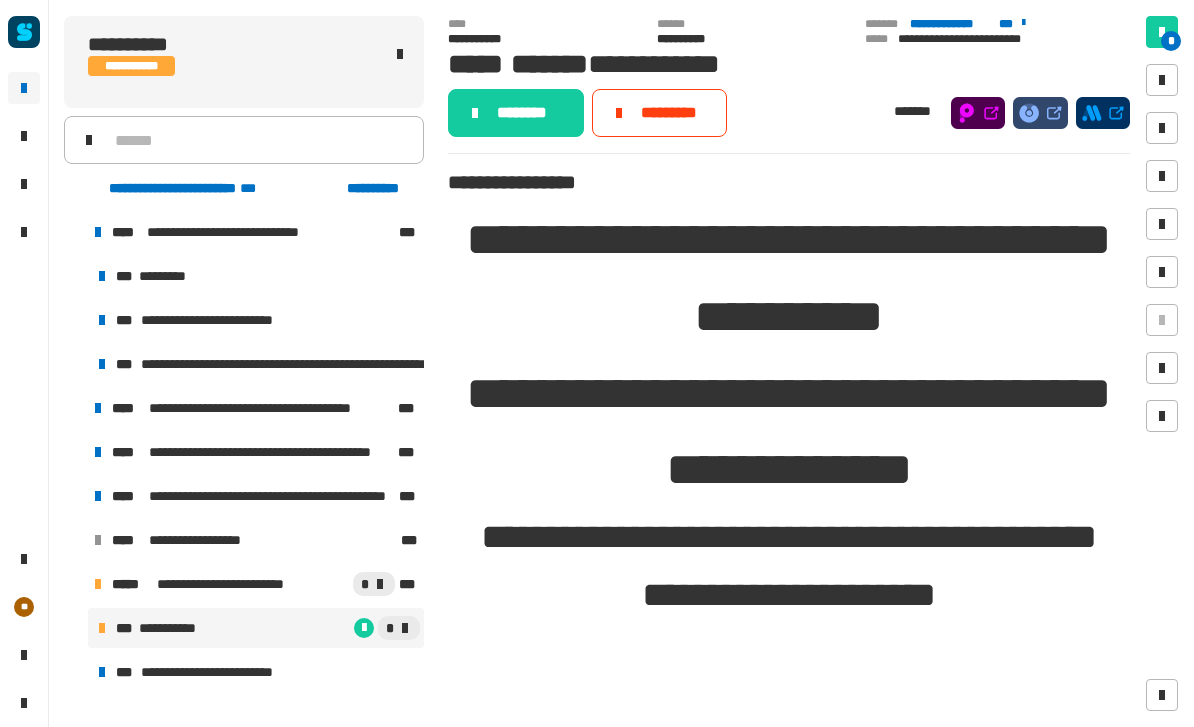 click on "********" 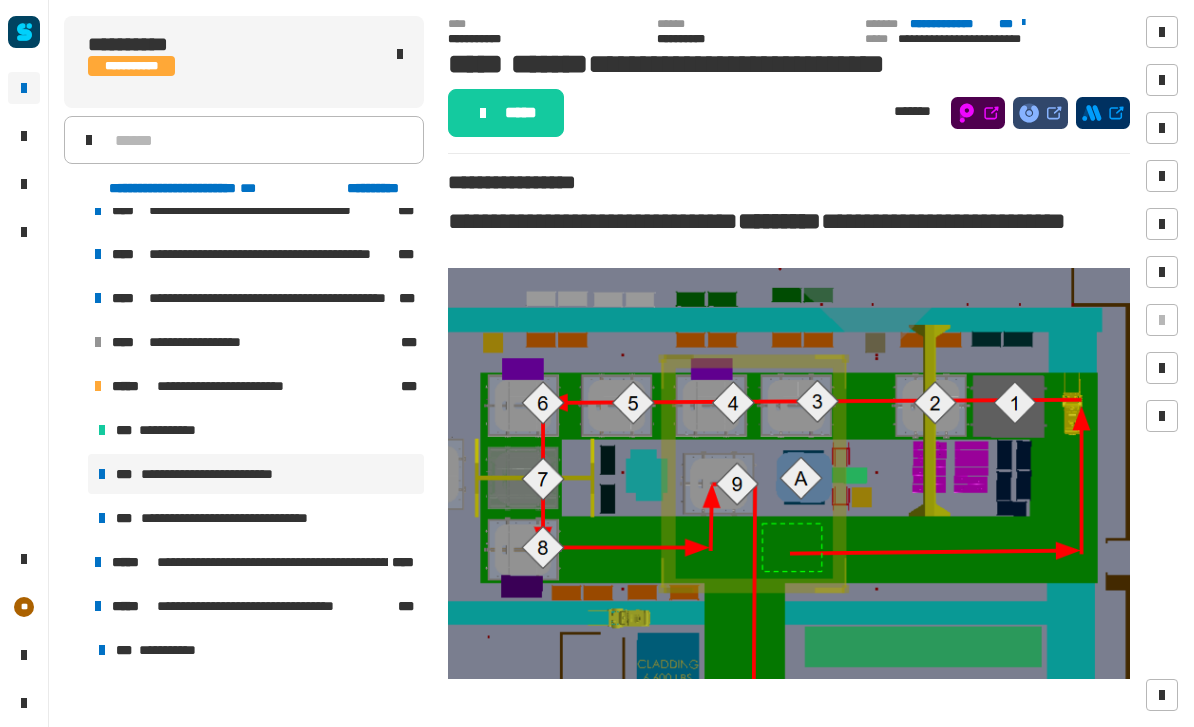 scroll, scrollTop: 210, scrollLeft: 0, axis: vertical 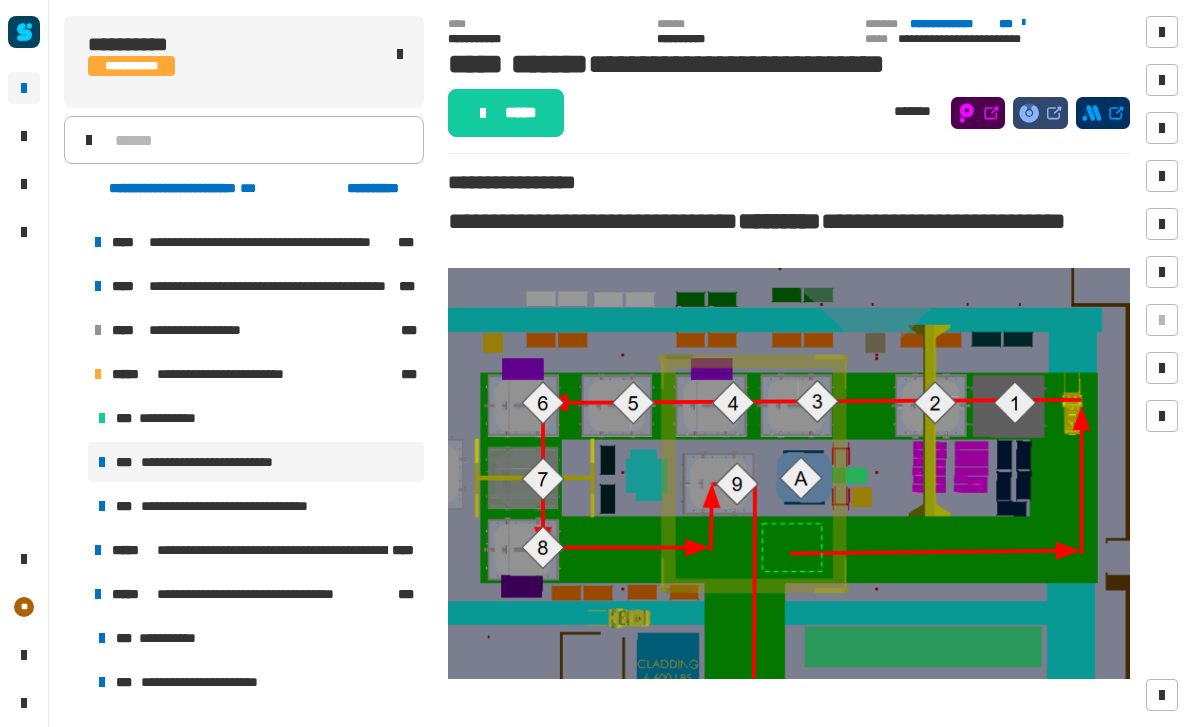 click on "*****" 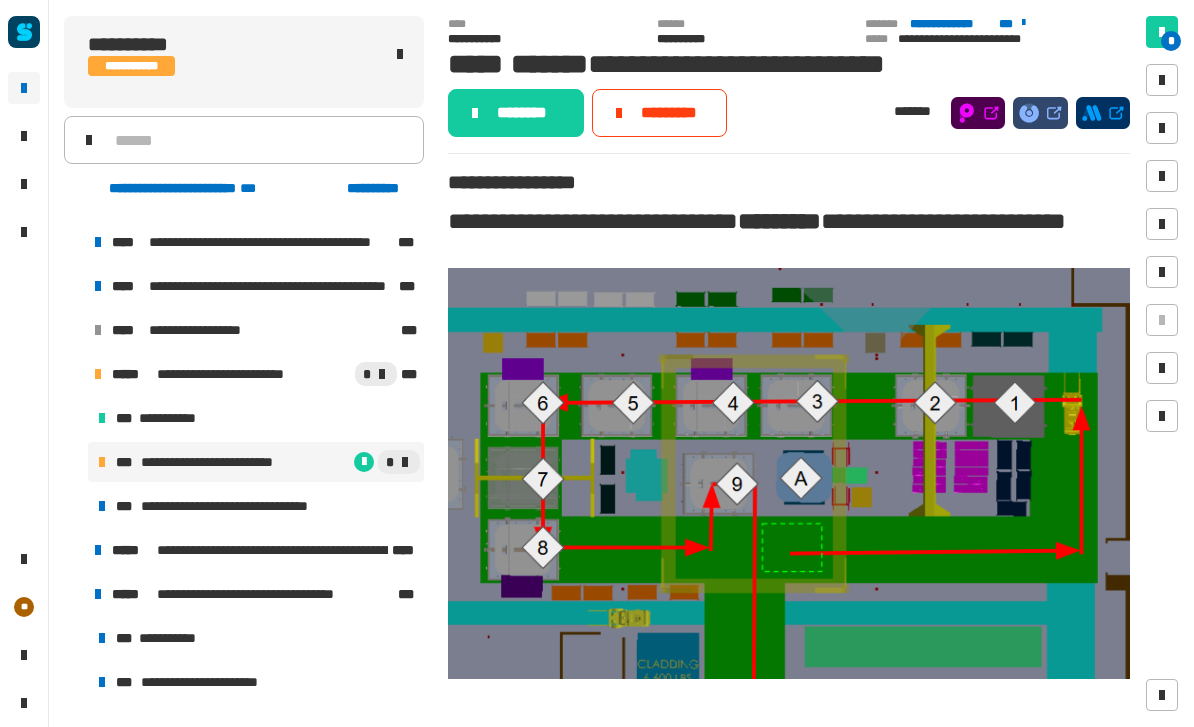 click on "********" 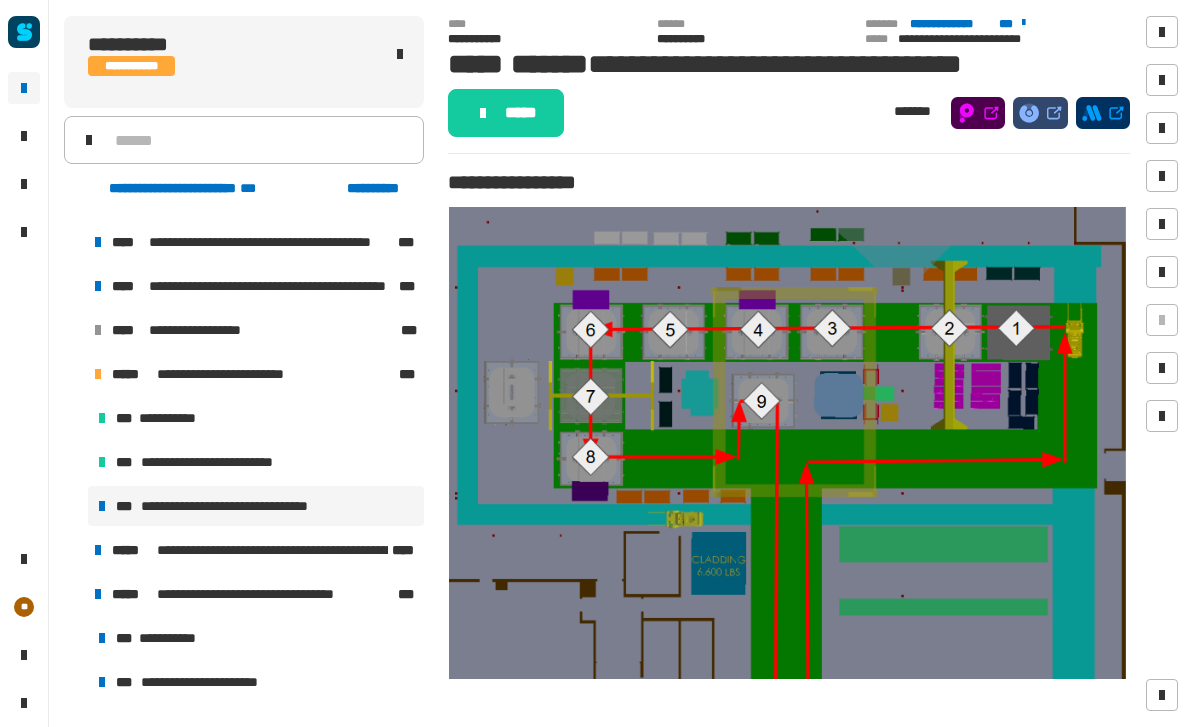 click on "*****" 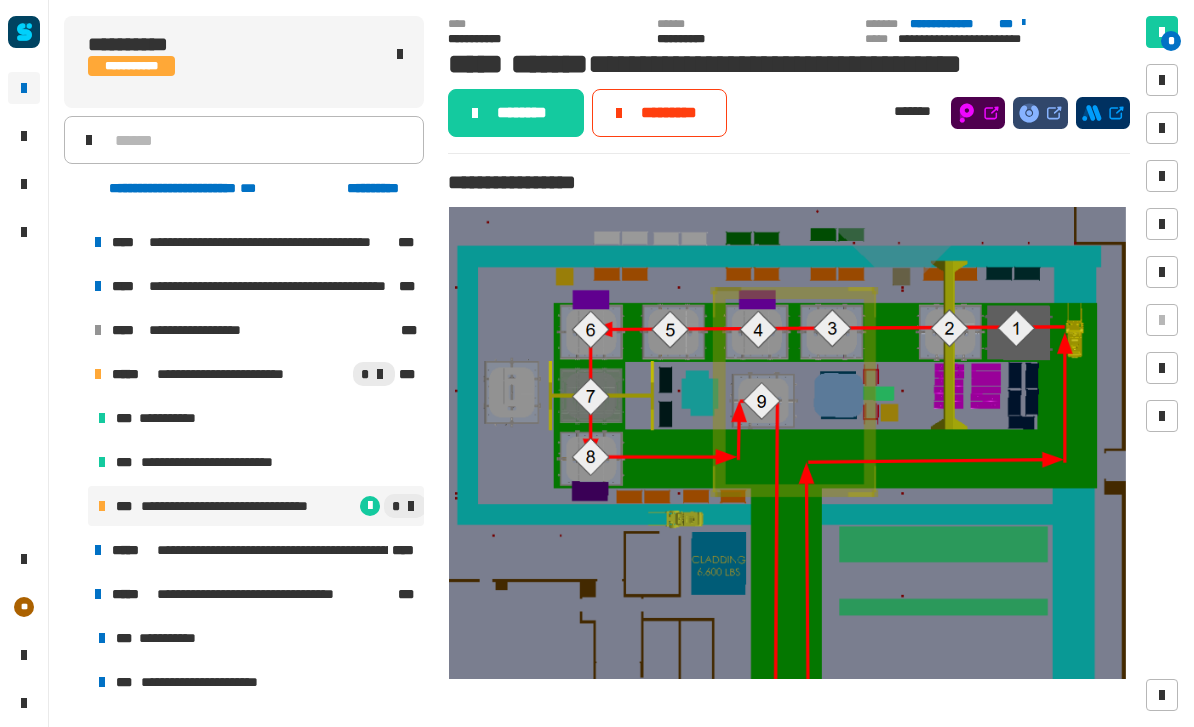 click on "********" 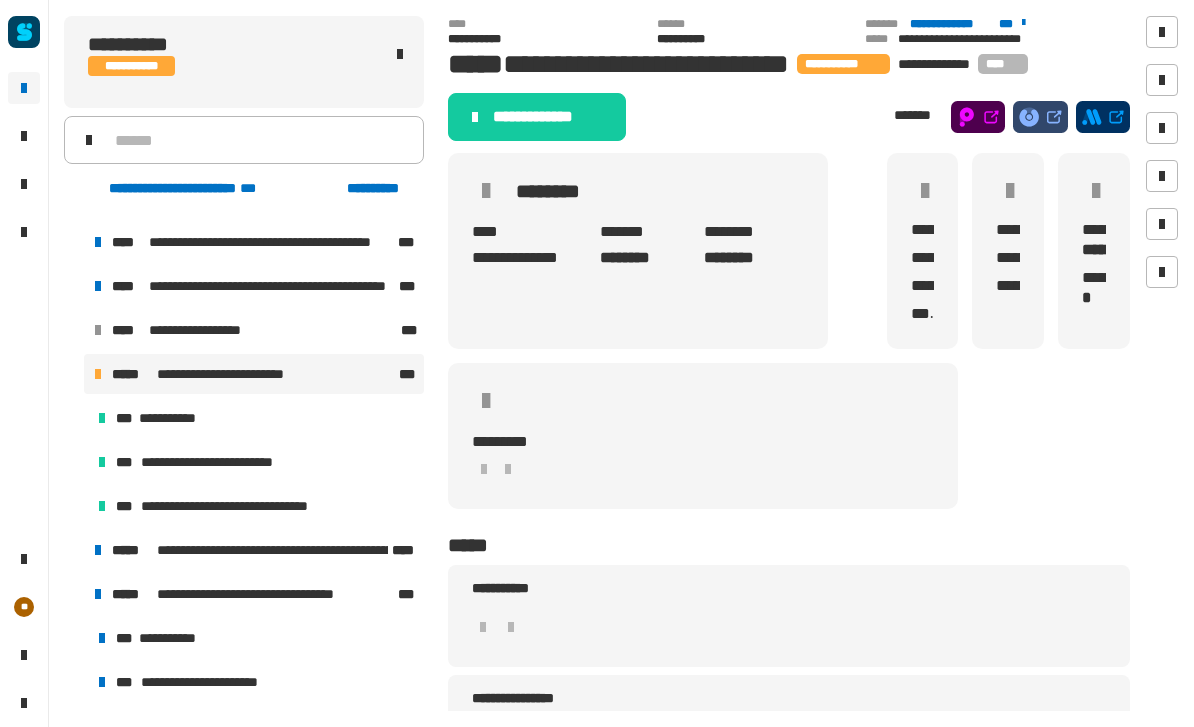 click on "**********" 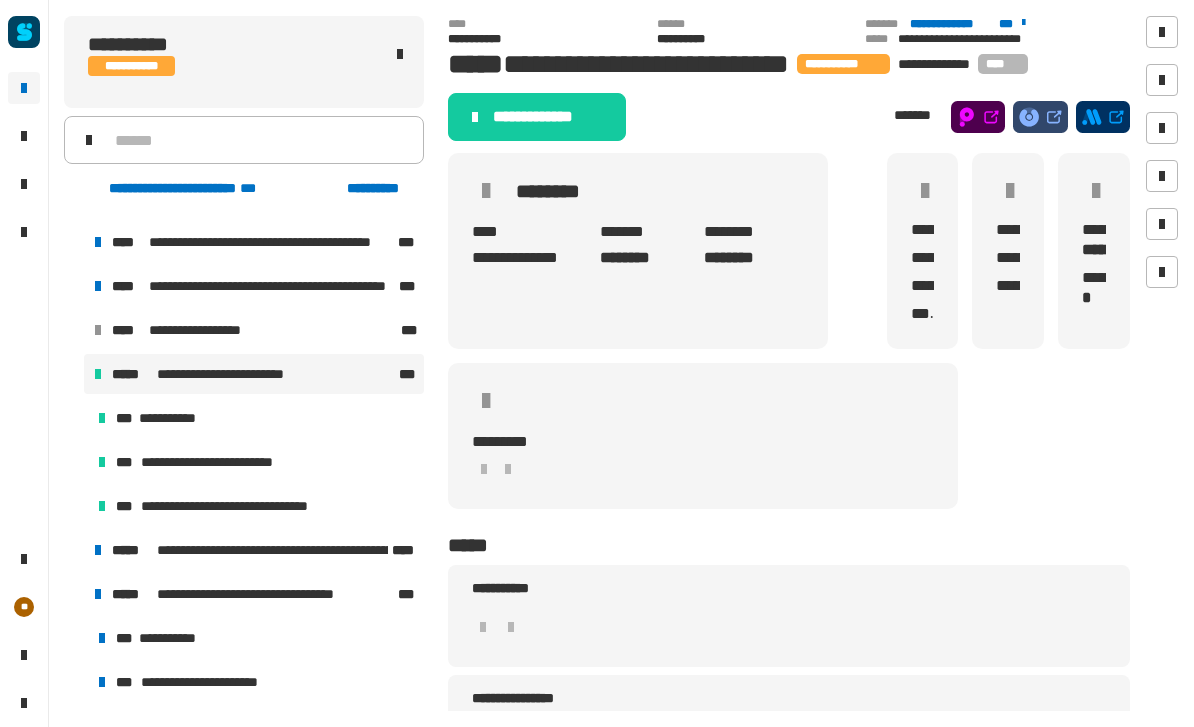 scroll, scrollTop: 0, scrollLeft: 0, axis: both 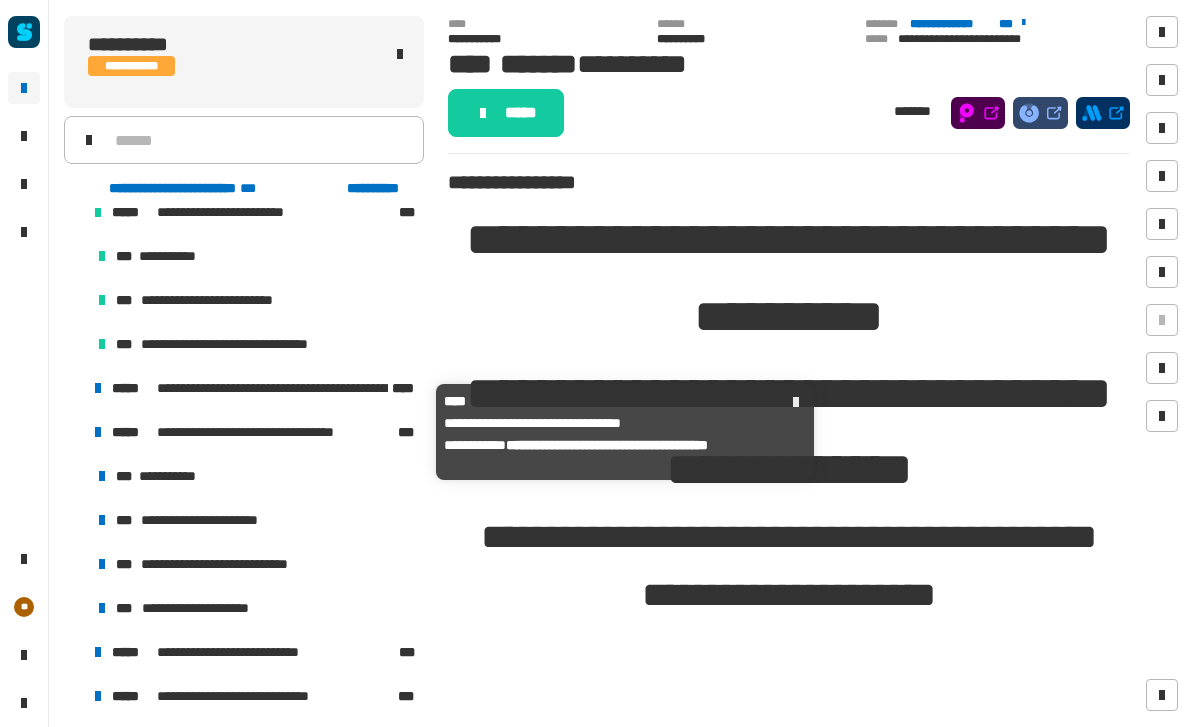 click on "**********" at bounding box center (254, 432) 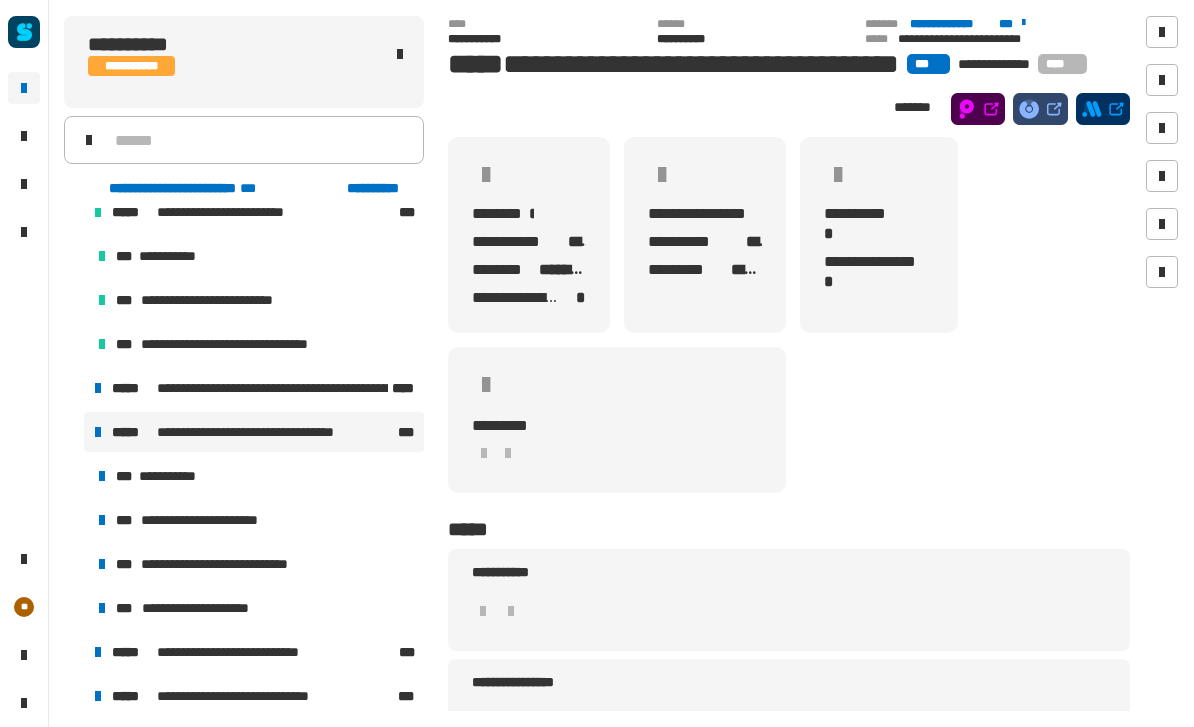 click on "**********" at bounding box center (174, 476) 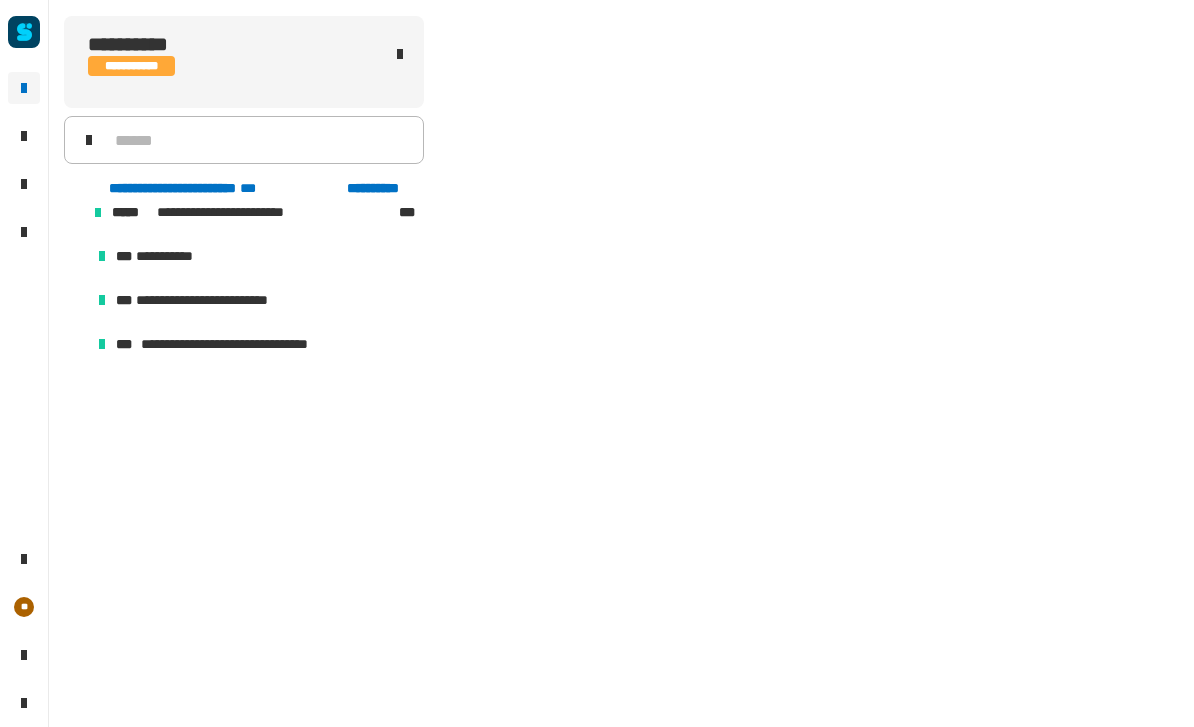 scroll, scrollTop: 0, scrollLeft: 0, axis: both 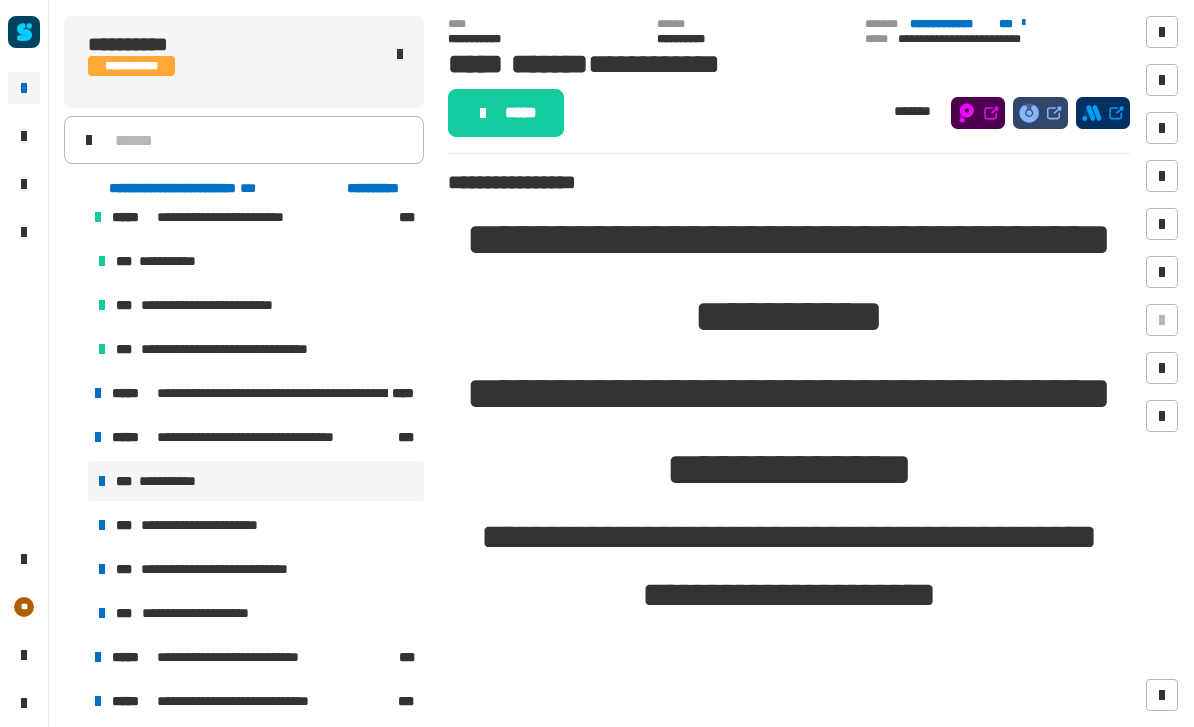 click on "**********" at bounding box center (212, 525) 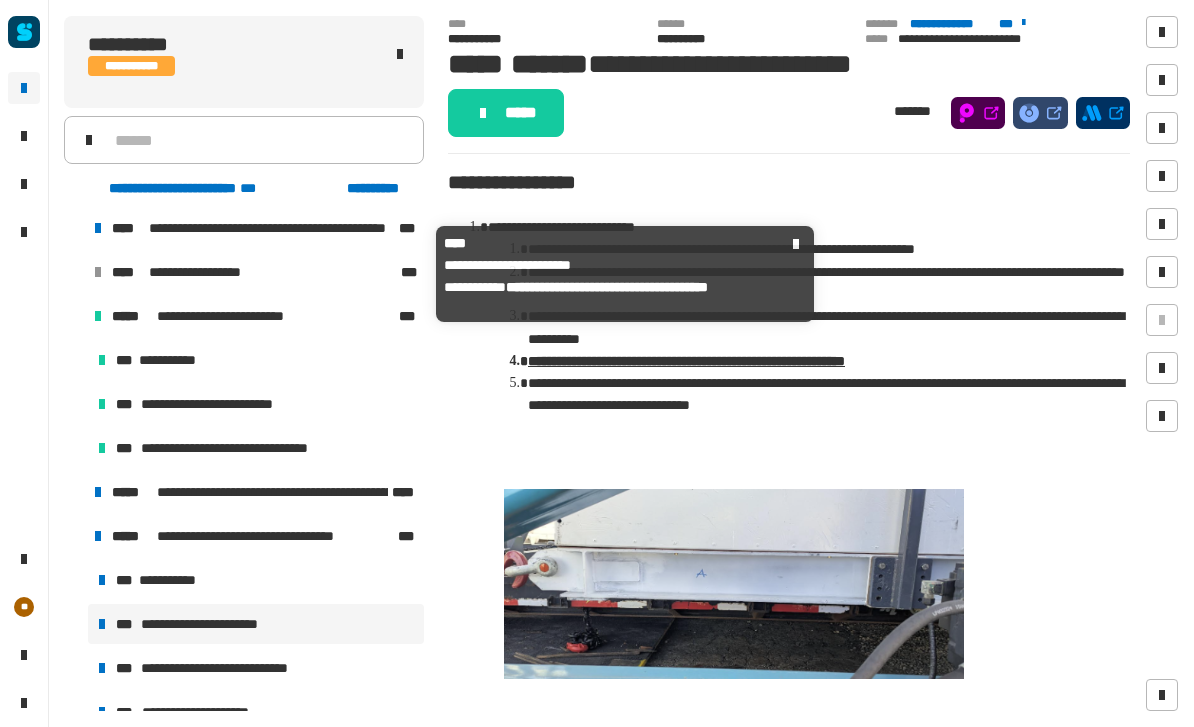 scroll, scrollTop: 252, scrollLeft: 0, axis: vertical 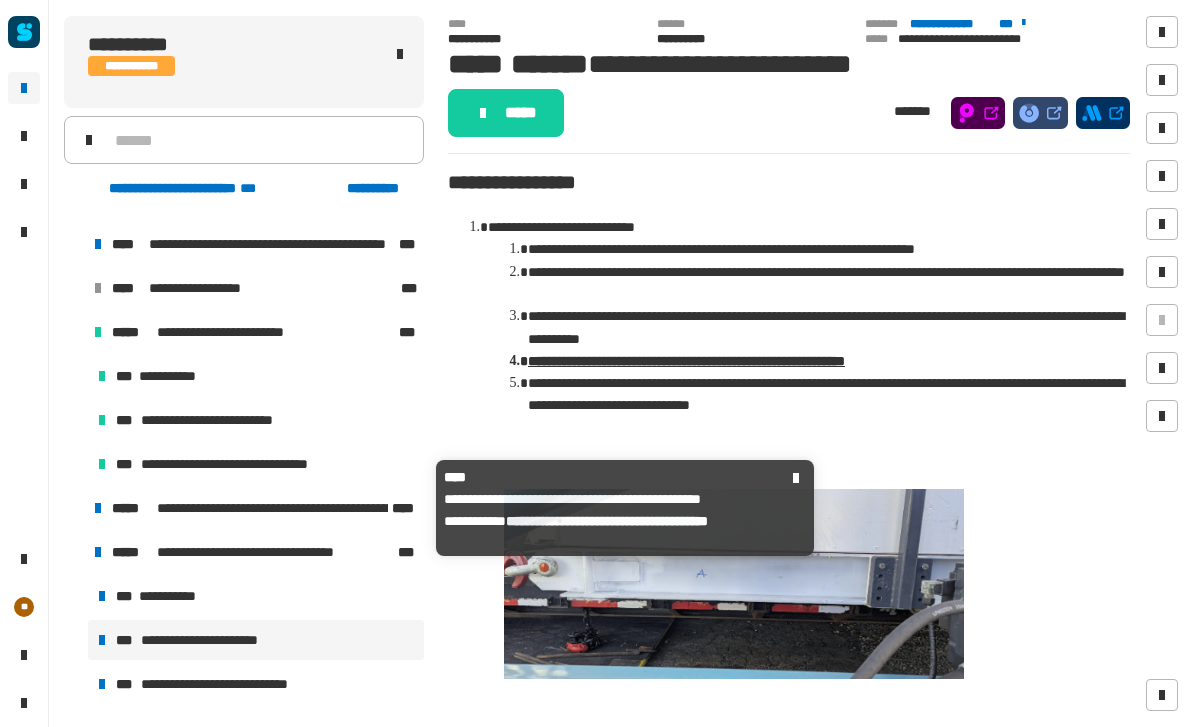 click on "**********" at bounding box center (256, 420) 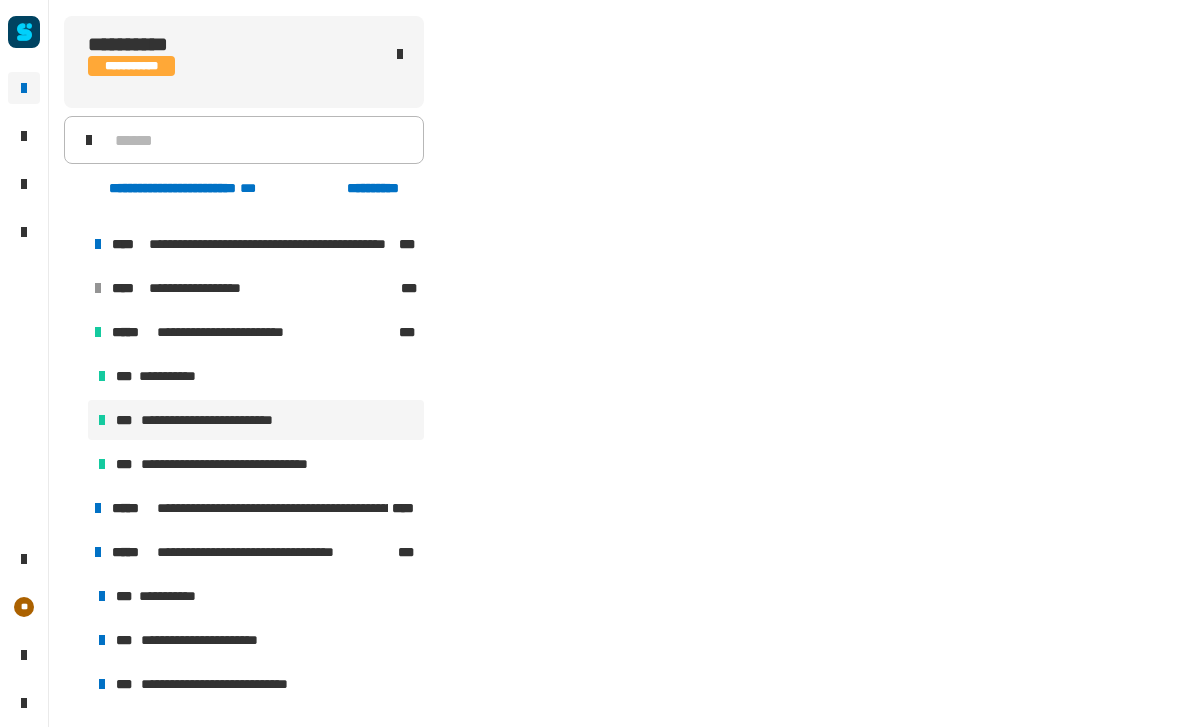 click on "**********" at bounding box center (256, 376) 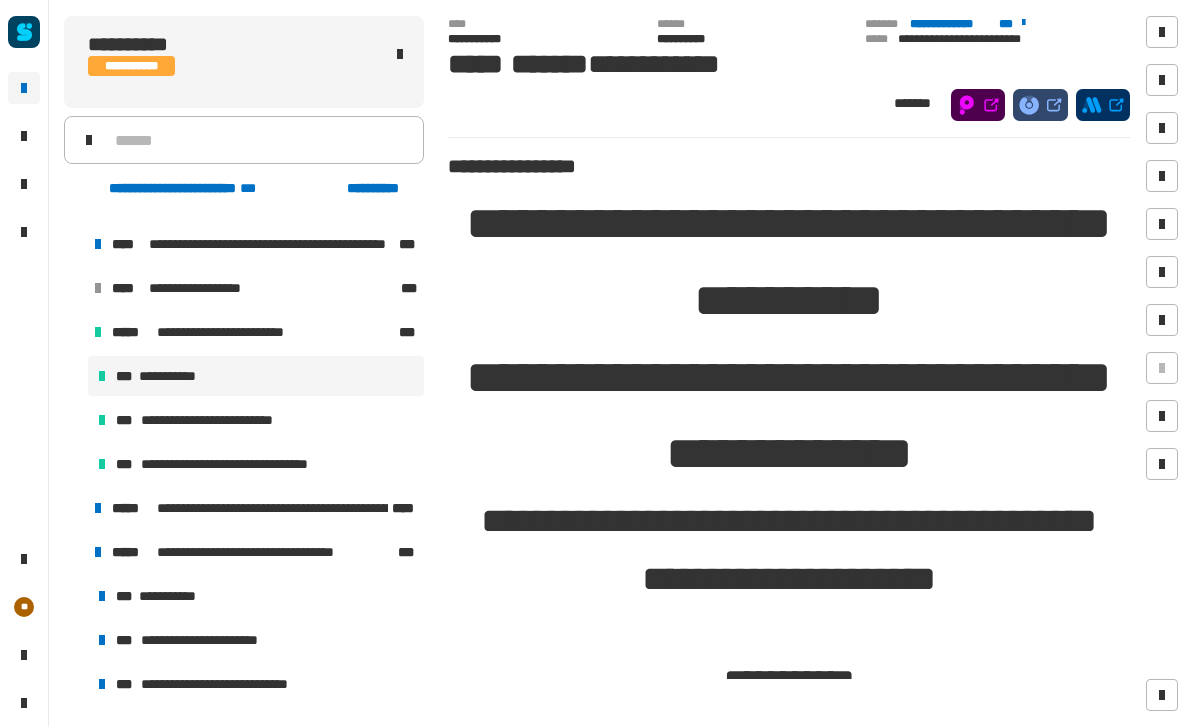 click on "**********" at bounding box center (256, 376) 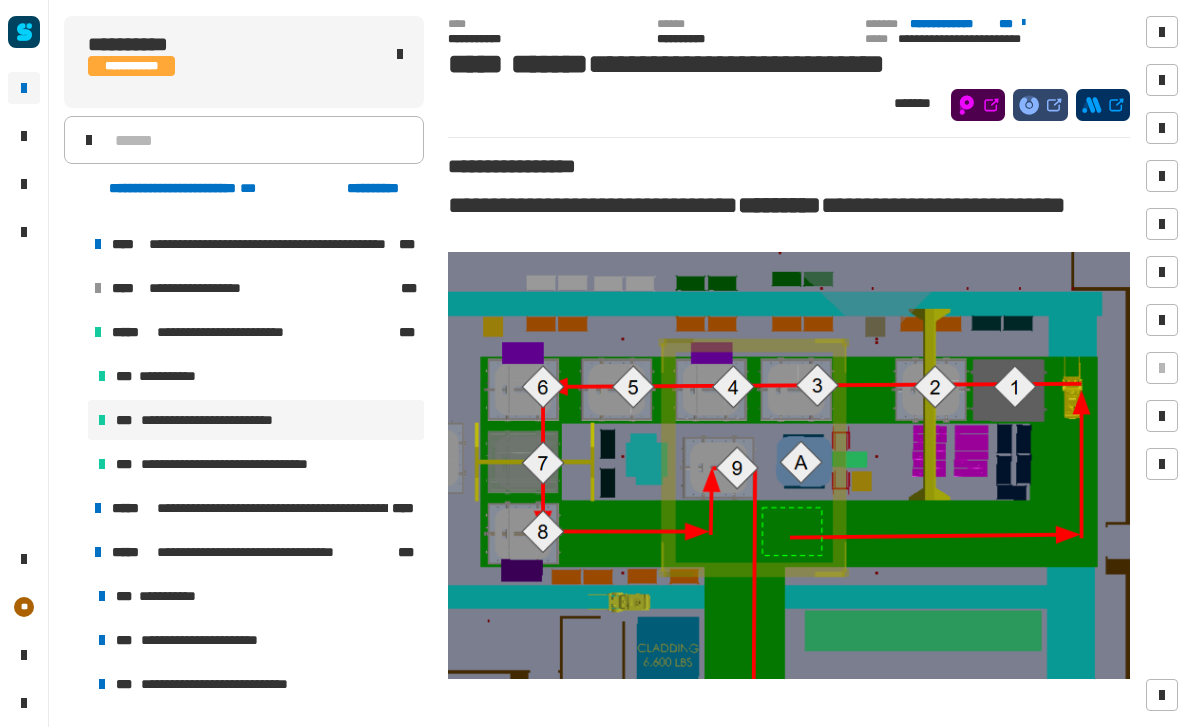click on "**********" at bounding box center (248, 464) 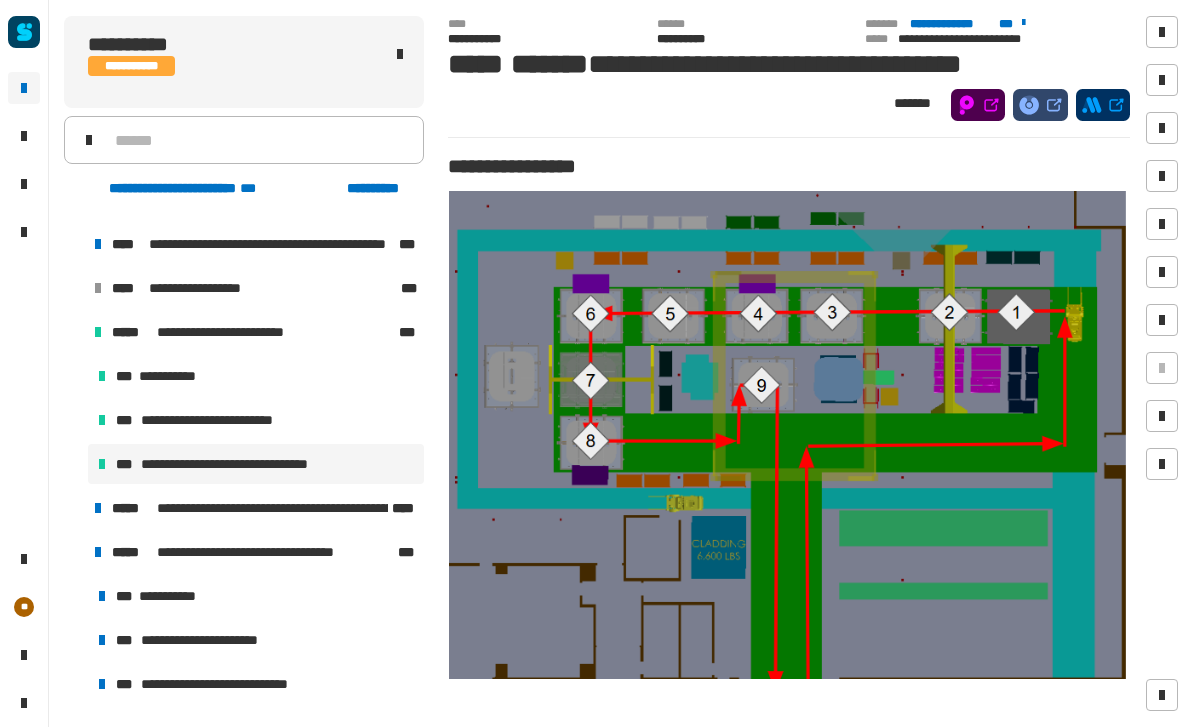 click on "**********" at bounding box center (254, 332) 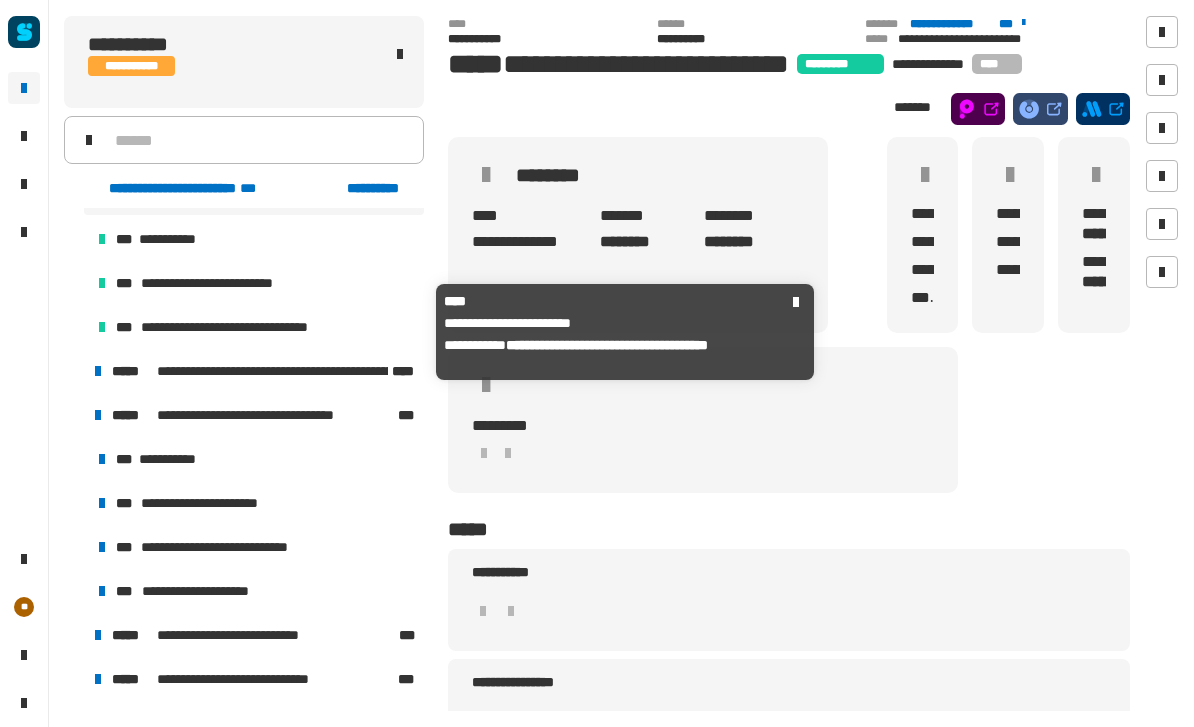 scroll, scrollTop: 420, scrollLeft: 0, axis: vertical 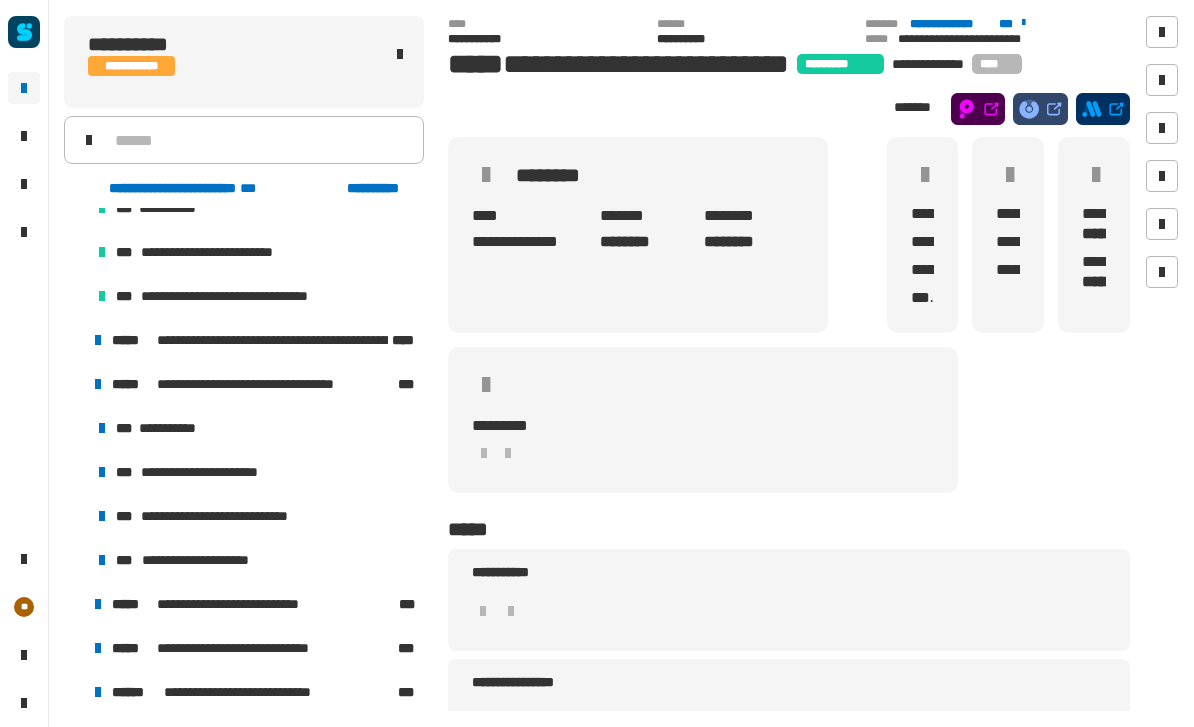 click at bounding box center (74, 340) 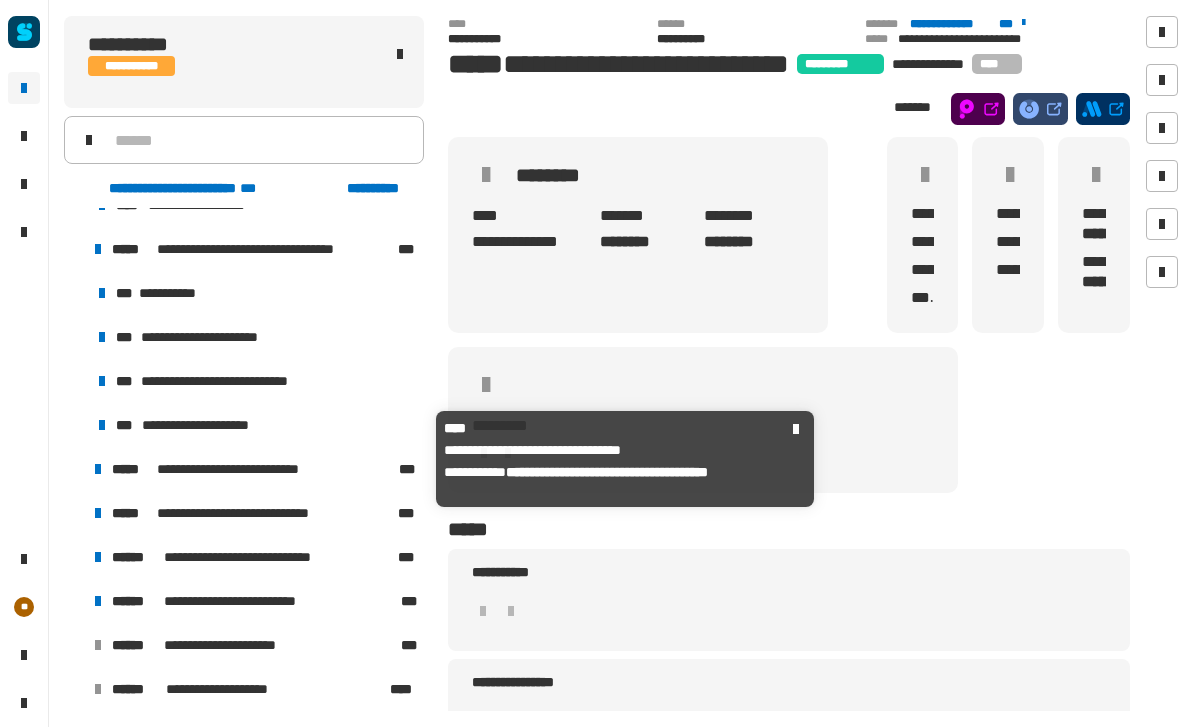 scroll, scrollTop: 1390, scrollLeft: 0, axis: vertical 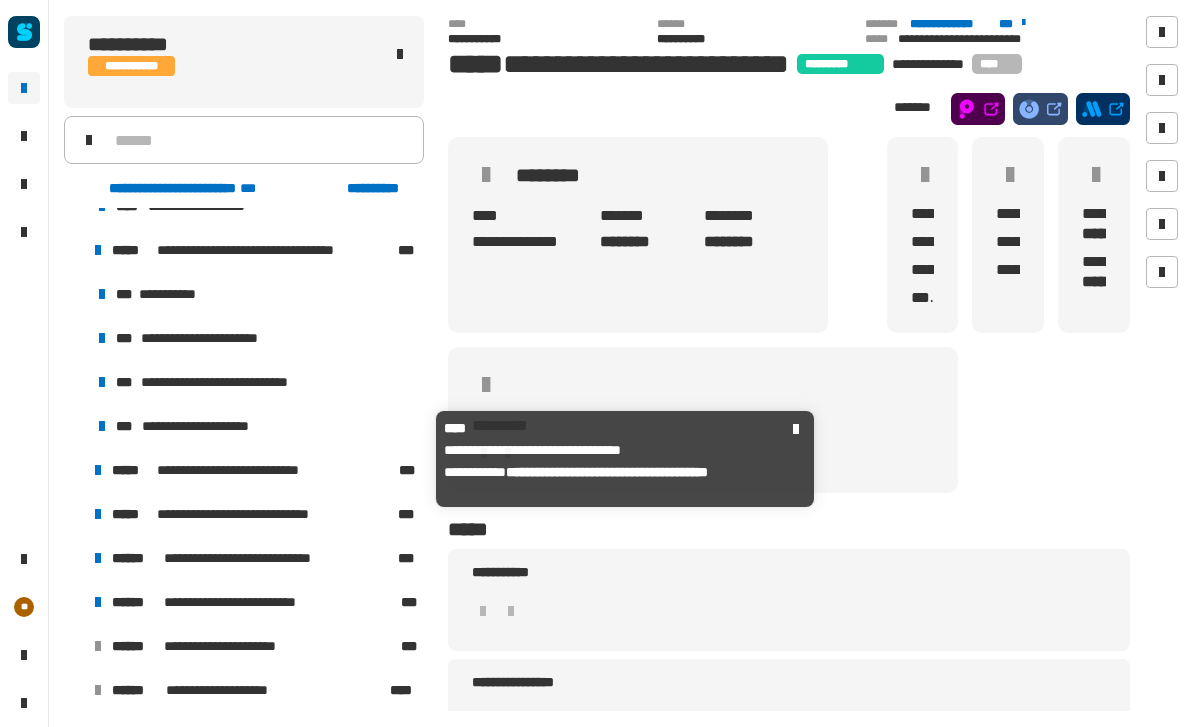 click on "**********" at bounding box center [254, 250] 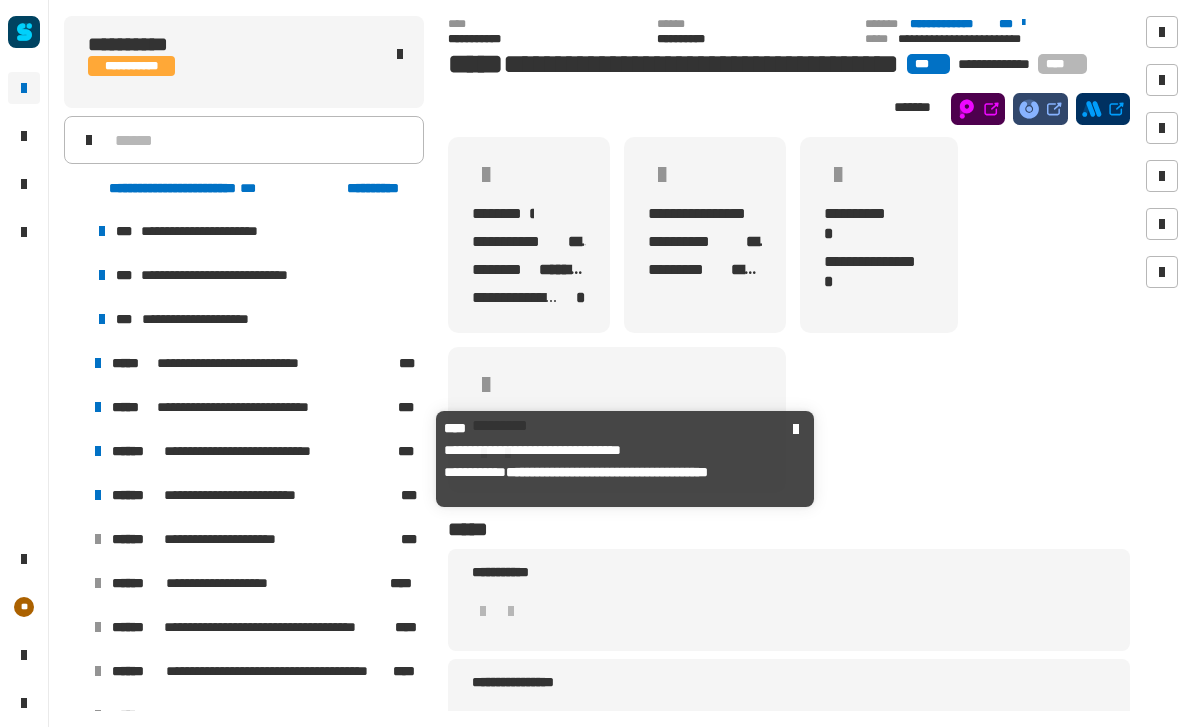 scroll, scrollTop: 1496, scrollLeft: 0, axis: vertical 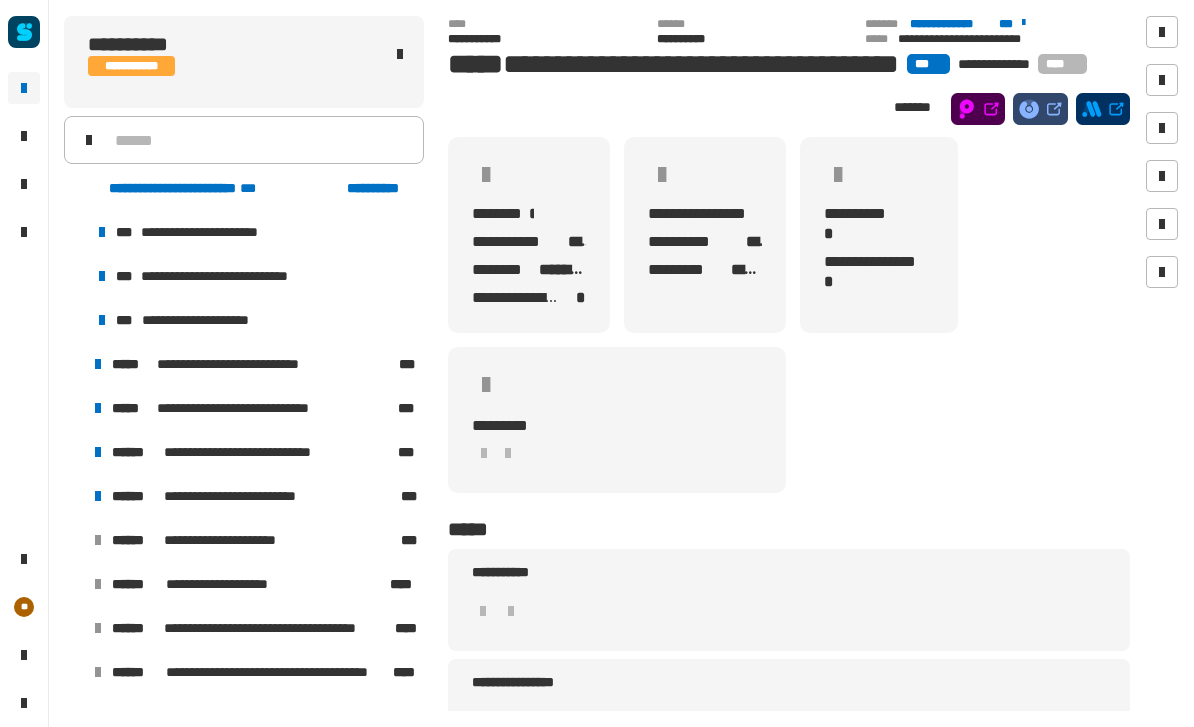 click at bounding box center (74, 452) 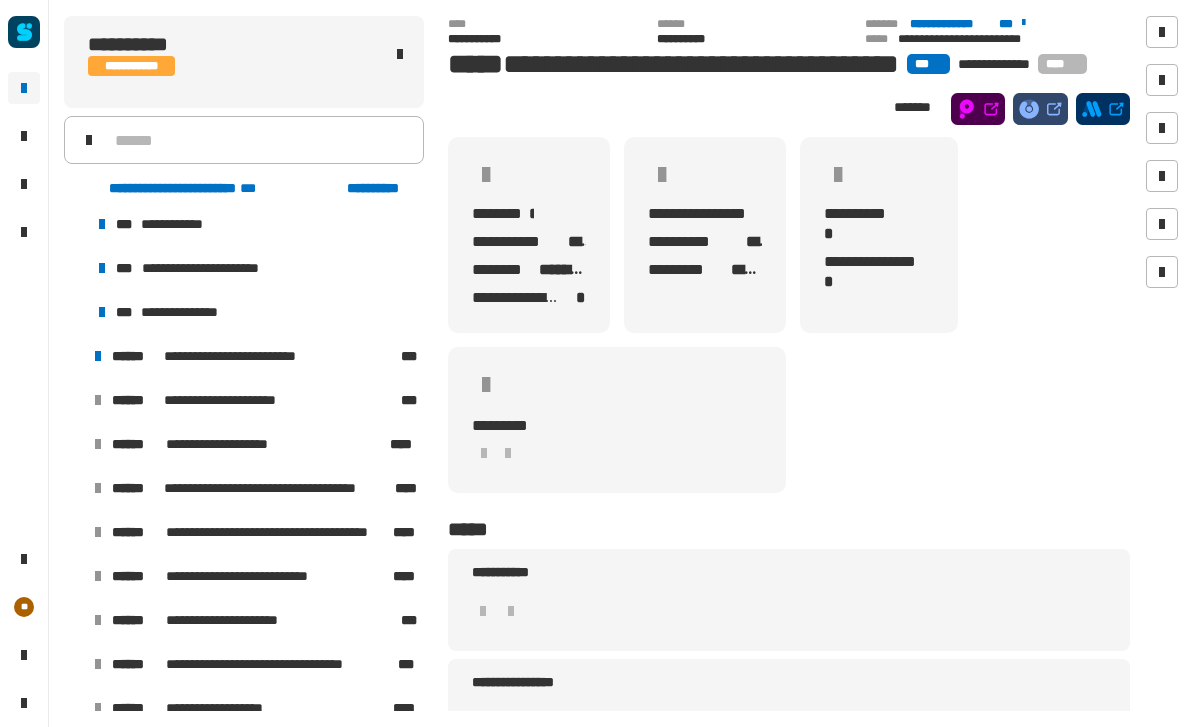 scroll, scrollTop: 1879, scrollLeft: 0, axis: vertical 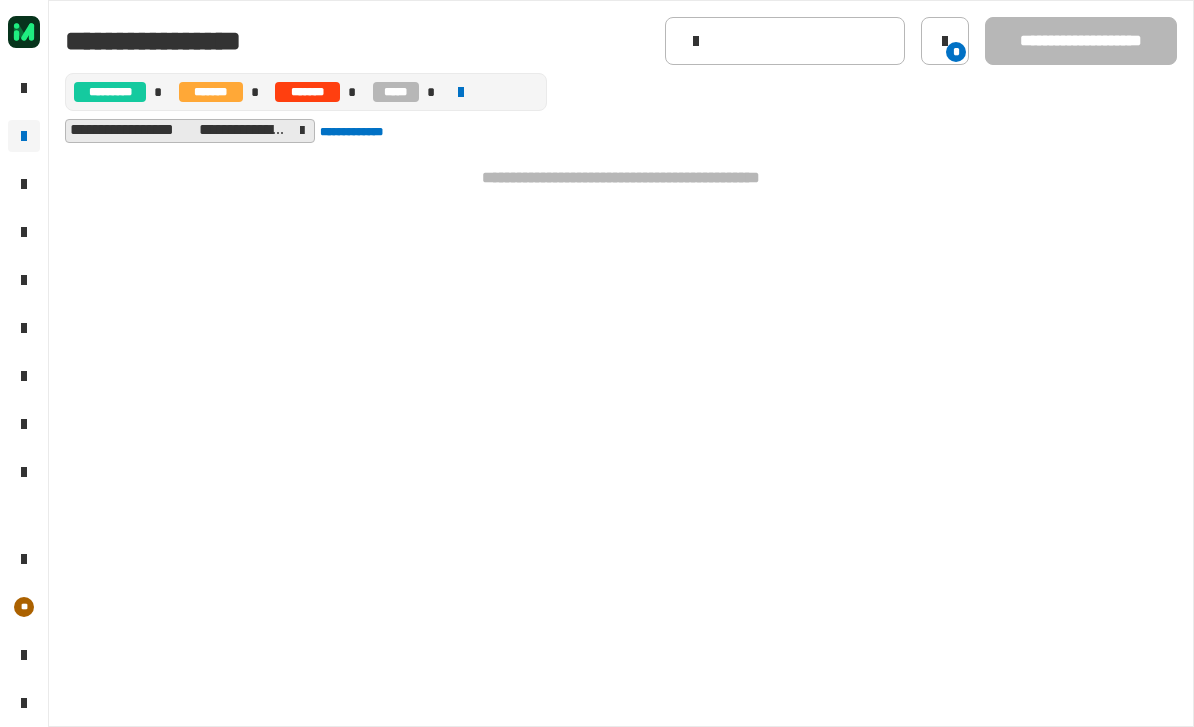 click 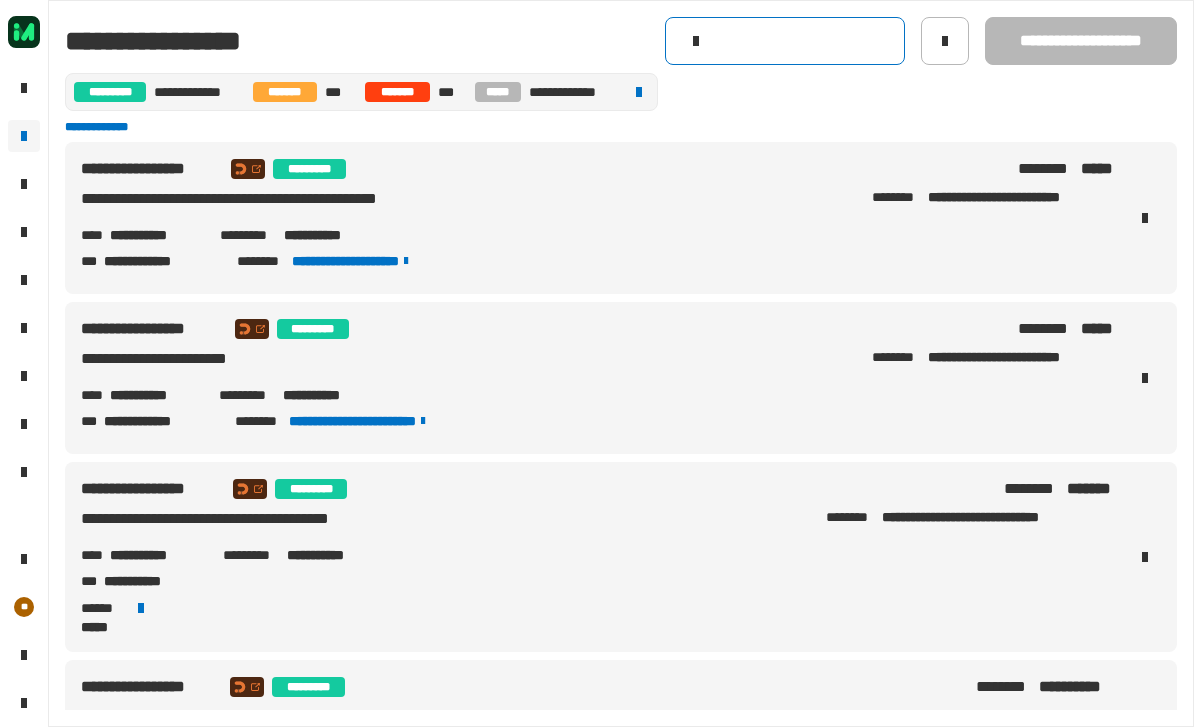 click 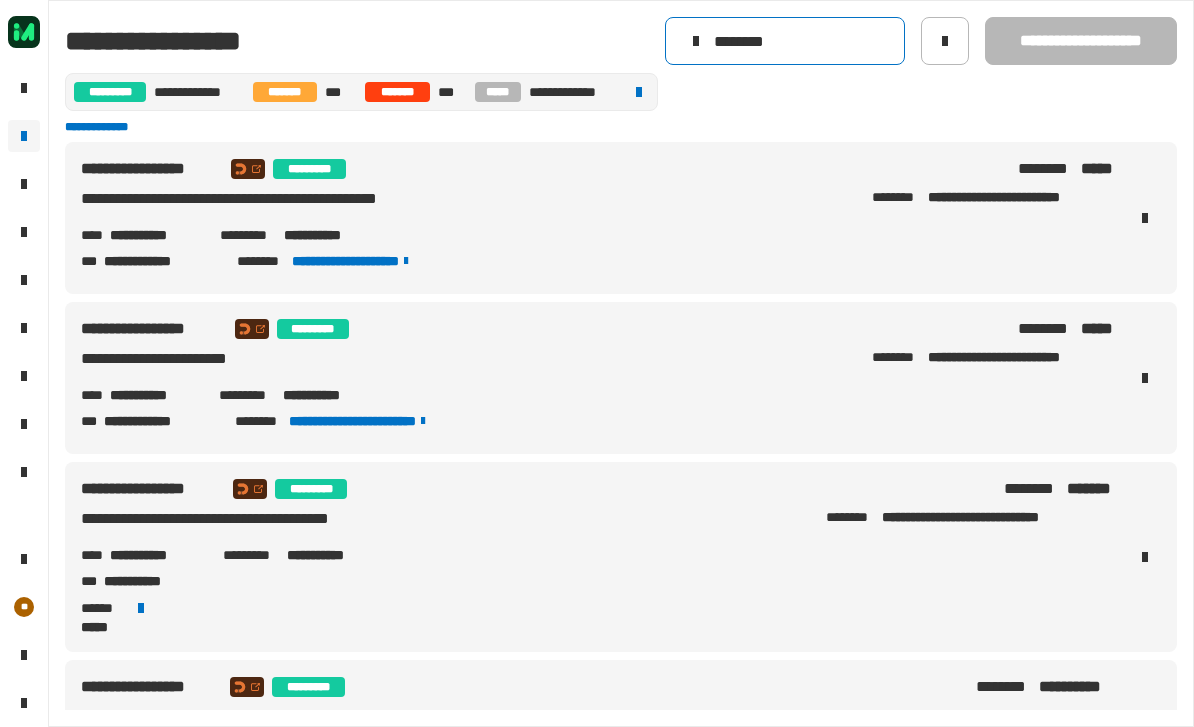 type on "********" 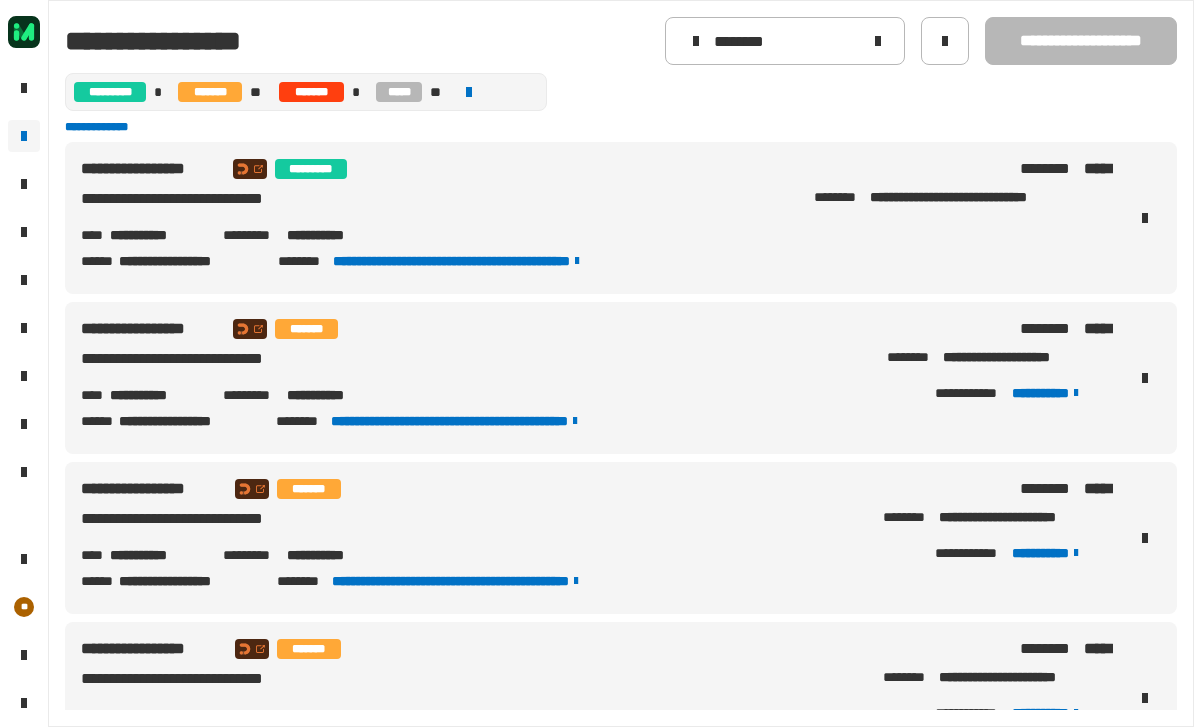 click at bounding box center (1145, 218) 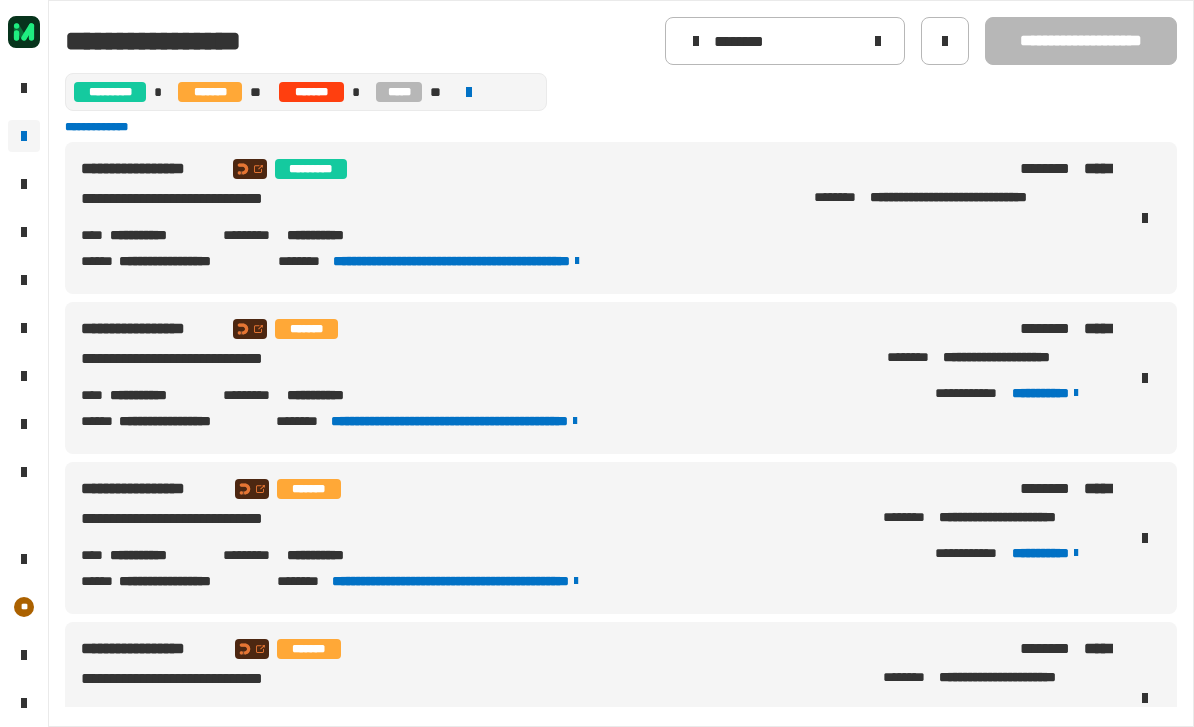 scroll, scrollTop: 0, scrollLeft: 0, axis: both 